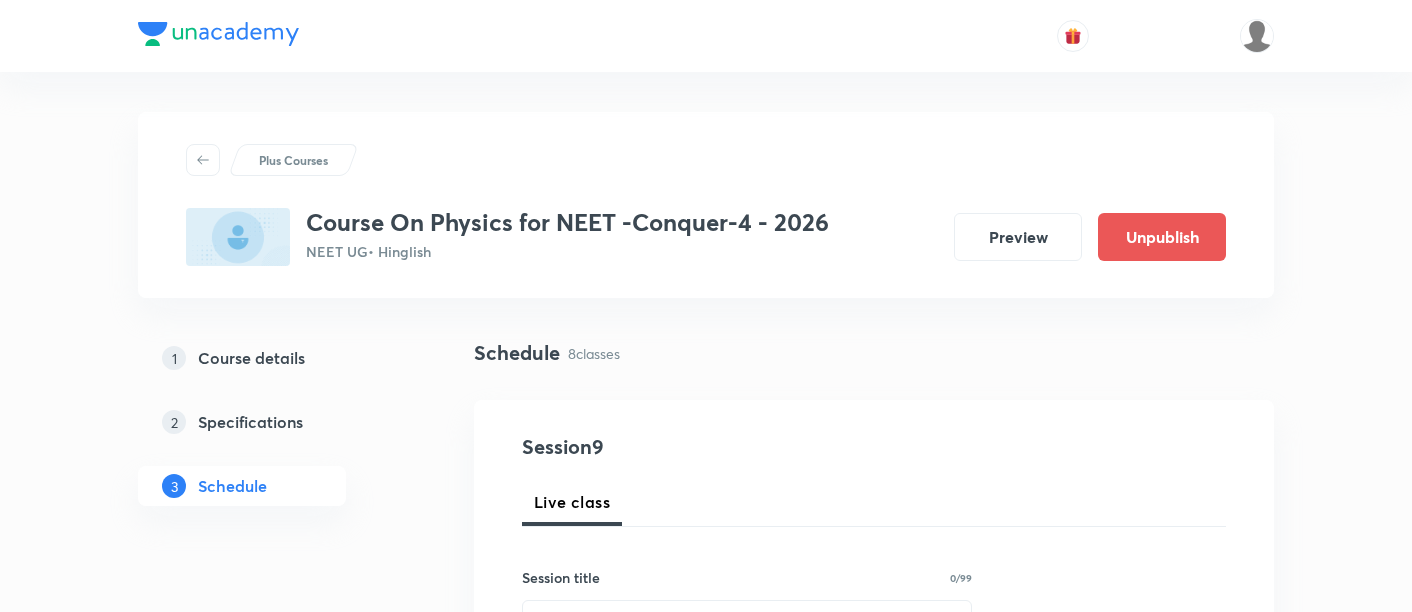 scroll, scrollTop: 2063, scrollLeft: 0, axis: vertical 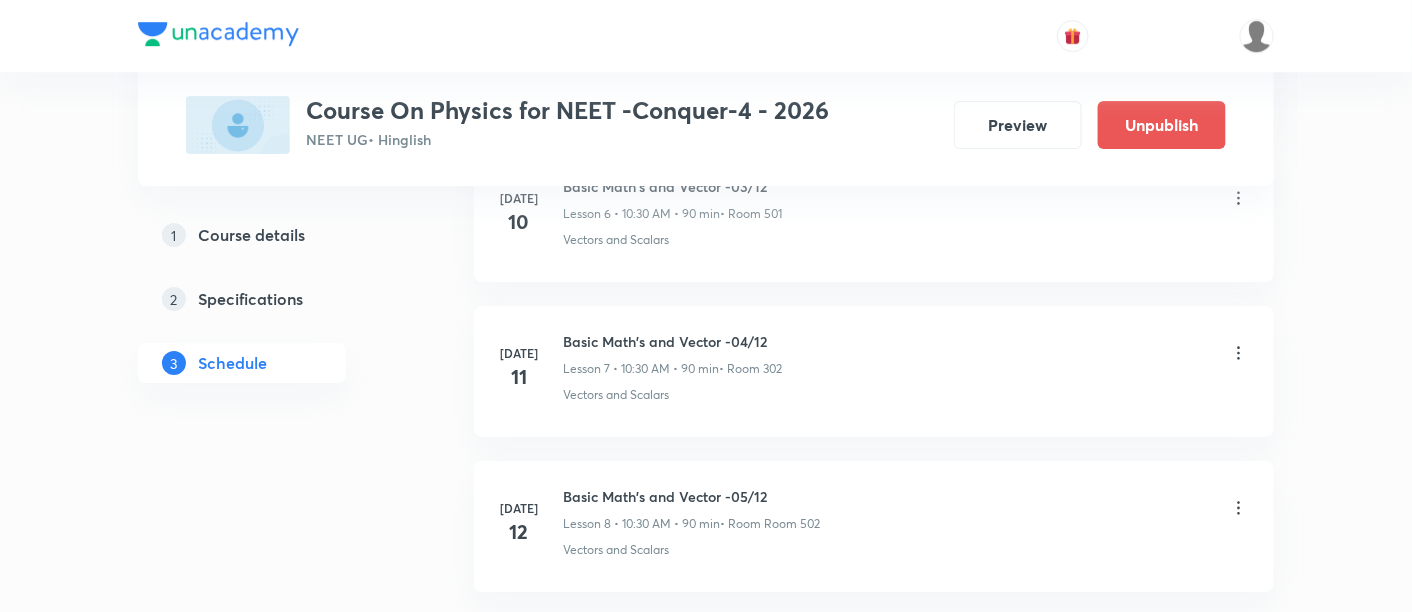 click 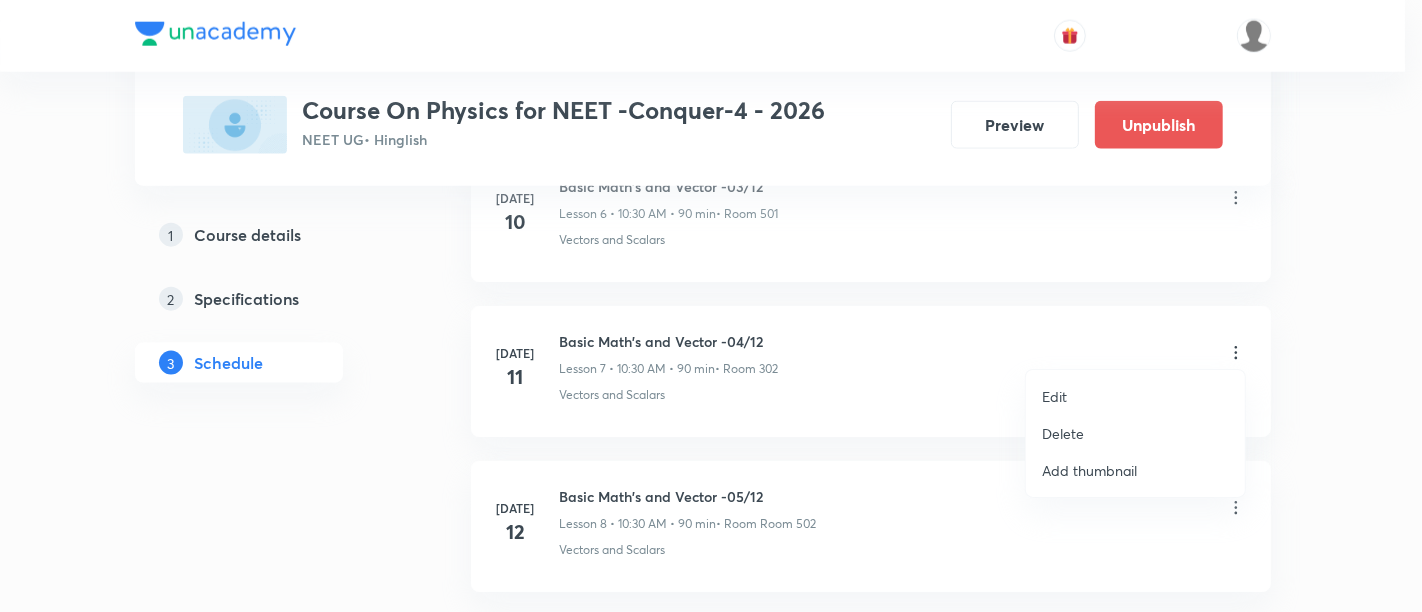click on "Edit" at bounding box center [1054, 396] 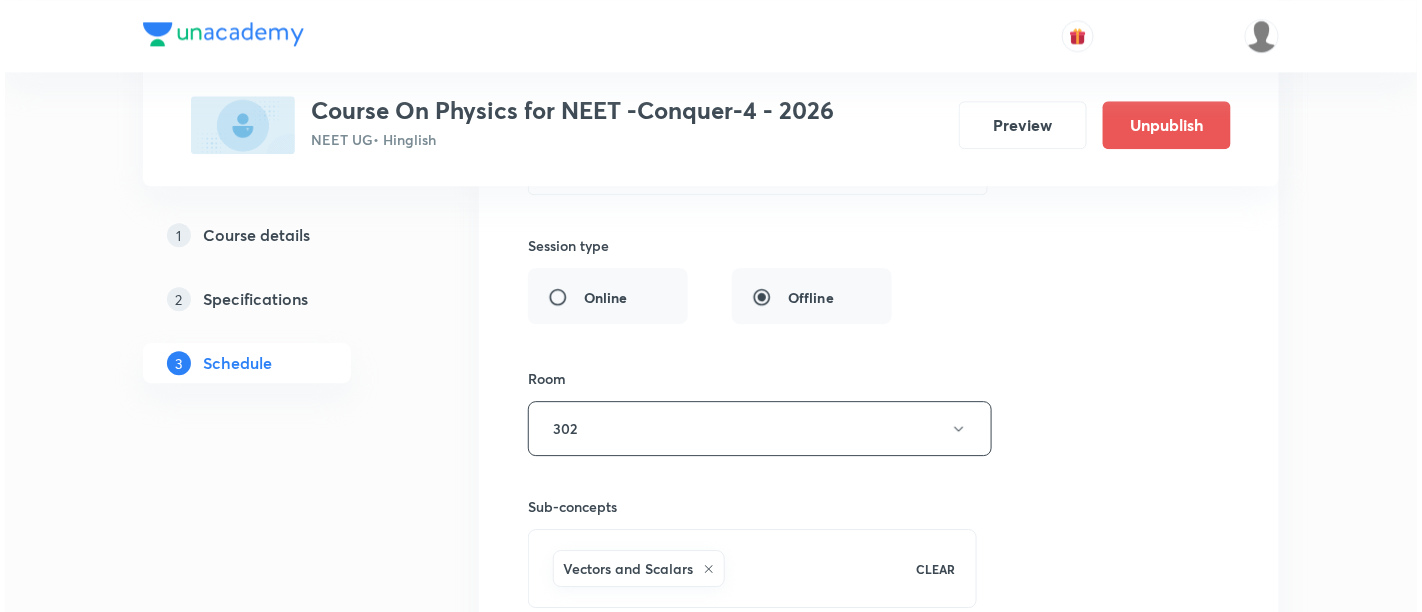 scroll, scrollTop: 1634, scrollLeft: 0, axis: vertical 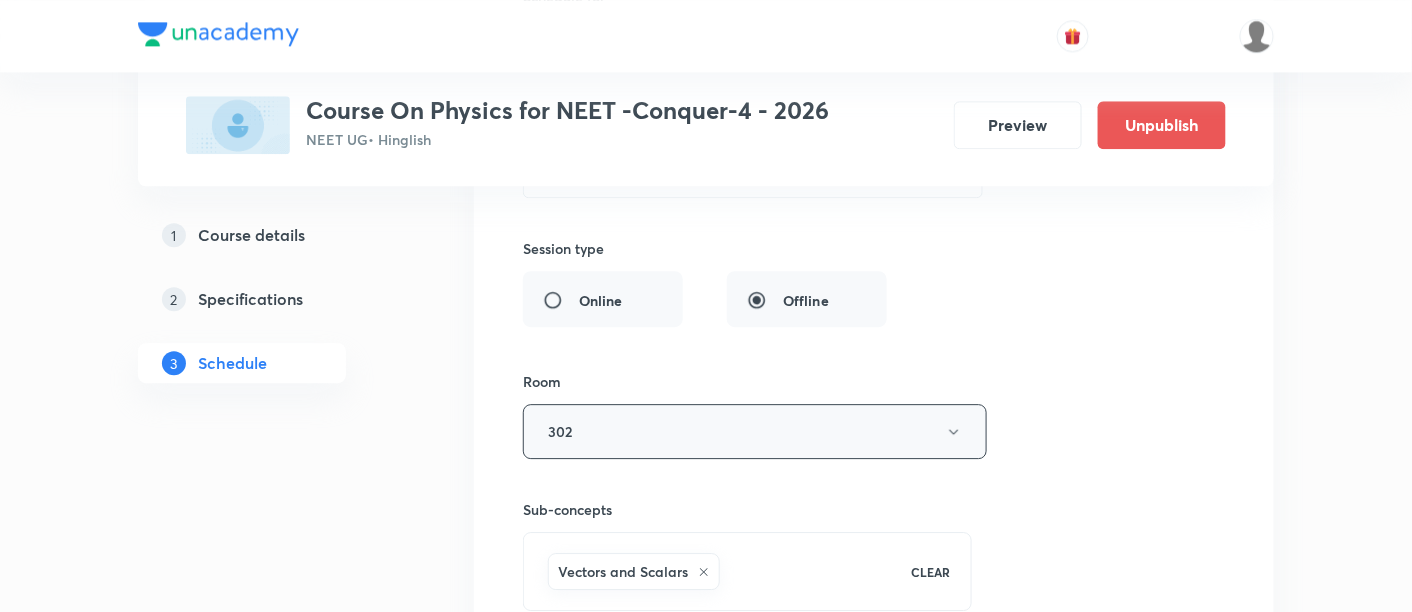 click 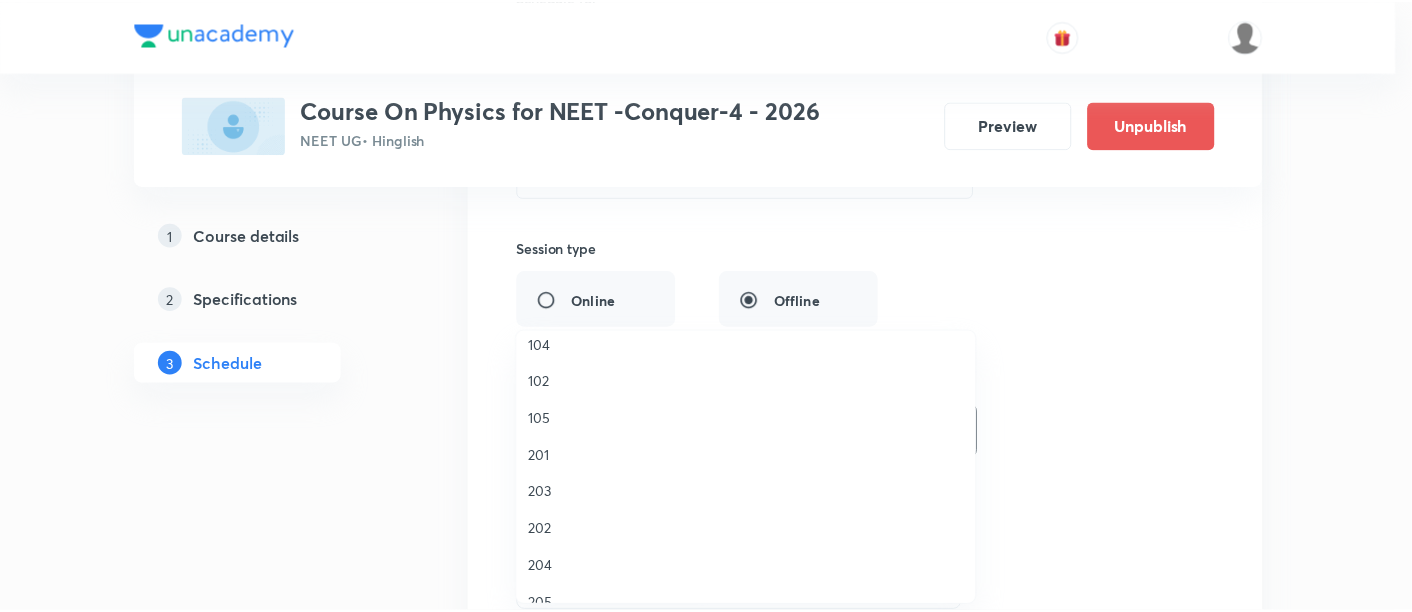 scroll, scrollTop: 665, scrollLeft: 0, axis: vertical 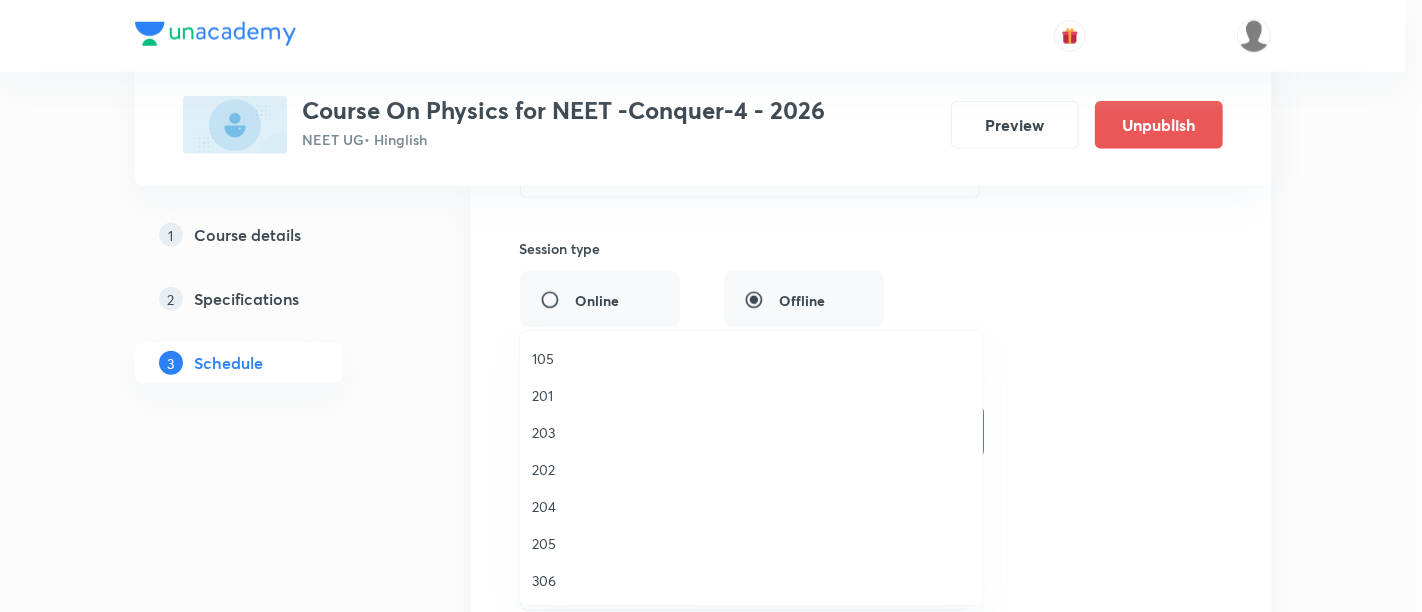 click on "306" at bounding box center [751, 580] 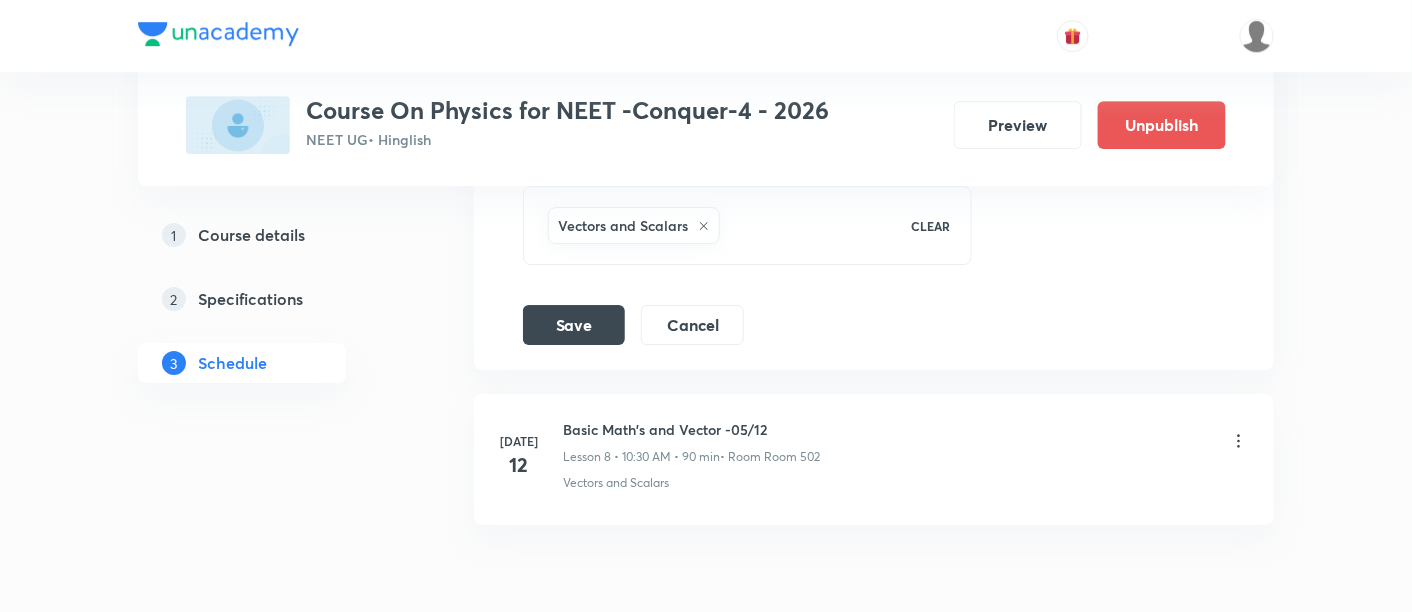 scroll, scrollTop: 1982, scrollLeft: 0, axis: vertical 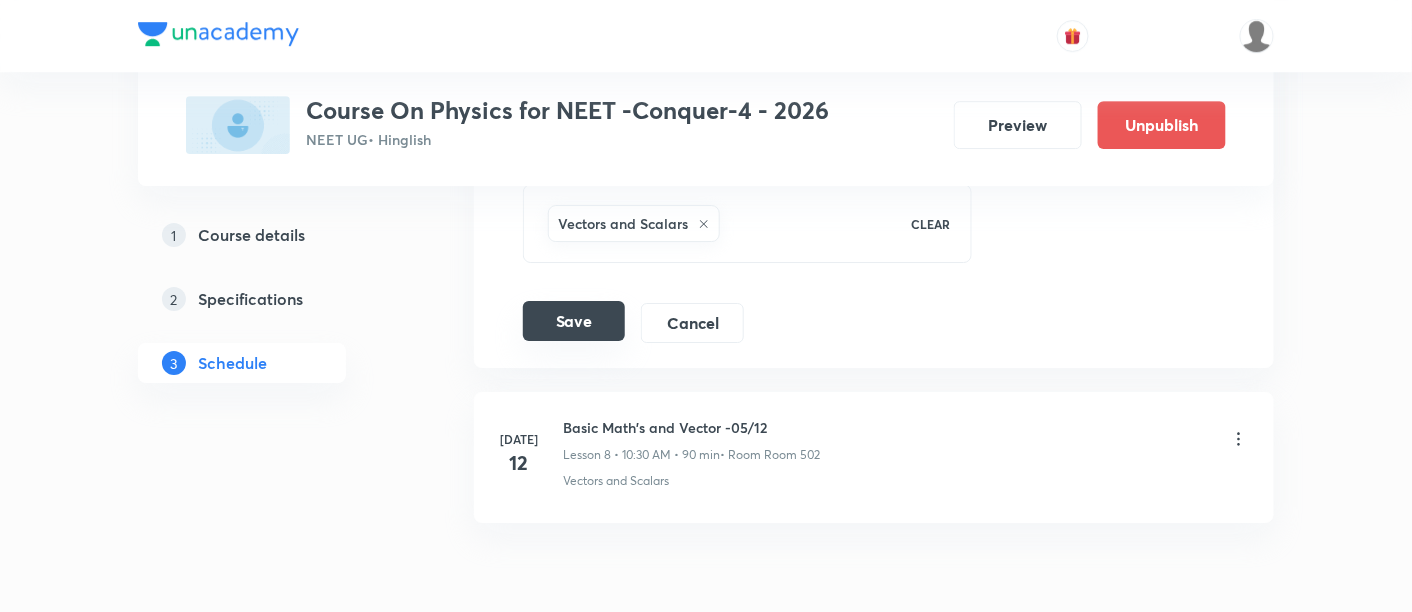 click on "Save" at bounding box center (574, 321) 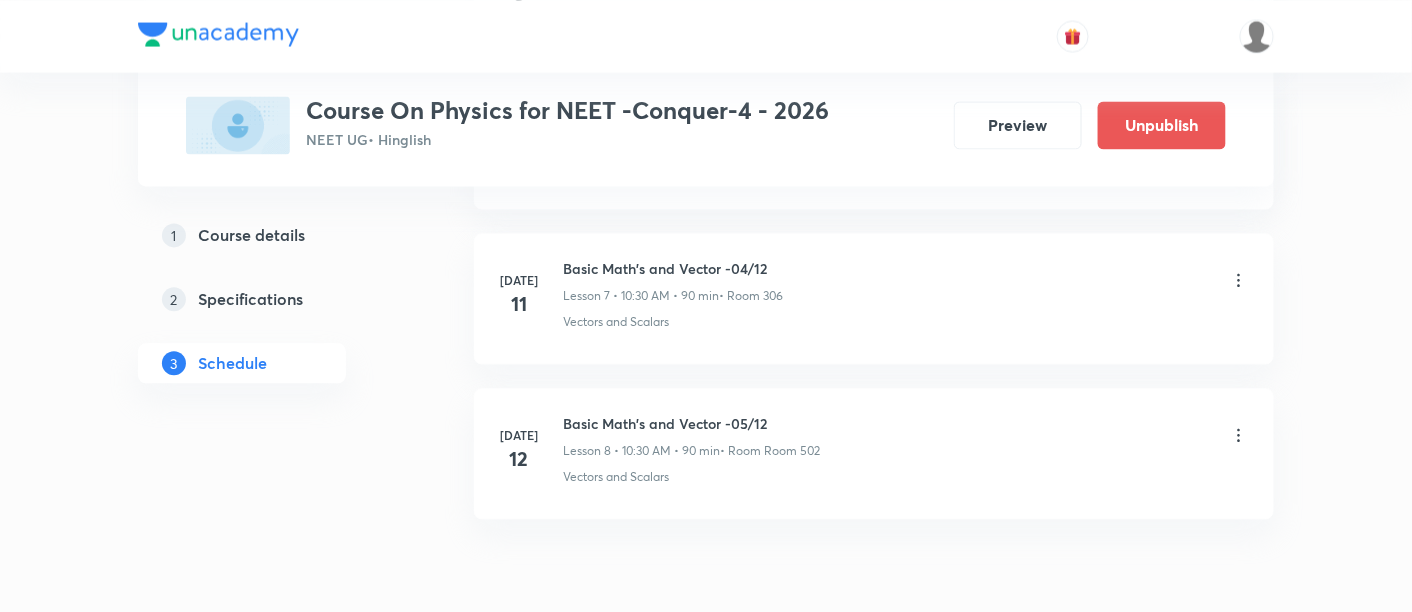 scroll, scrollTop: 1202, scrollLeft: 0, axis: vertical 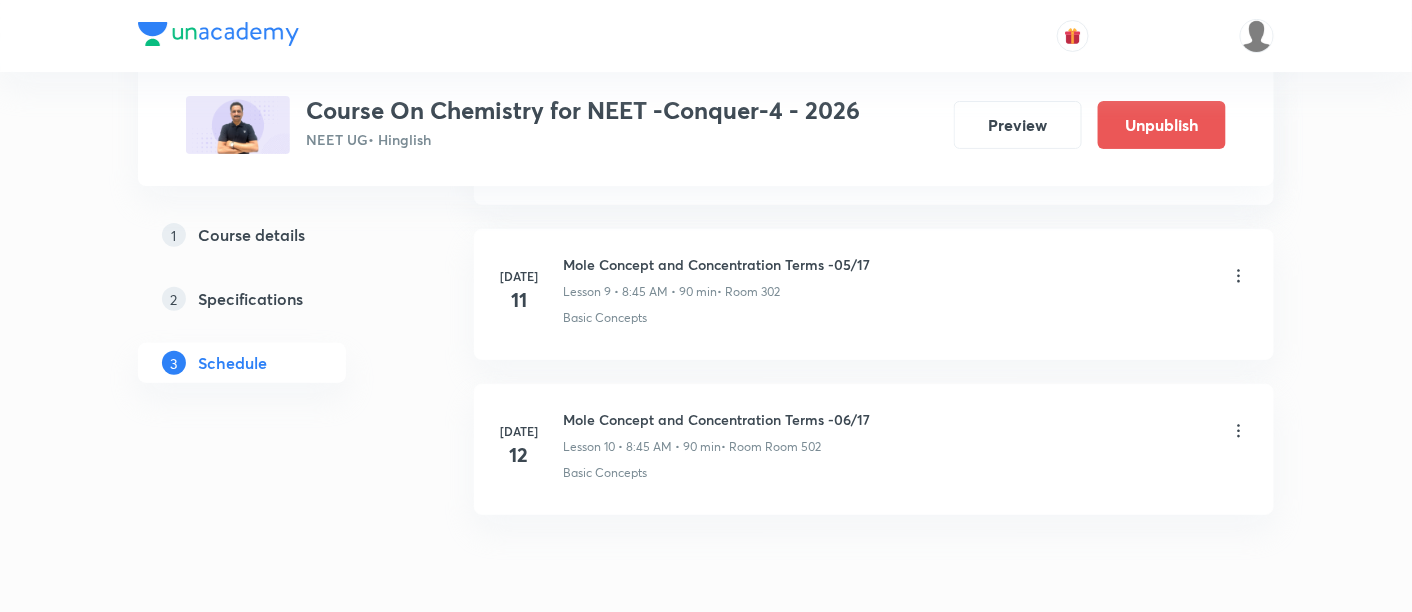 click 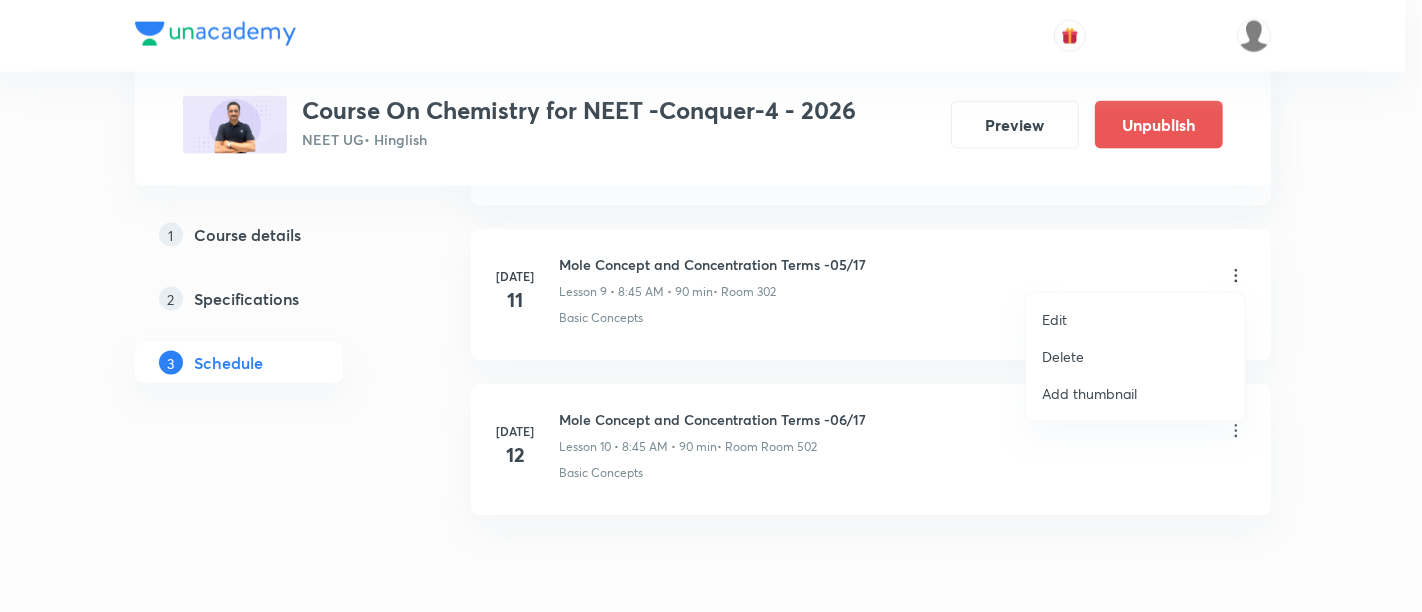 click on "Edit" at bounding box center (1054, 319) 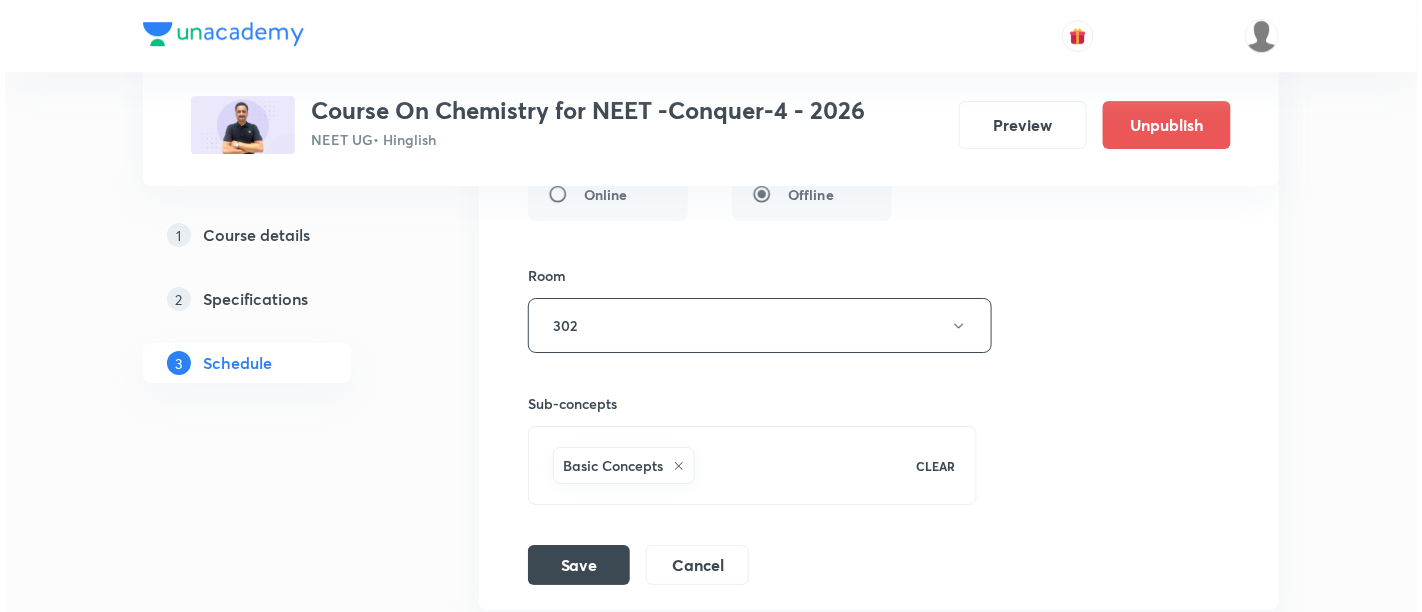 scroll, scrollTop: 2044, scrollLeft: 0, axis: vertical 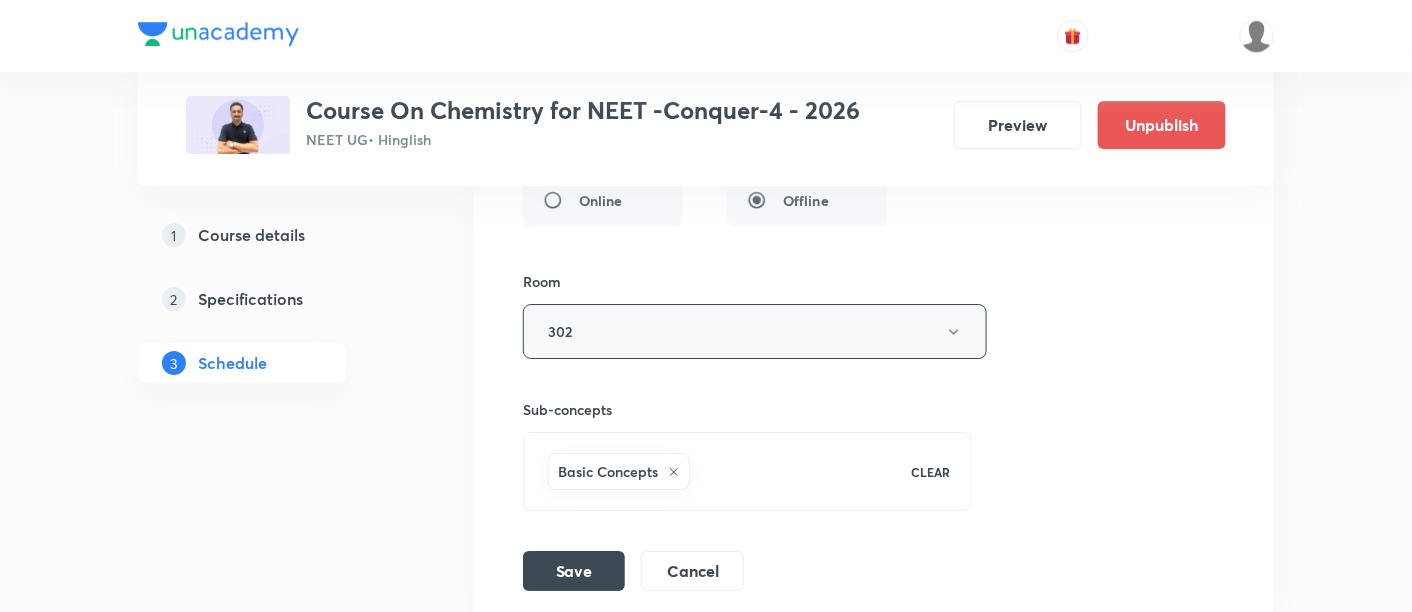 click 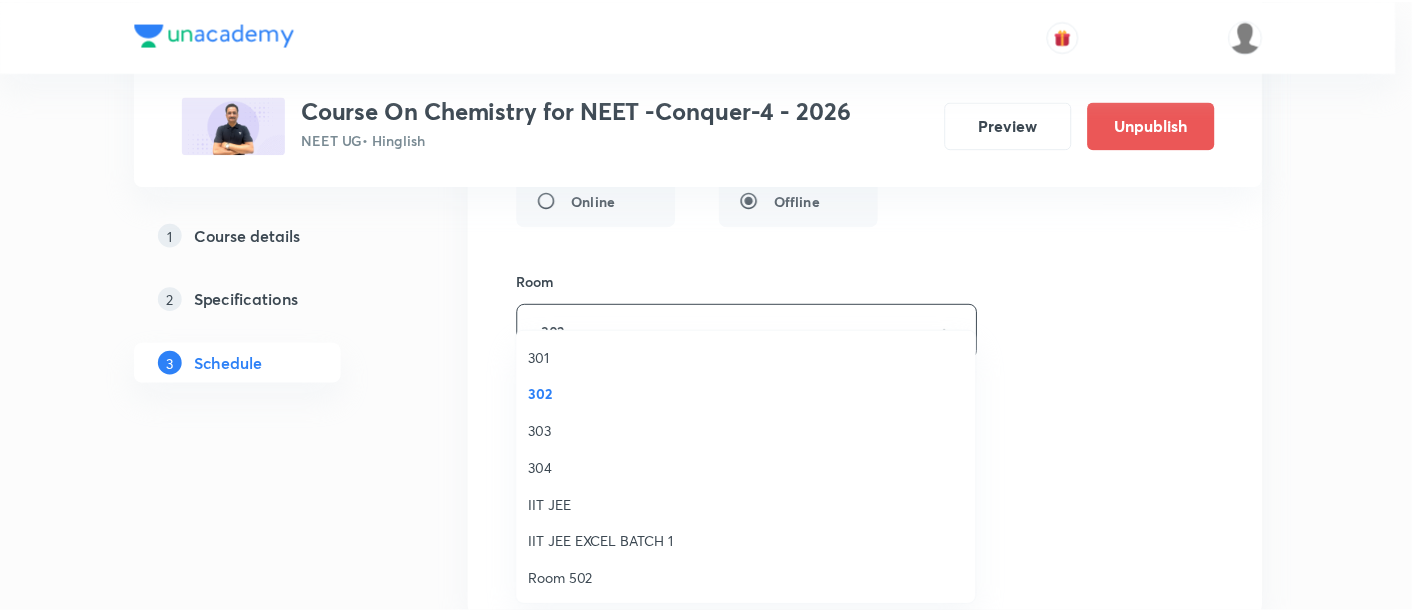 scroll, scrollTop: 665, scrollLeft: 0, axis: vertical 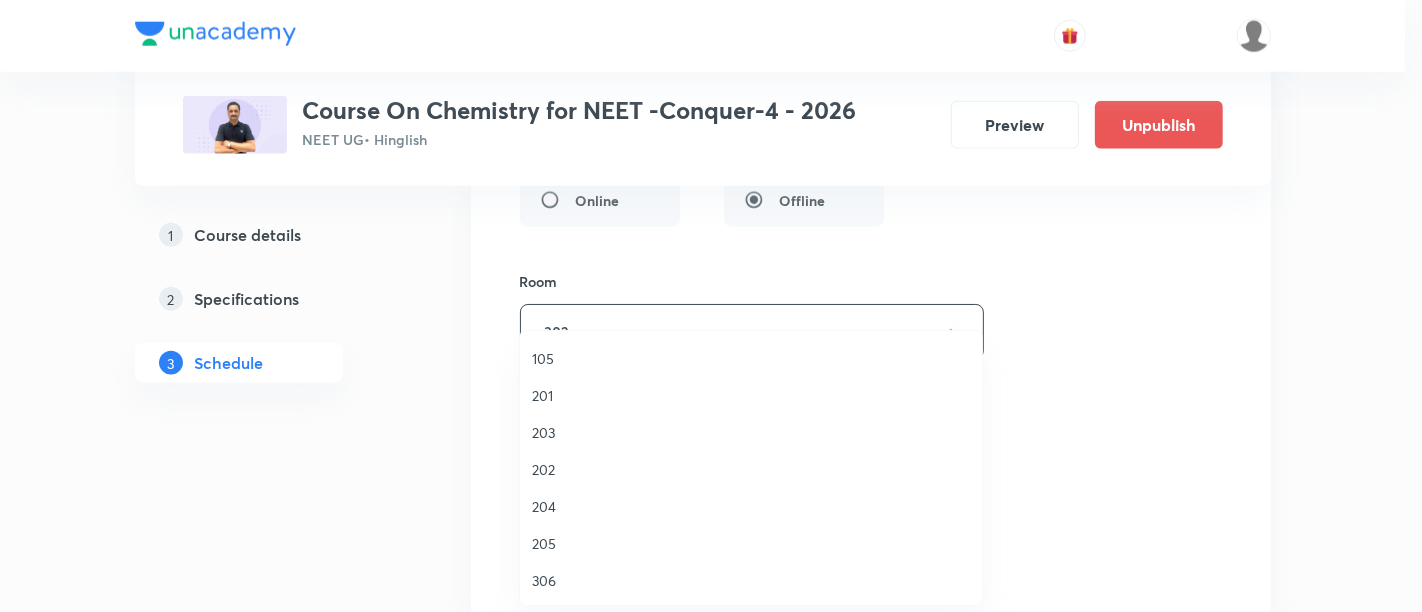 click on "306" at bounding box center [751, 580] 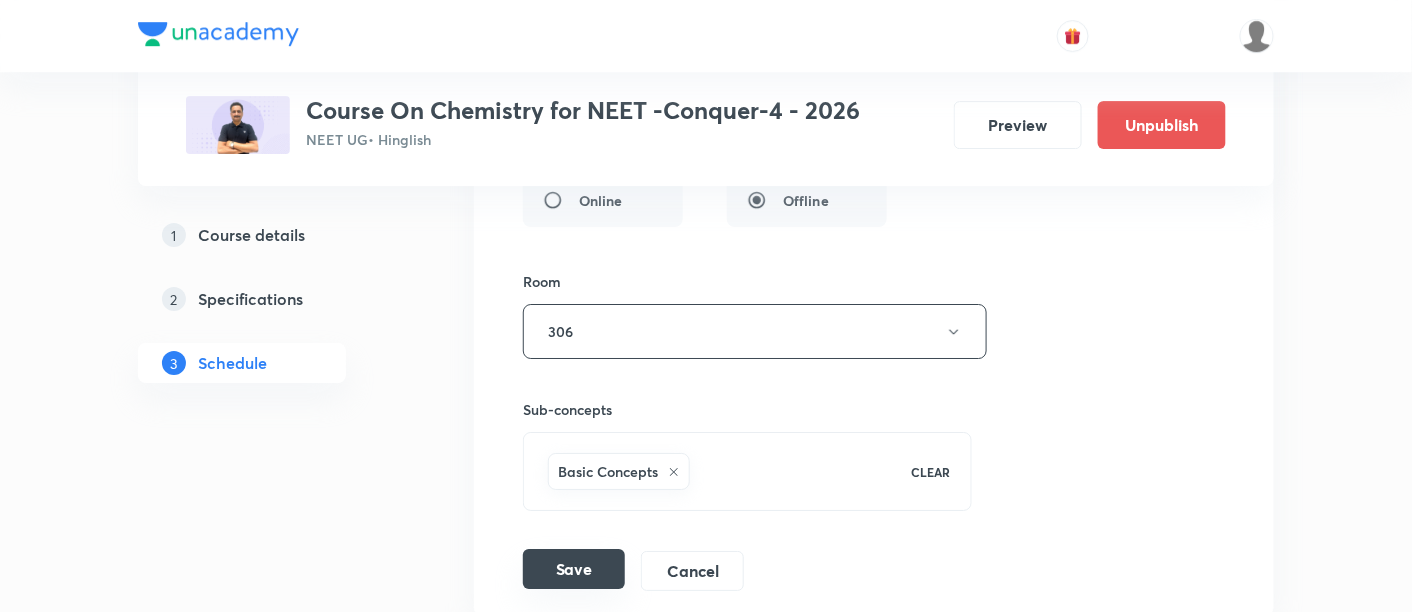 click on "Save" at bounding box center [574, 569] 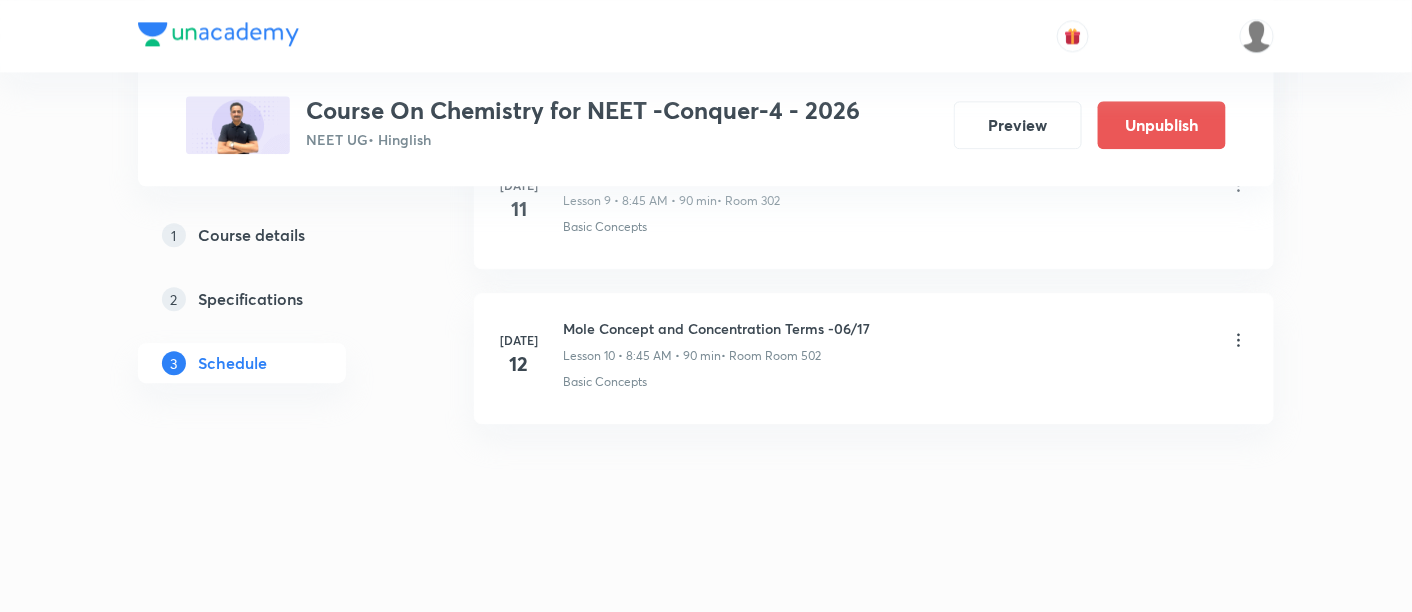 scroll, scrollTop: 1615, scrollLeft: 0, axis: vertical 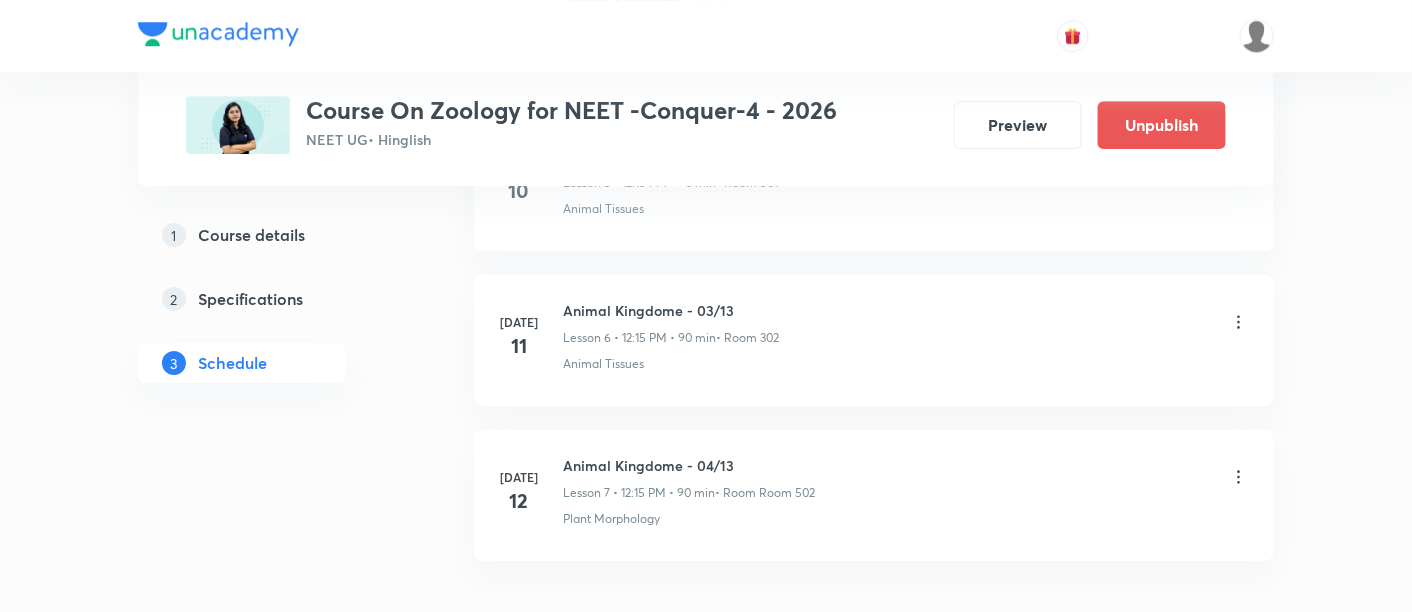 click 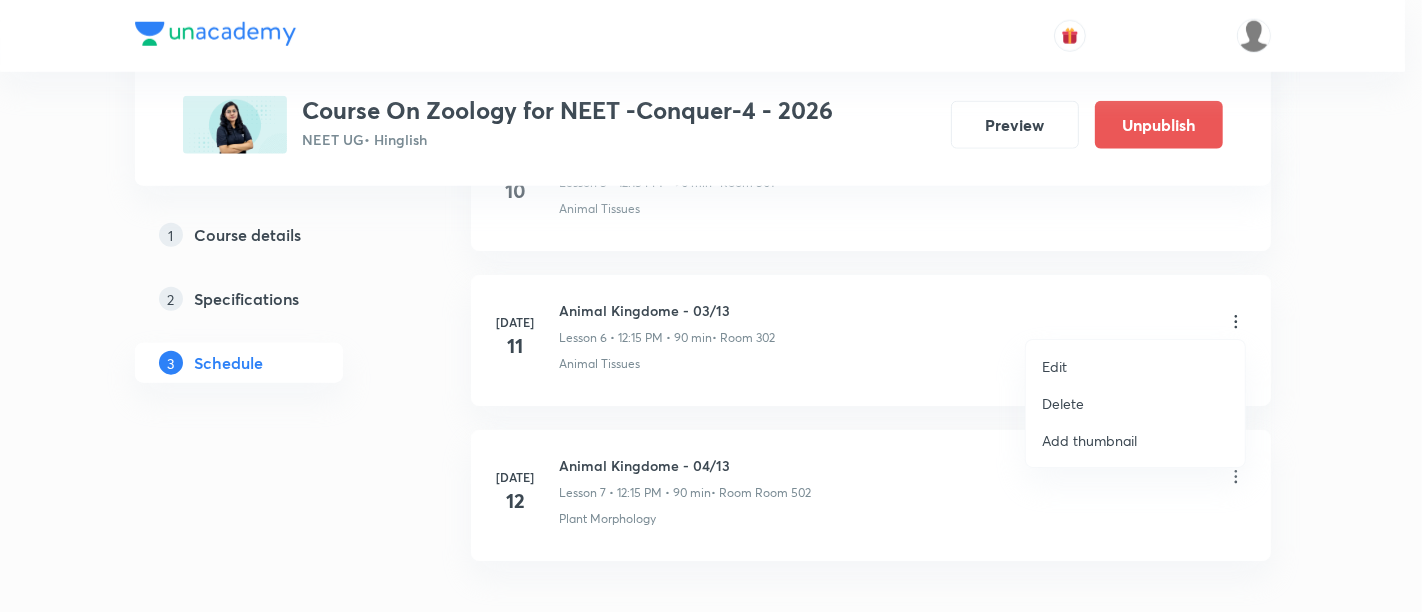 click on "Edit" at bounding box center (1054, 366) 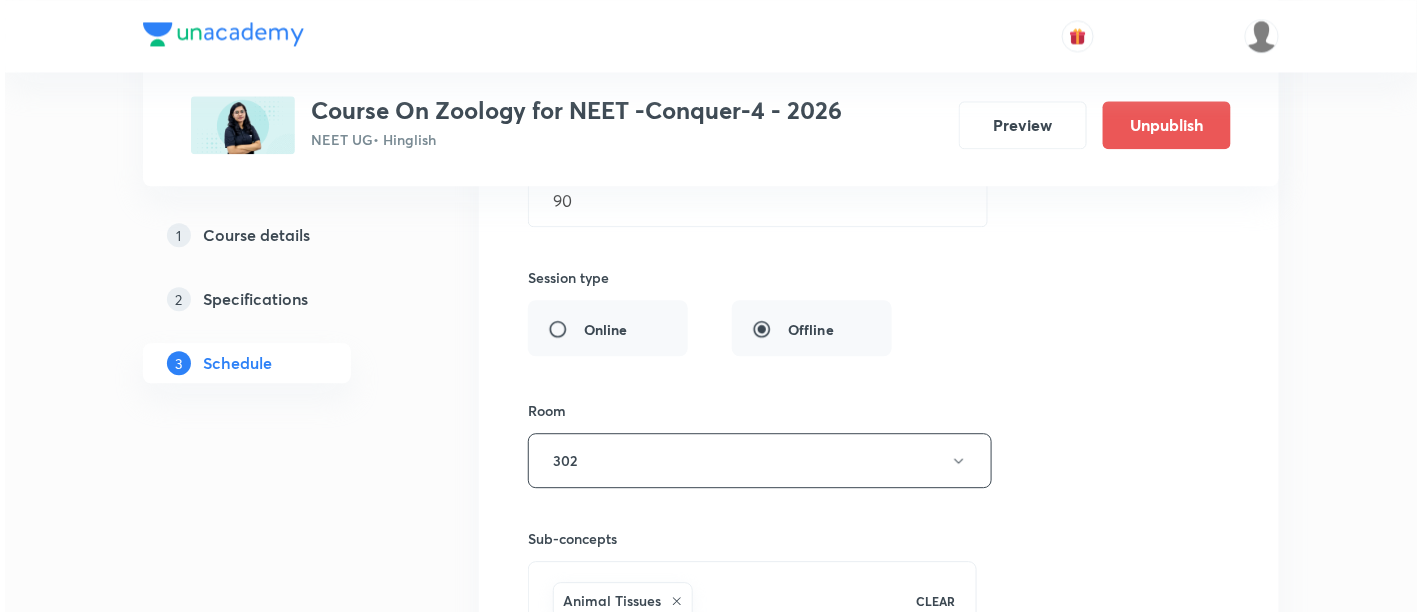 scroll, scrollTop: 1458, scrollLeft: 0, axis: vertical 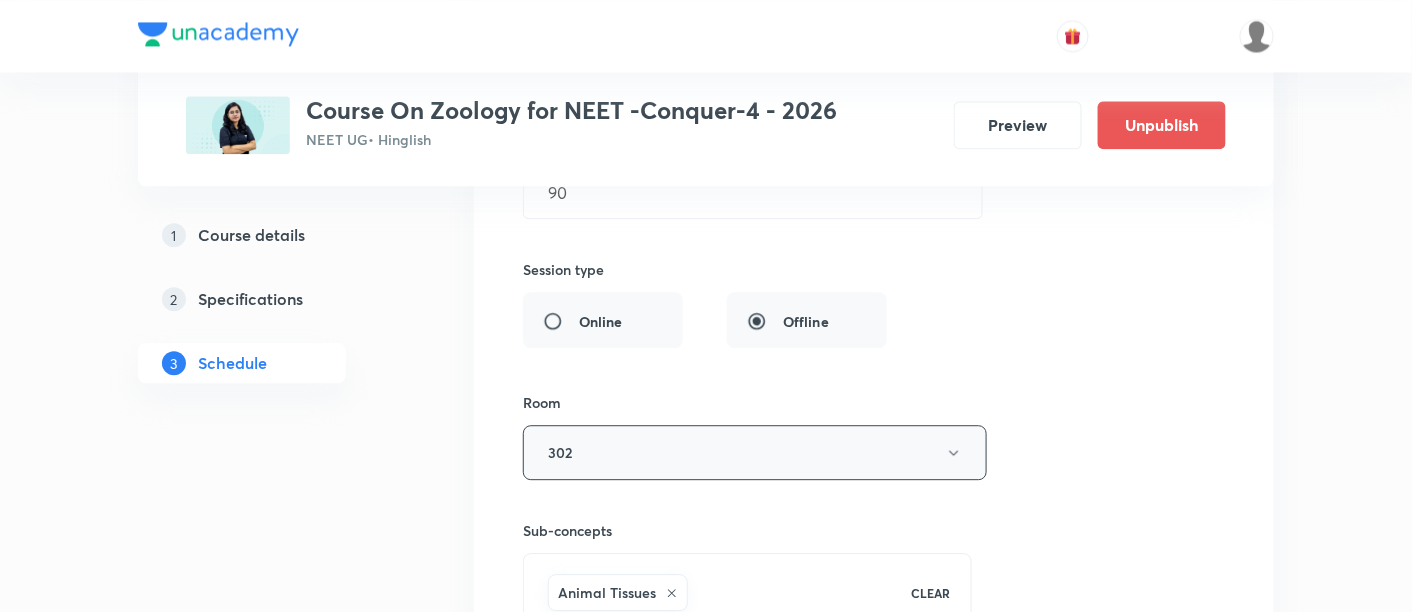 click 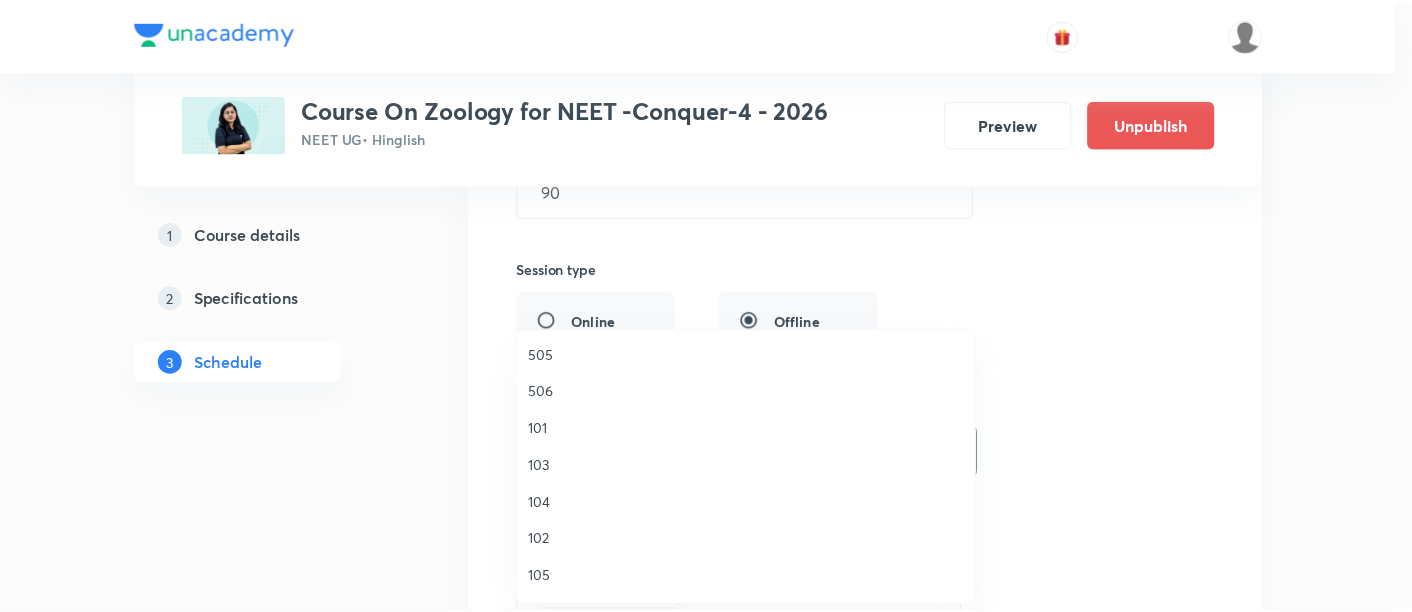 scroll, scrollTop: 665, scrollLeft: 0, axis: vertical 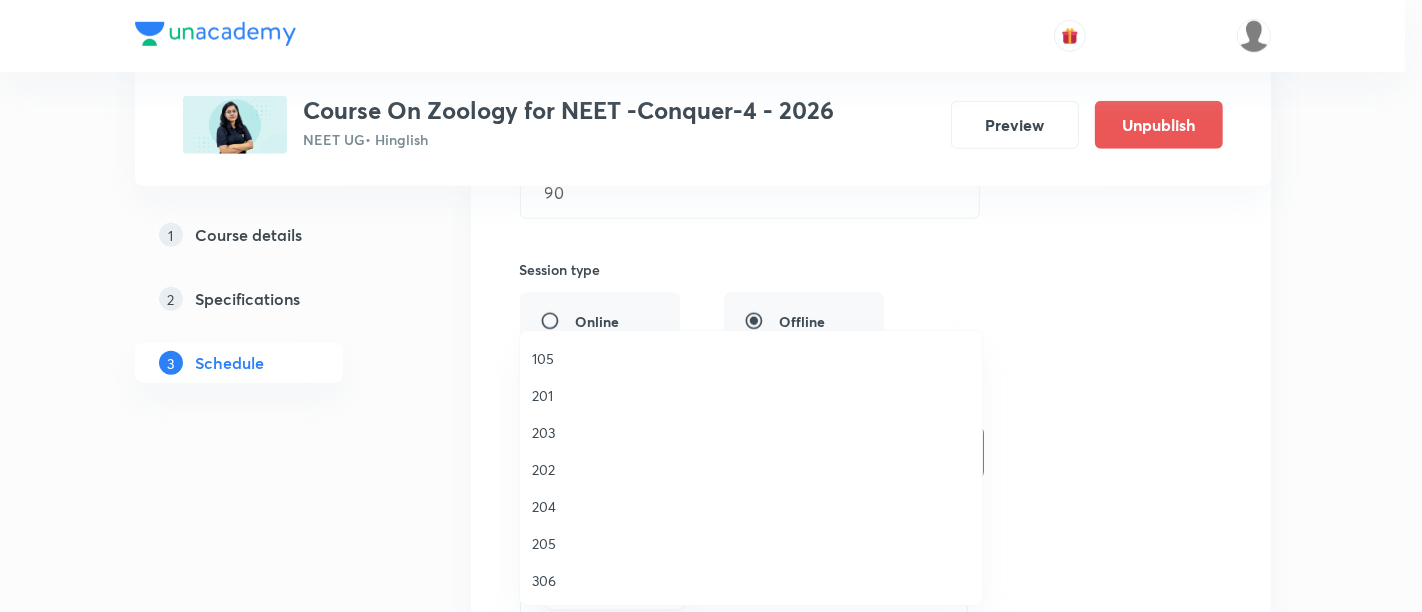 click on "306" at bounding box center (751, 580) 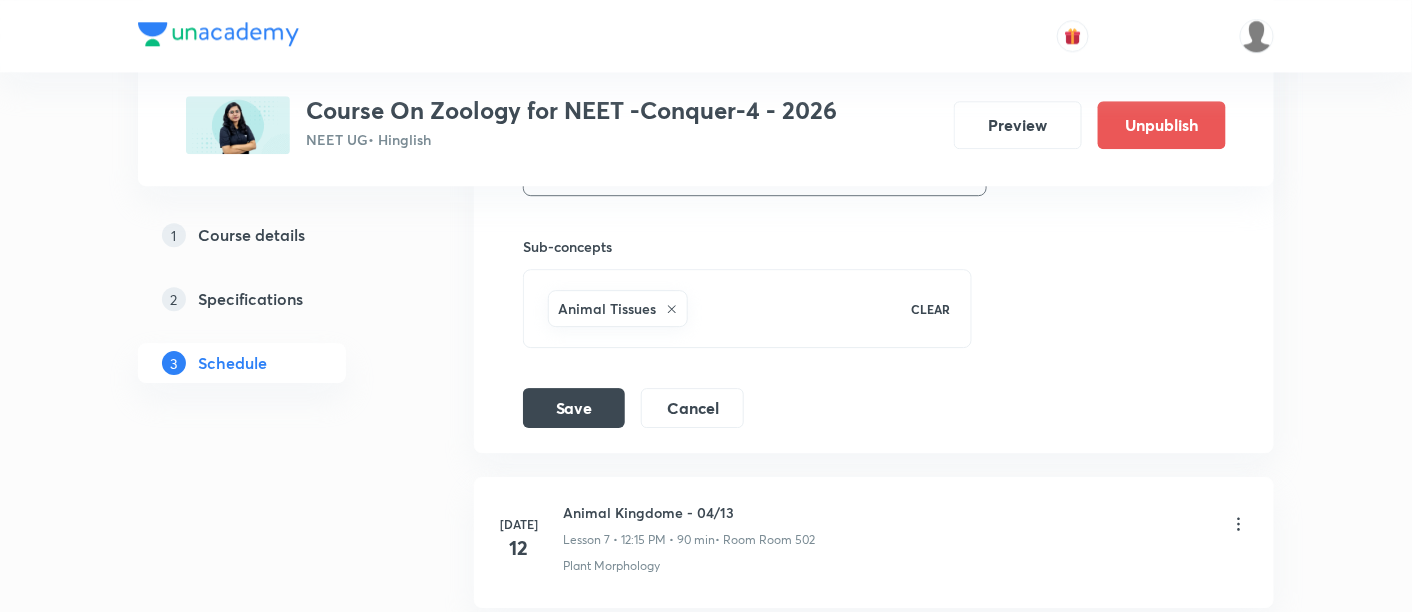 scroll, scrollTop: 1743, scrollLeft: 0, axis: vertical 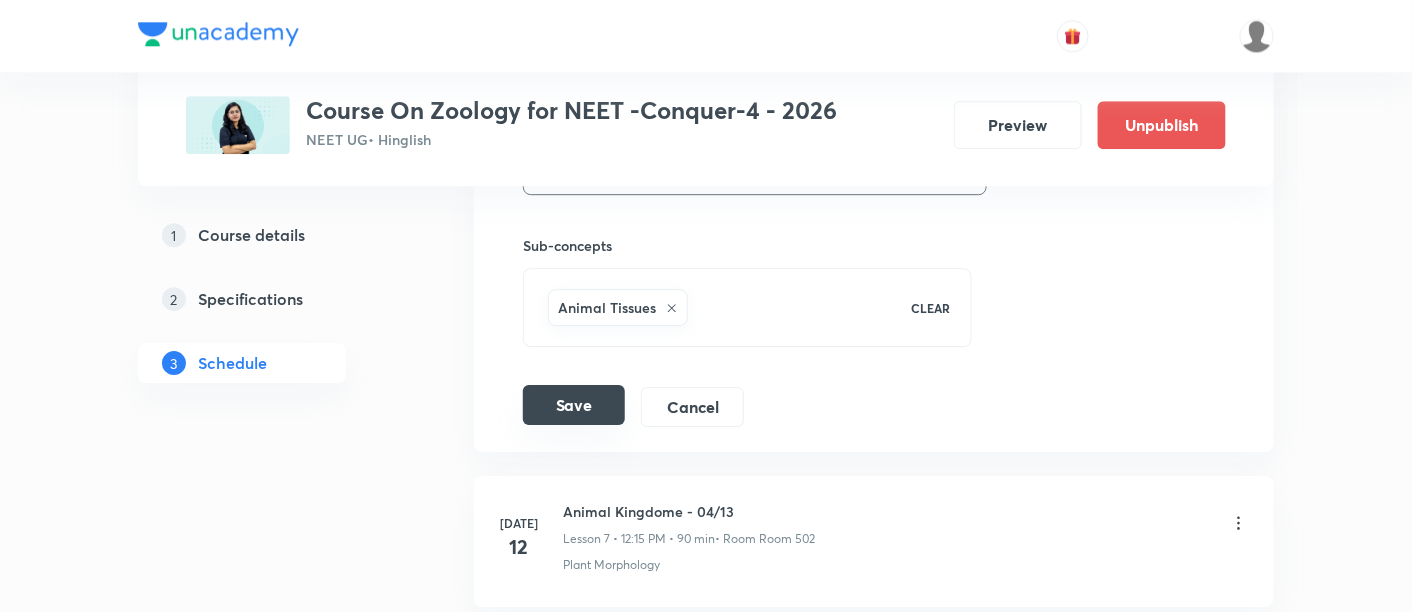 click on "Save" at bounding box center (574, 405) 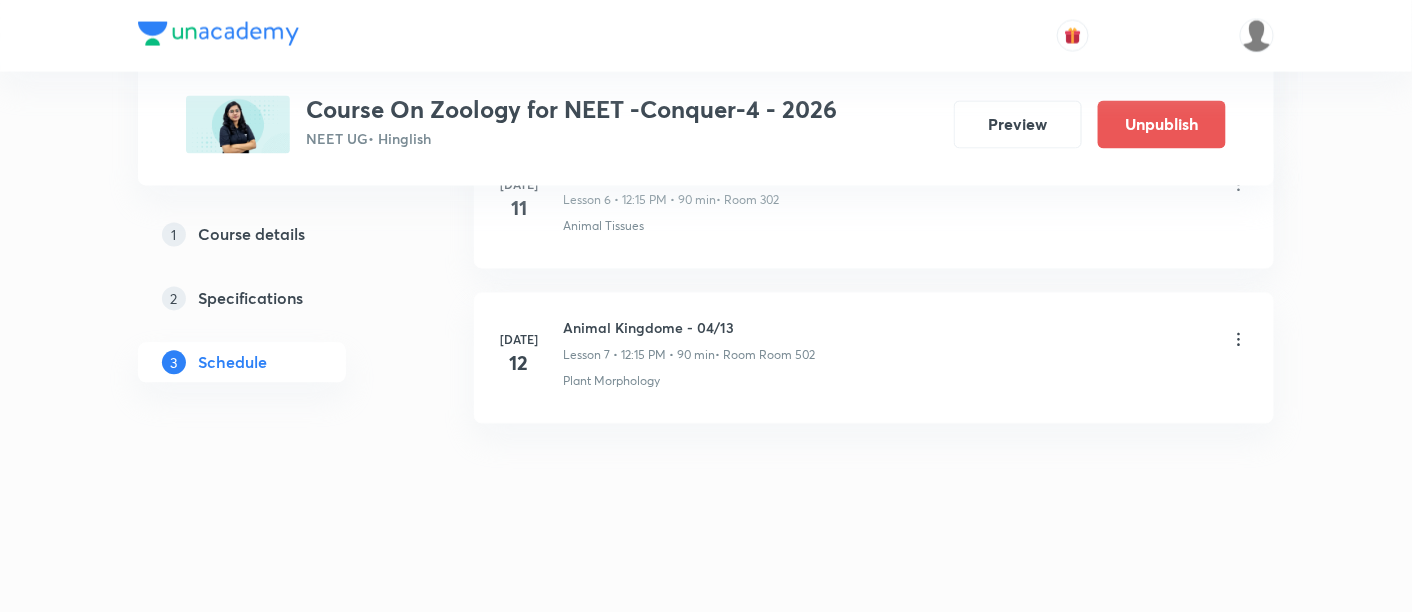 scroll, scrollTop: 1152, scrollLeft: 0, axis: vertical 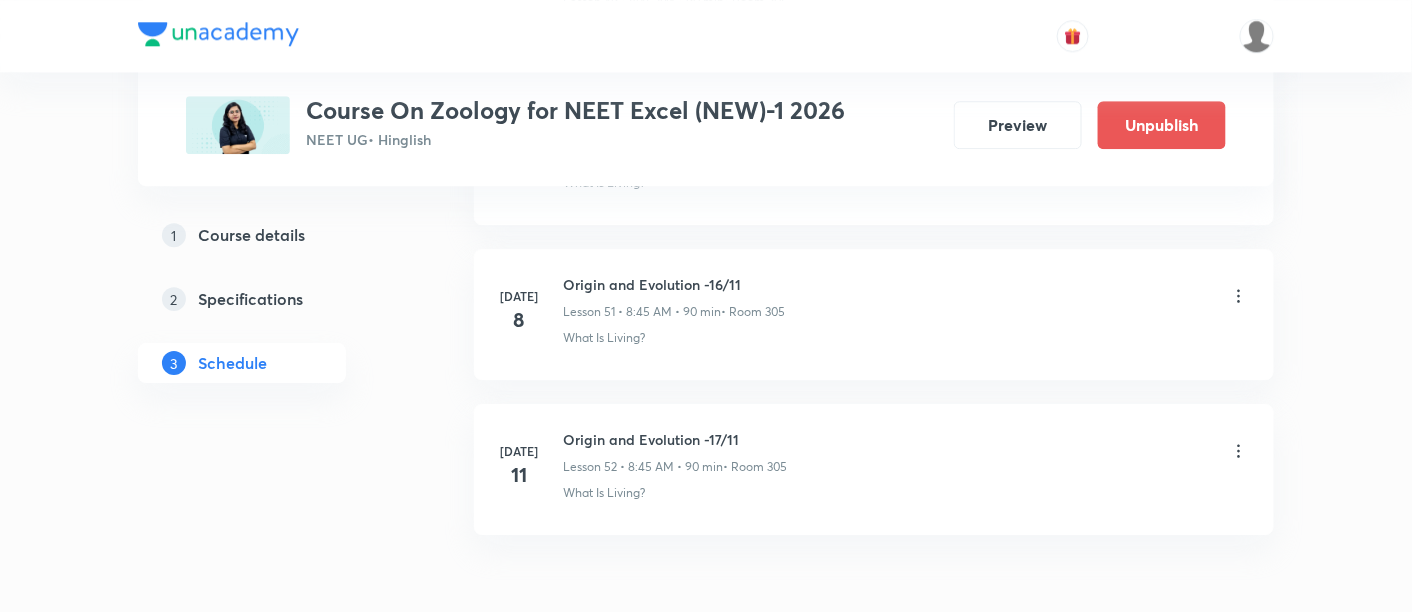 click 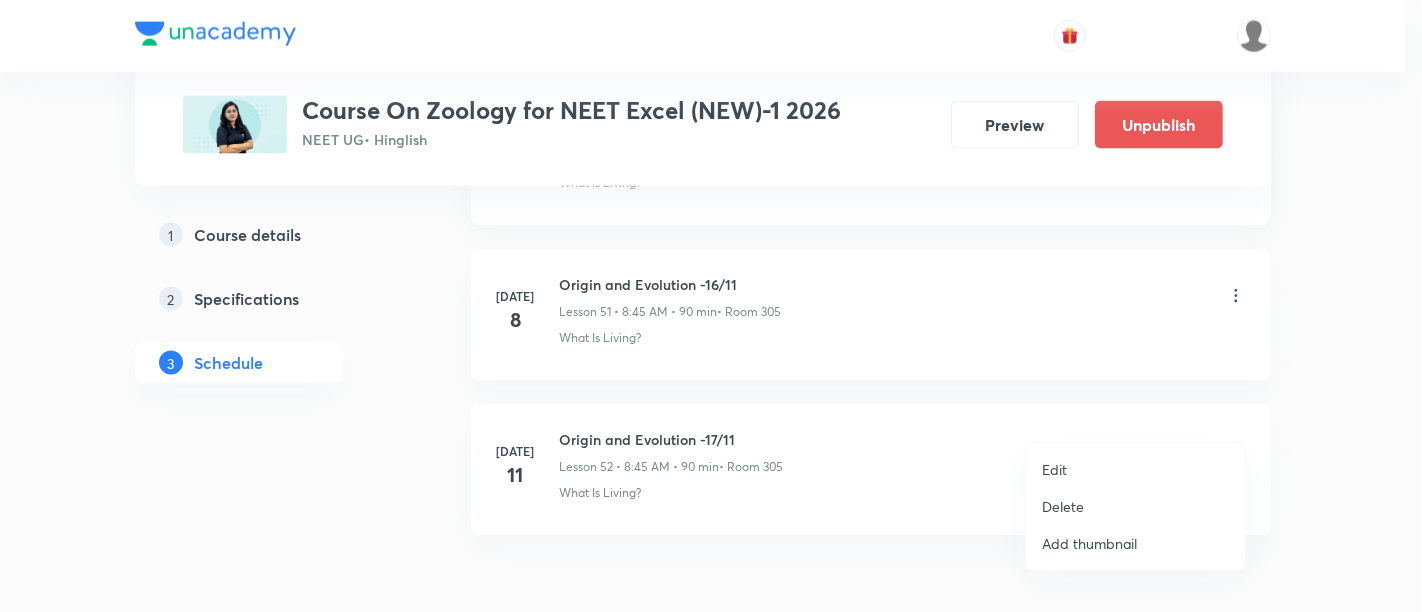 click on "Delete" at bounding box center [1063, 506] 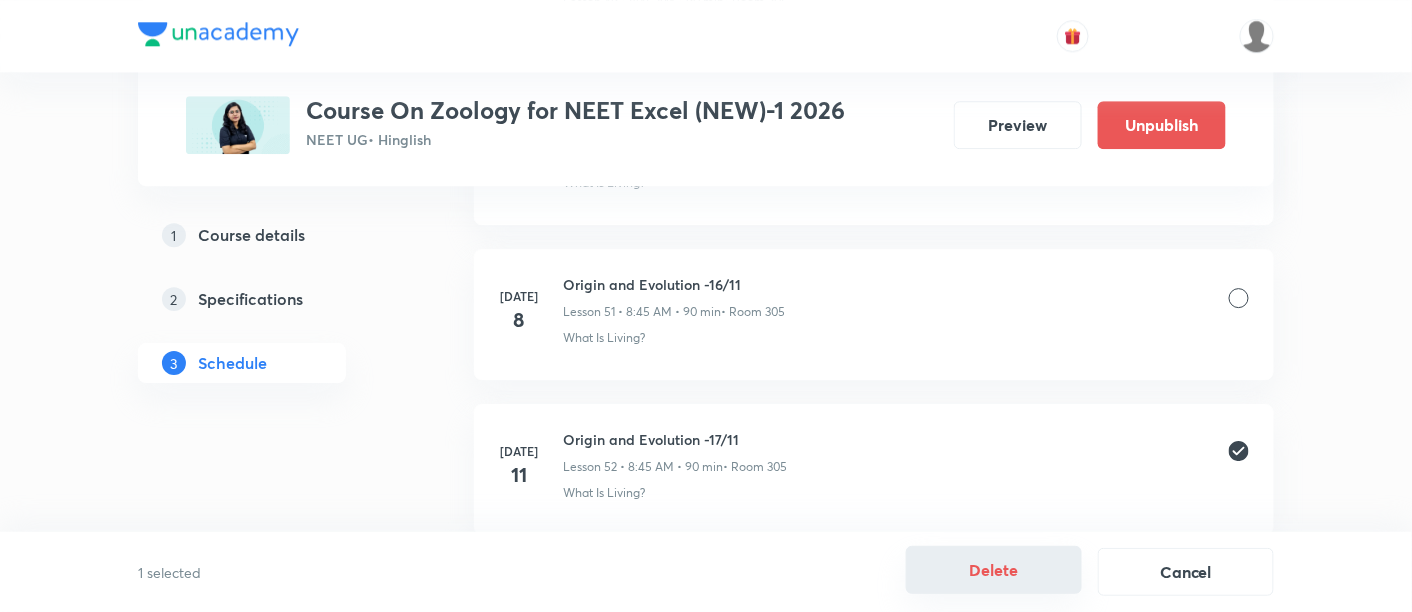 click on "Delete" at bounding box center (994, 570) 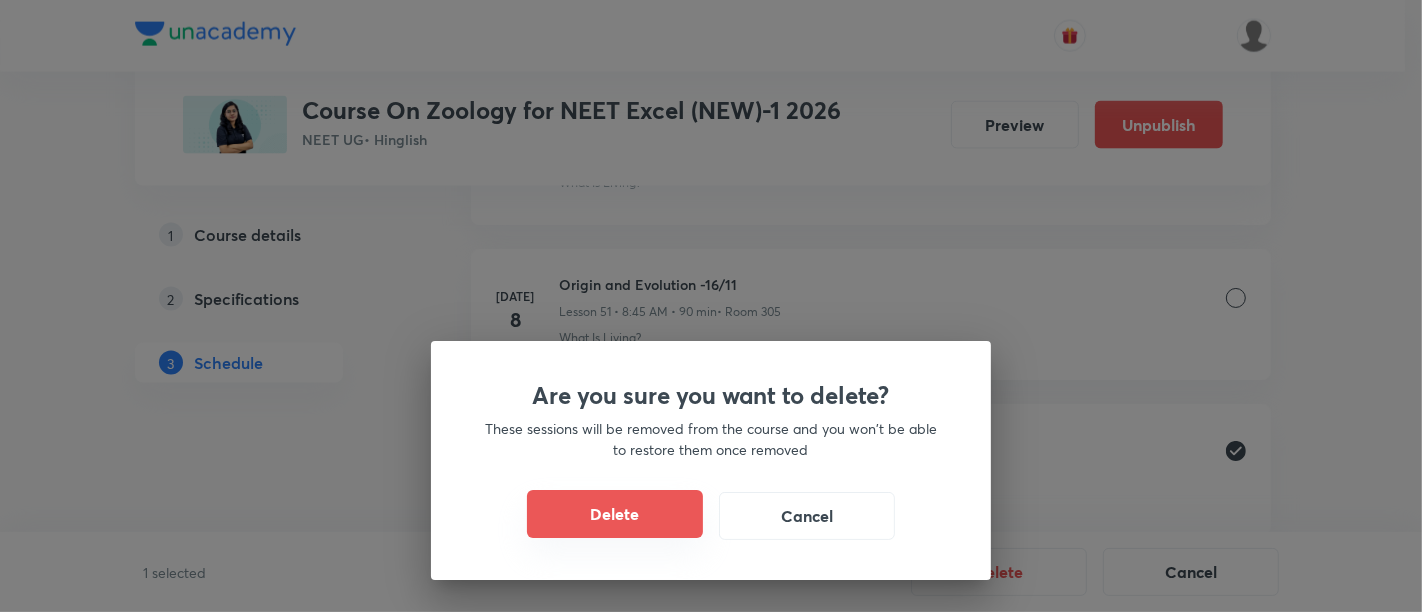 click on "Delete" at bounding box center (615, 514) 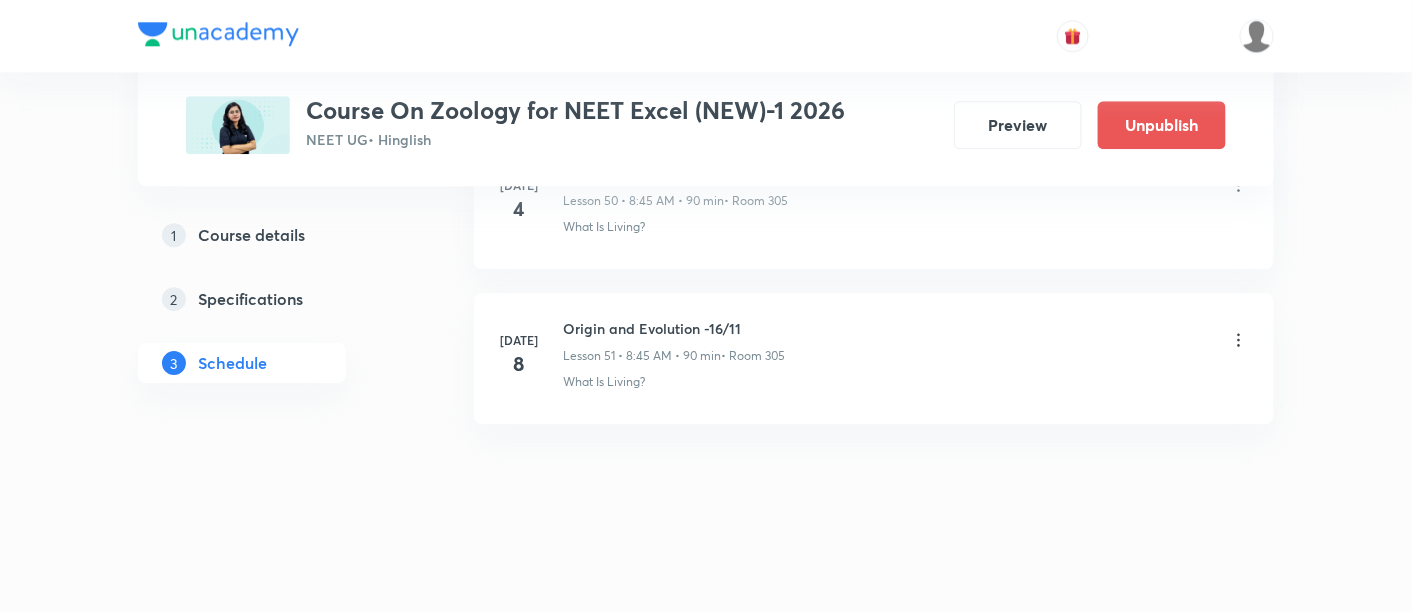 scroll, scrollTop: 8864, scrollLeft: 0, axis: vertical 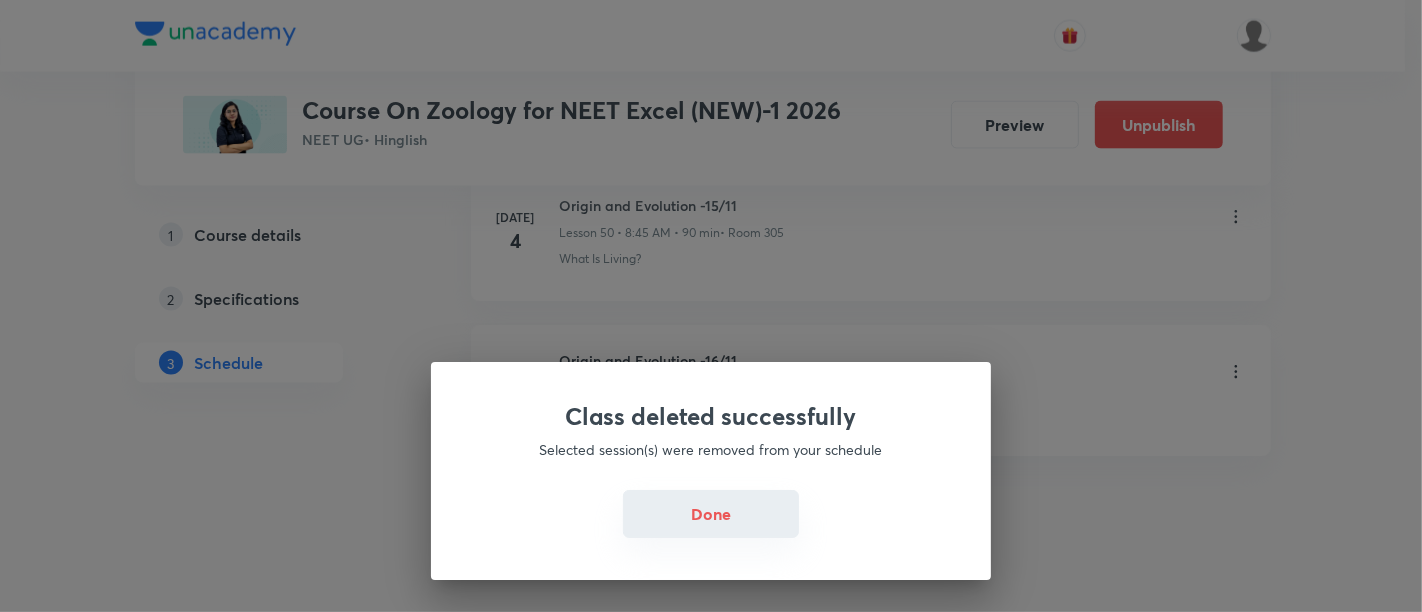 click on "Done" at bounding box center (711, 514) 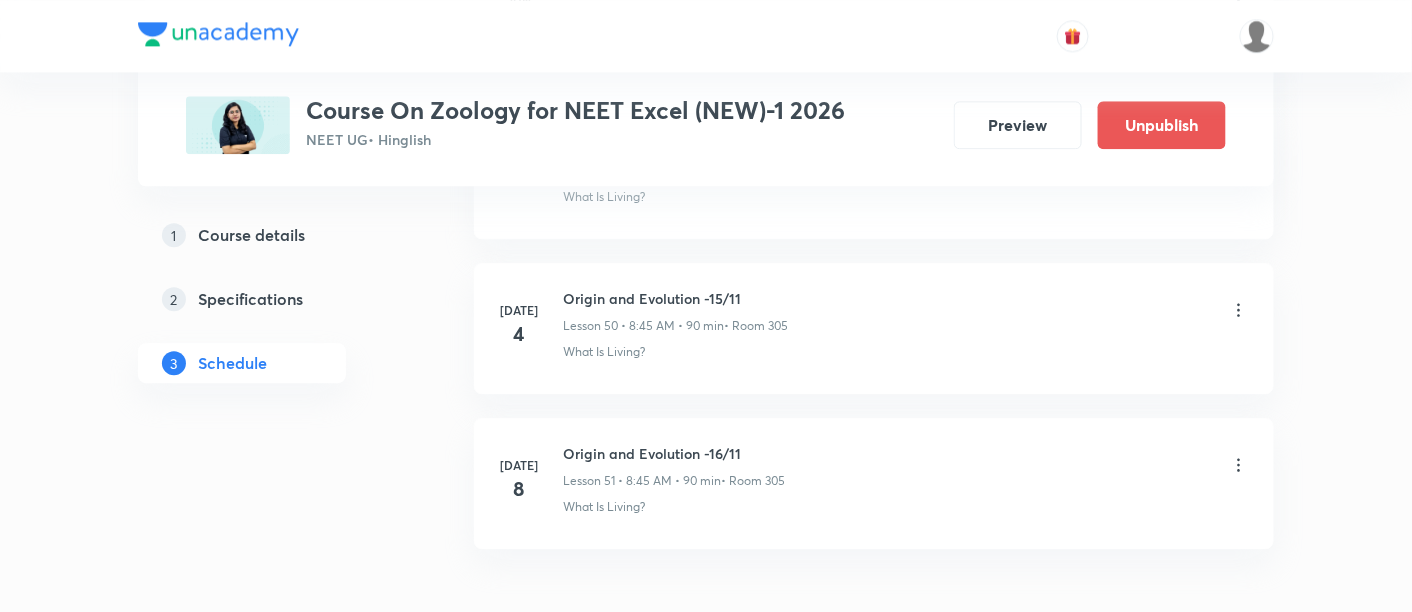 scroll, scrollTop: 8775, scrollLeft: 0, axis: vertical 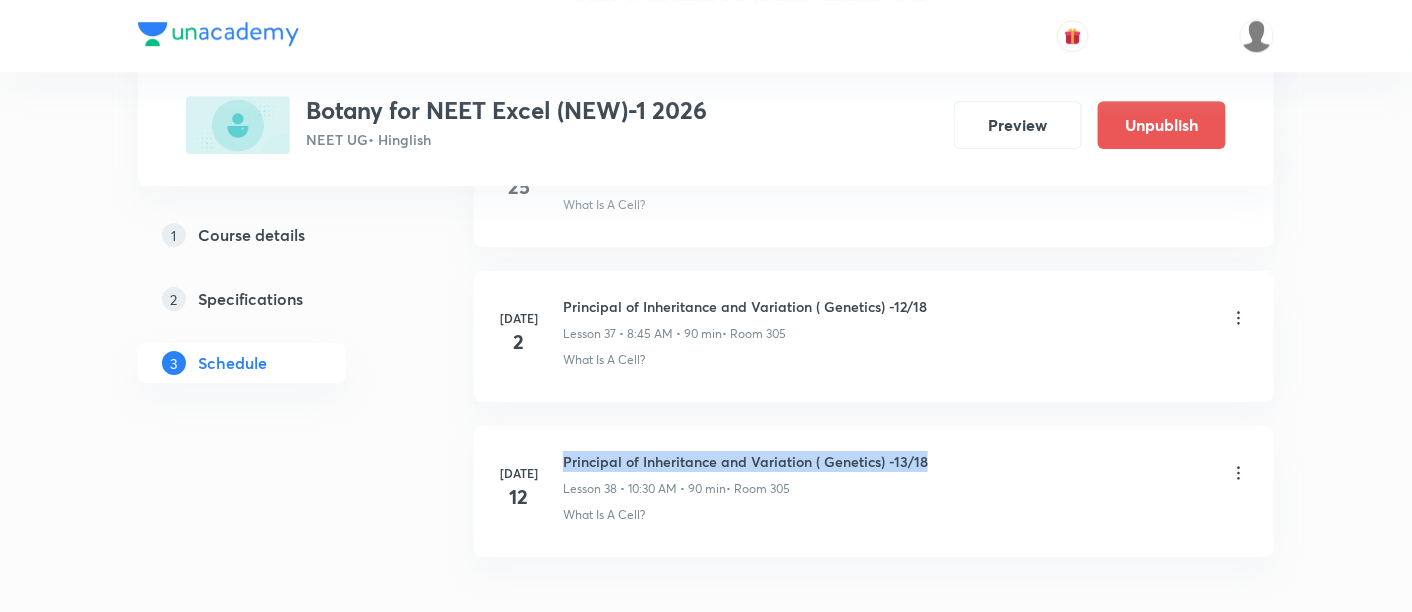 drag, startPoint x: 563, startPoint y: 430, endPoint x: 962, endPoint y: 432, distance: 399.005 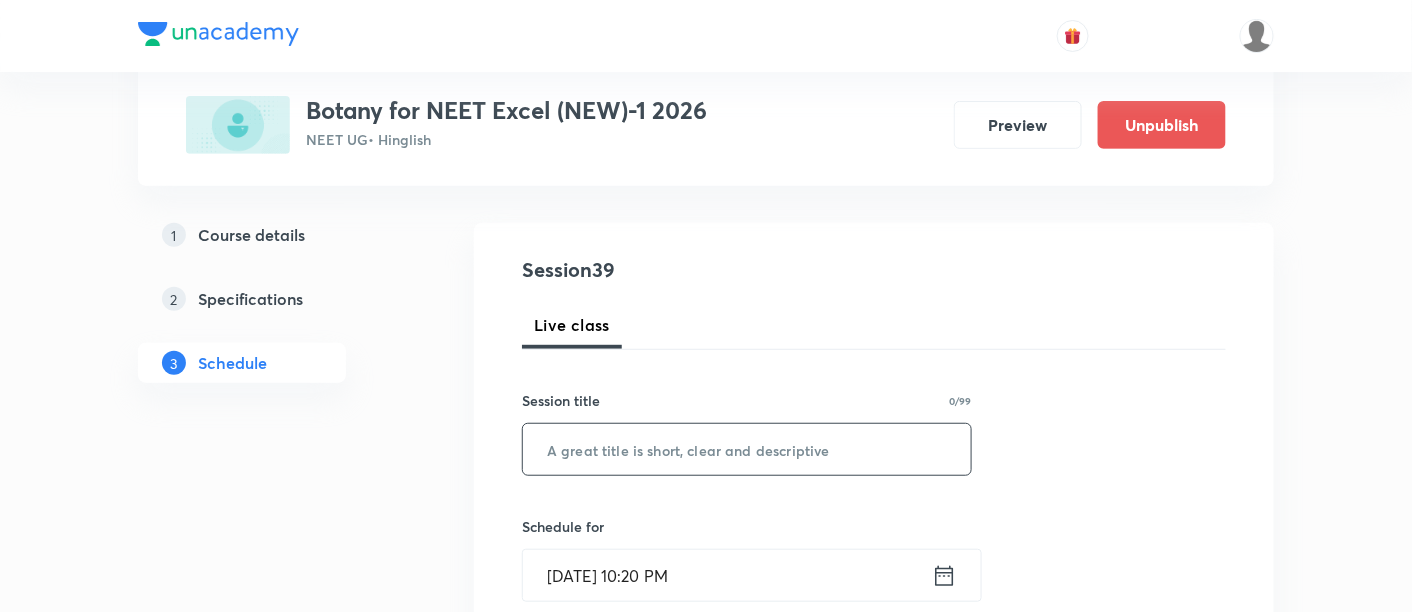 scroll, scrollTop: 188, scrollLeft: 0, axis: vertical 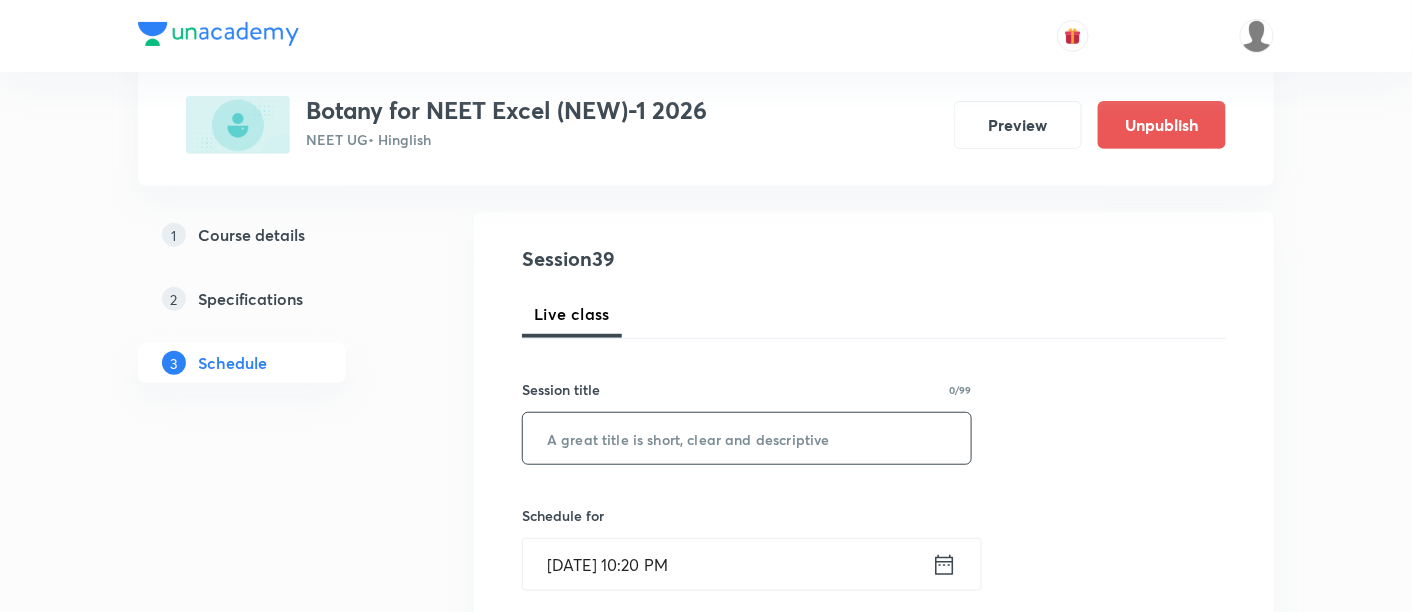 click at bounding box center (747, 438) 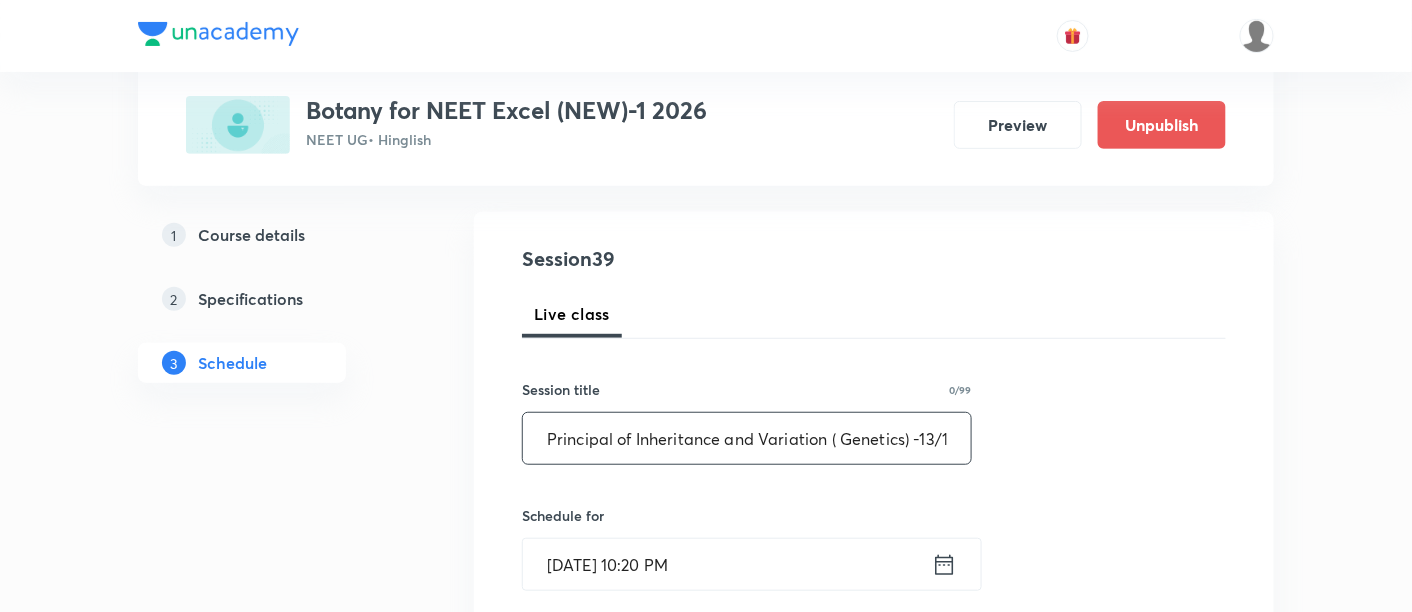 scroll, scrollTop: 0, scrollLeft: 9, axis: horizontal 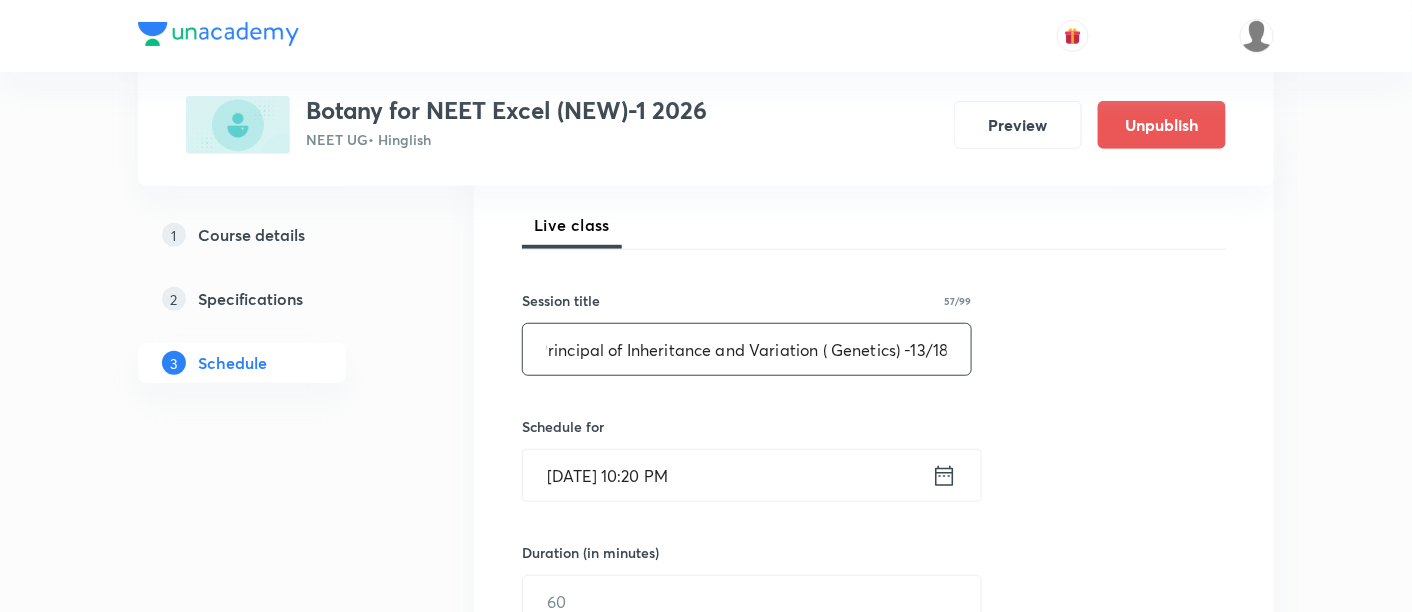 type on "Principal of Inheritance and Variation ( Genetics) -13/18" 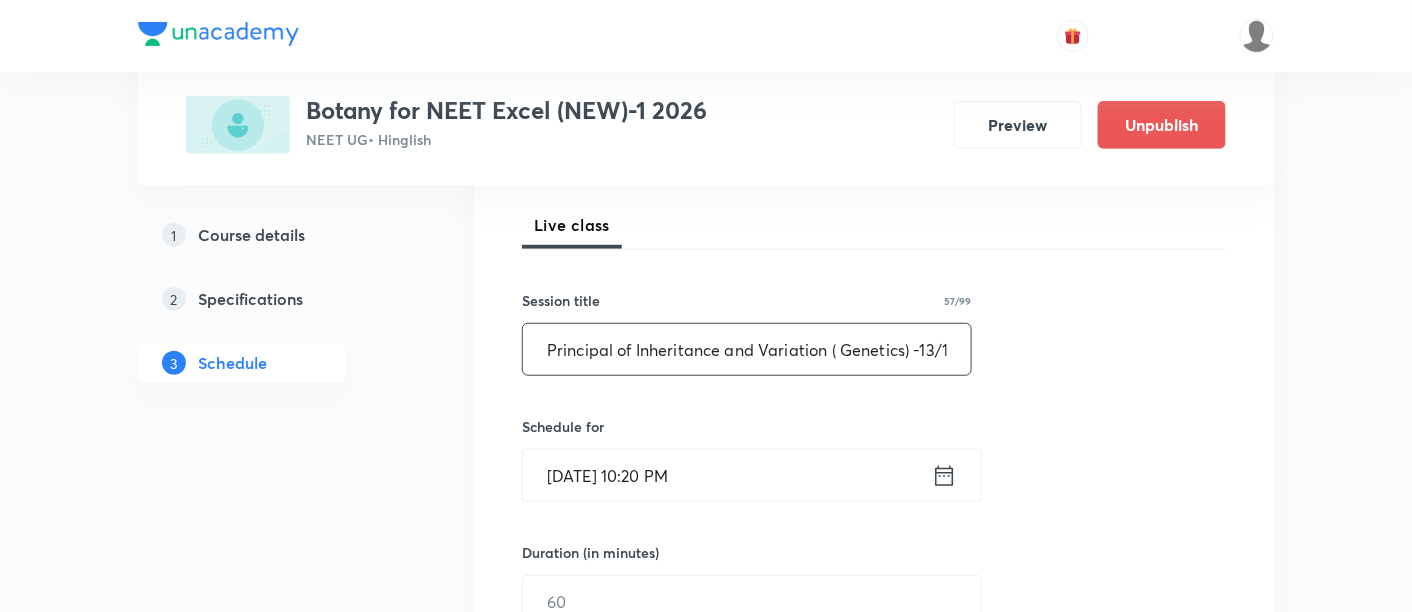 click 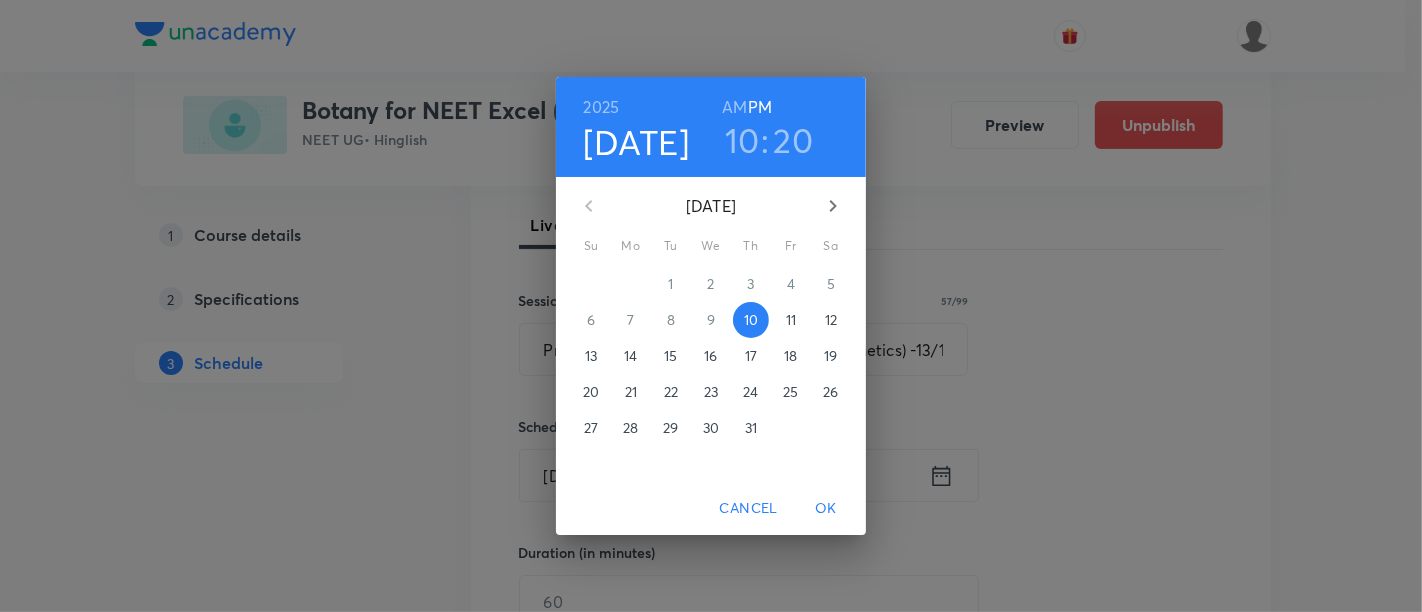 click on "11" at bounding box center [791, 320] 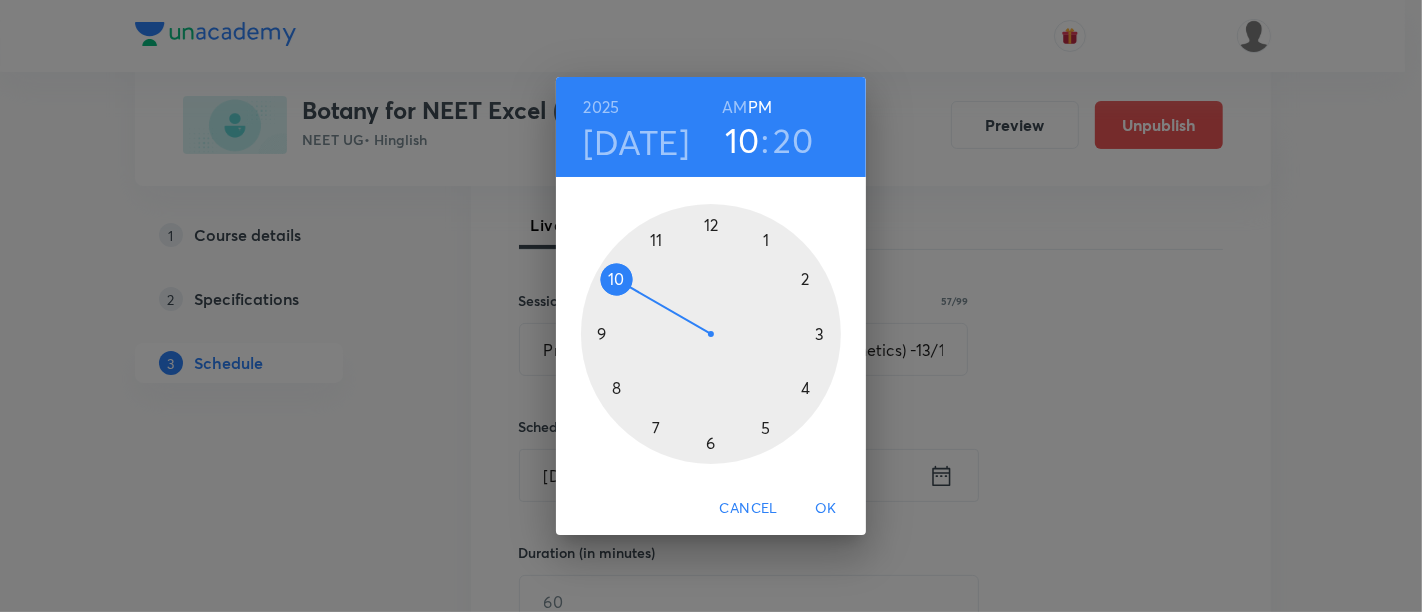 click on "AM" at bounding box center [734, 107] 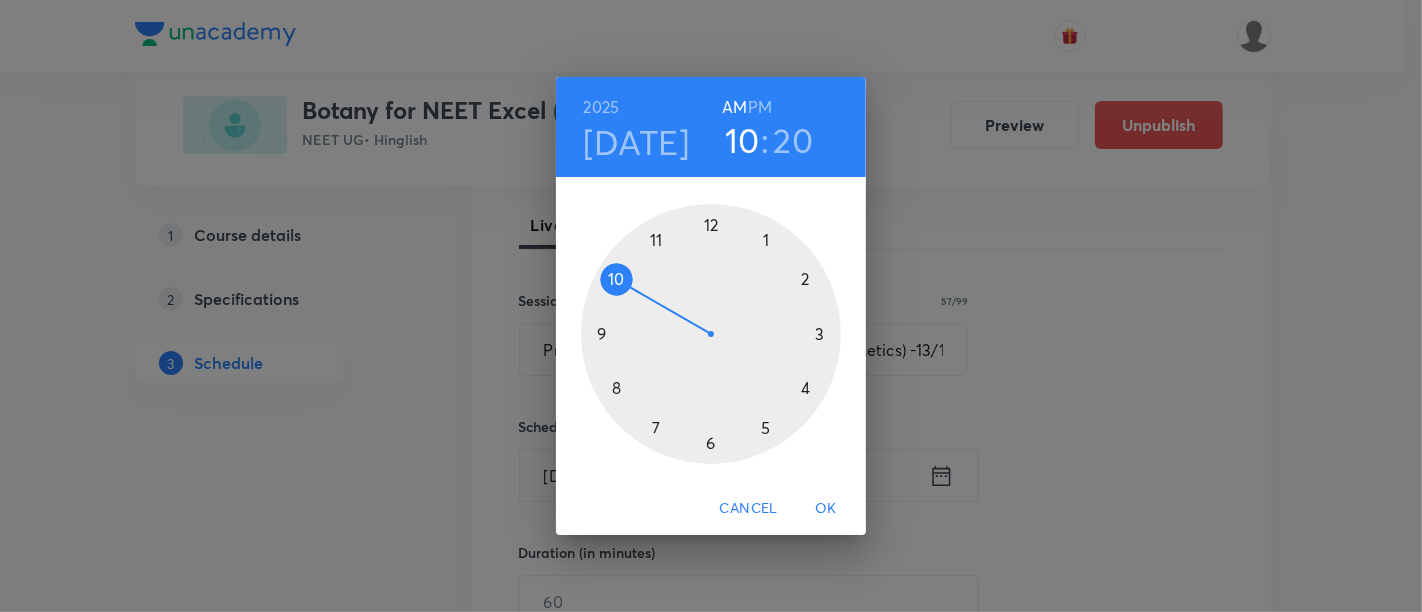 click at bounding box center (711, 334) 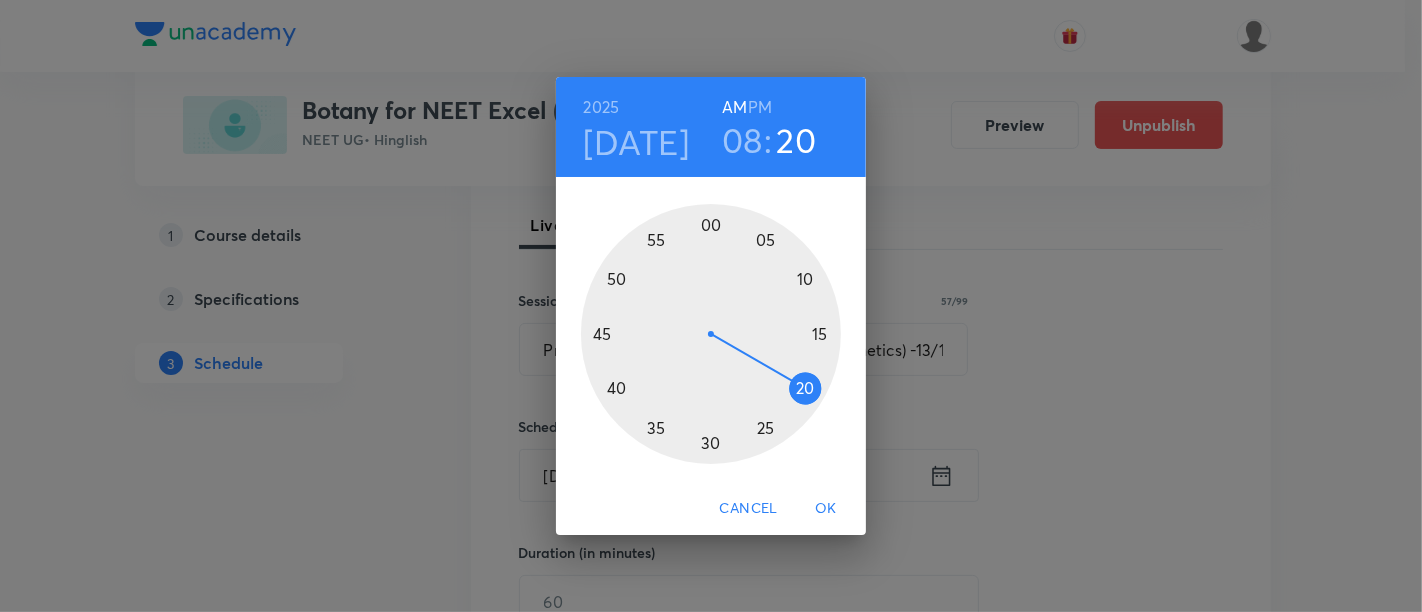 click at bounding box center [711, 334] 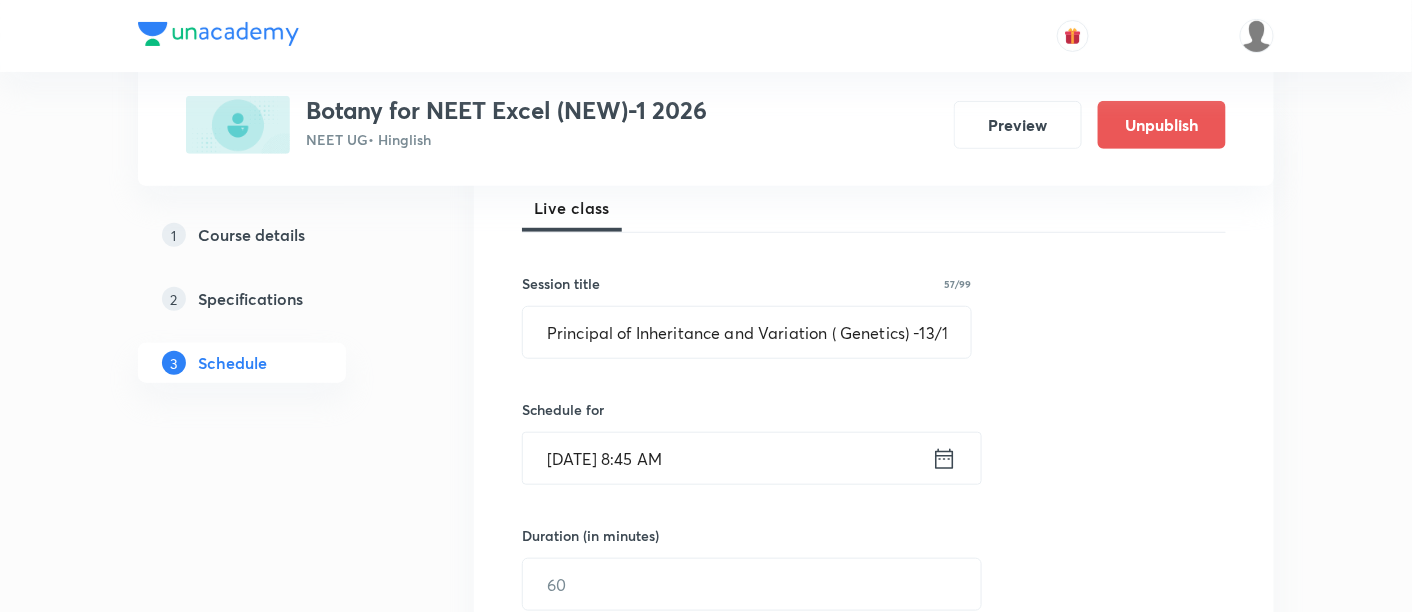 scroll, scrollTop: 296, scrollLeft: 0, axis: vertical 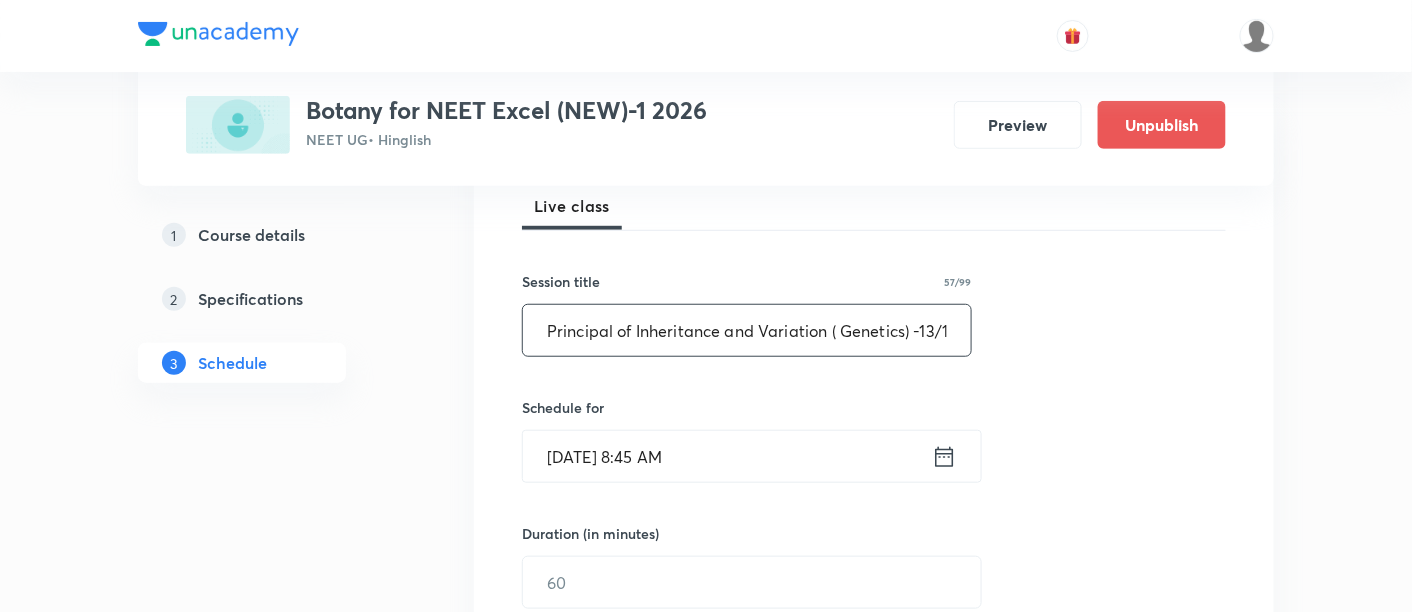 click on "Principal of Inheritance and Variation ( Genetics) -13/18" at bounding box center [747, 330] 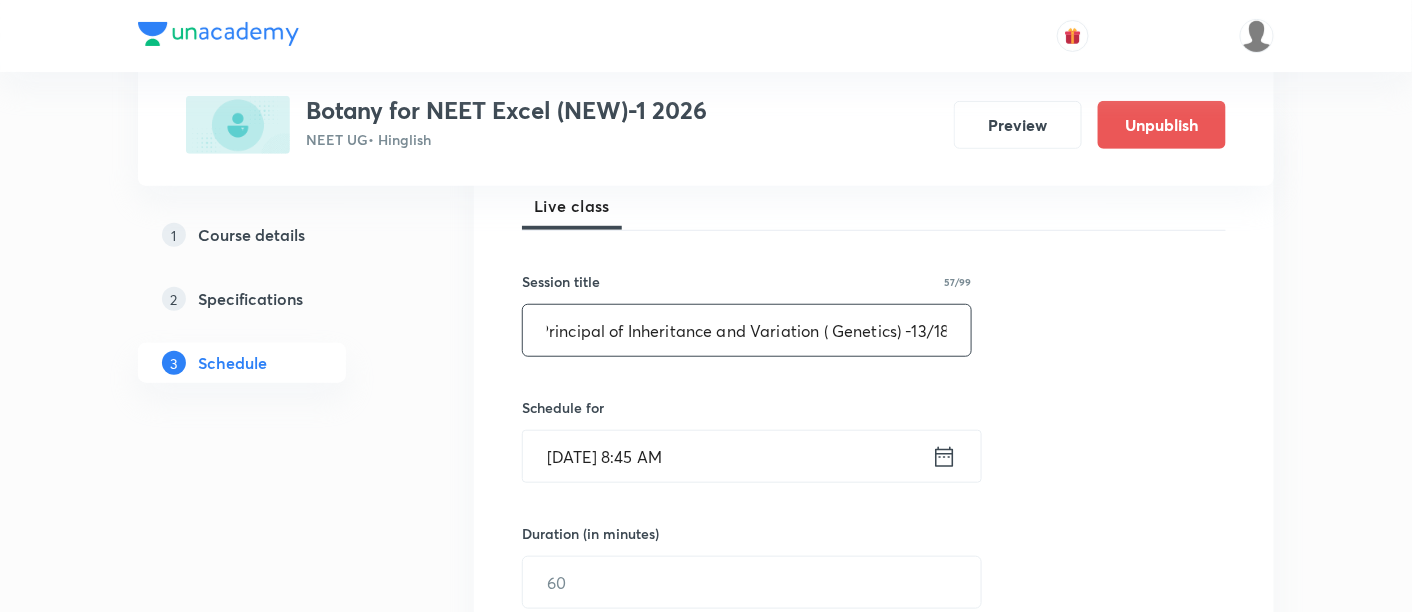 scroll, scrollTop: 0, scrollLeft: 10, axis: horizontal 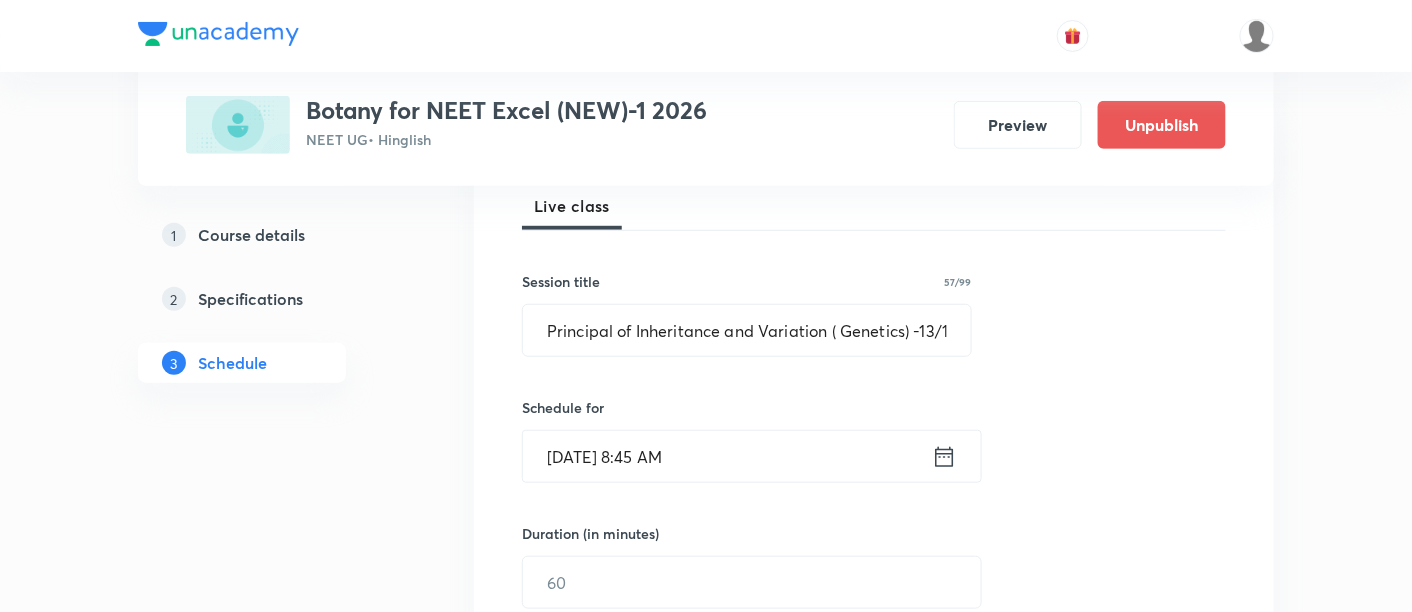 click on "Session  39 Live class Session title 57/99 Principal of Inheritance and Variation ( Genetics) -13/18 ​ Schedule for Jul 11, 2025, 8:45 AM ​ Duration (in minutes) ​   Session type Online Offline Room Select centre room Sub-concepts Select concepts that wil be covered in this session Add Cancel" at bounding box center [874, 605] 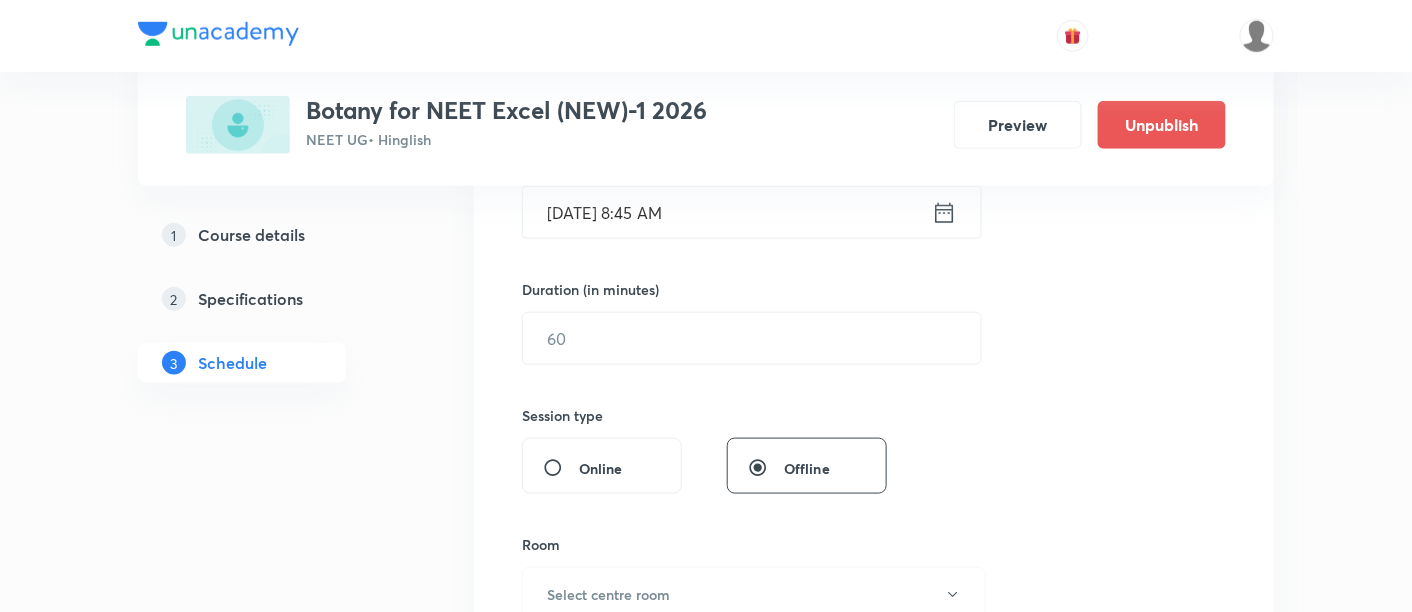 scroll, scrollTop: 555, scrollLeft: 0, axis: vertical 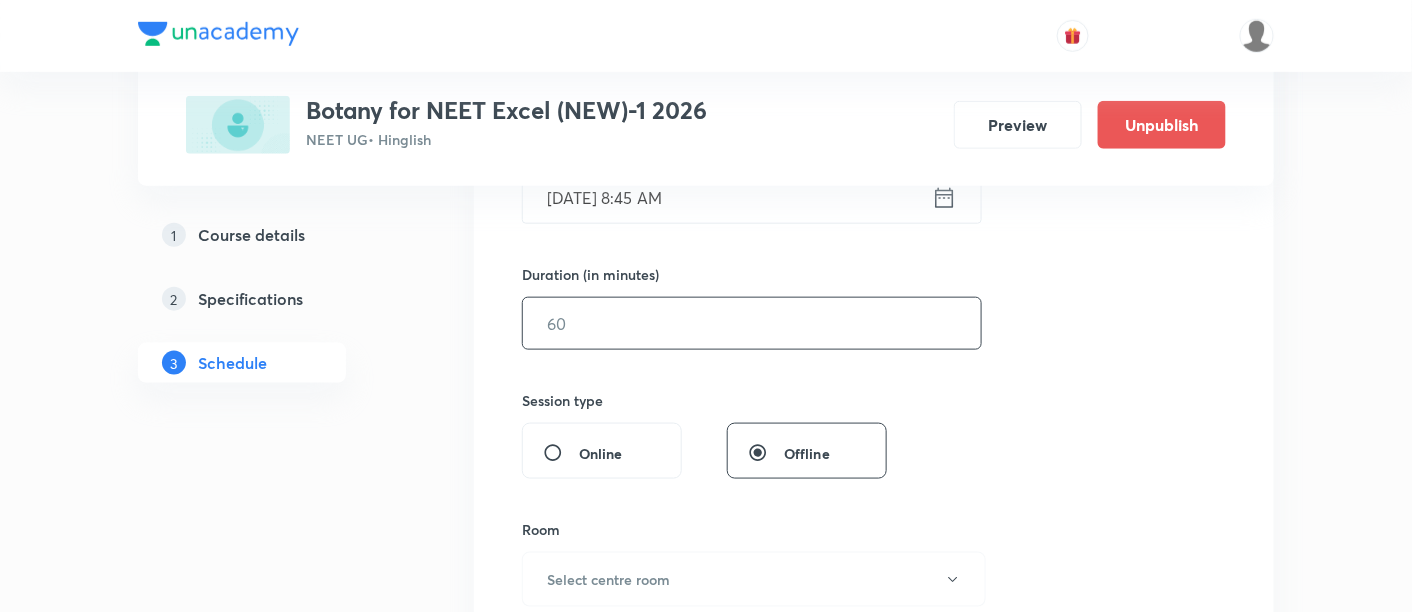 click at bounding box center [752, 323] 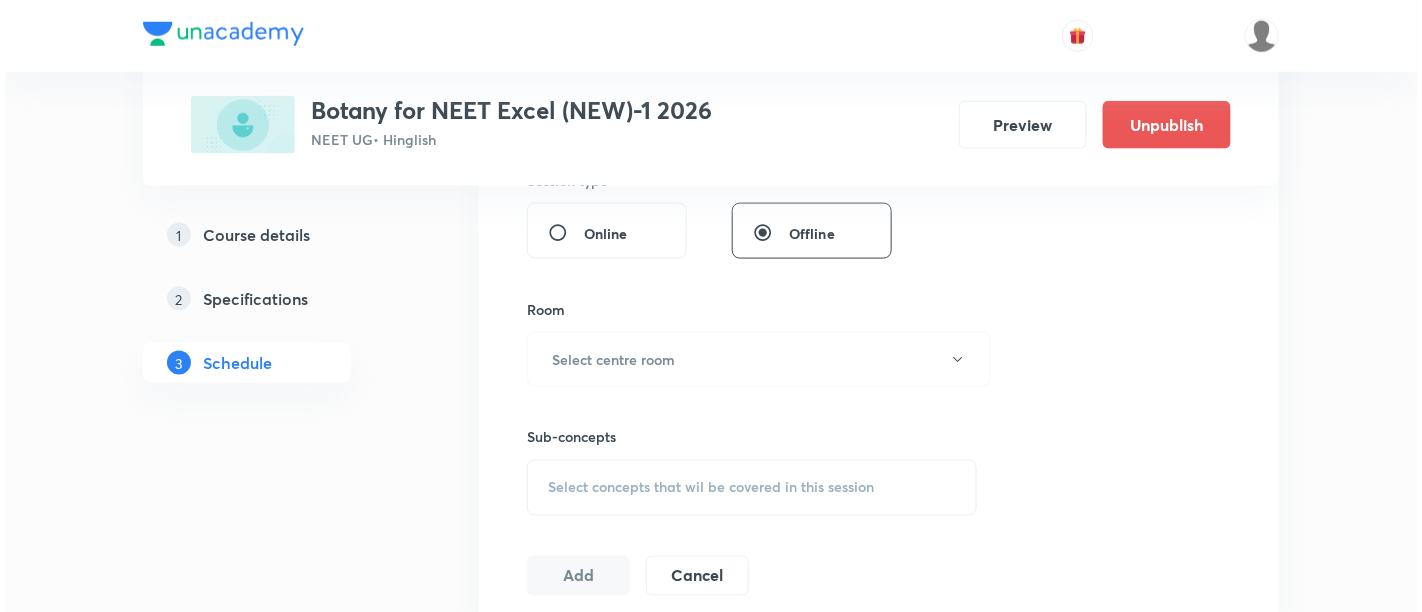 scroll, scrollTop: 777, scrollLeft: 0, axis: vertical 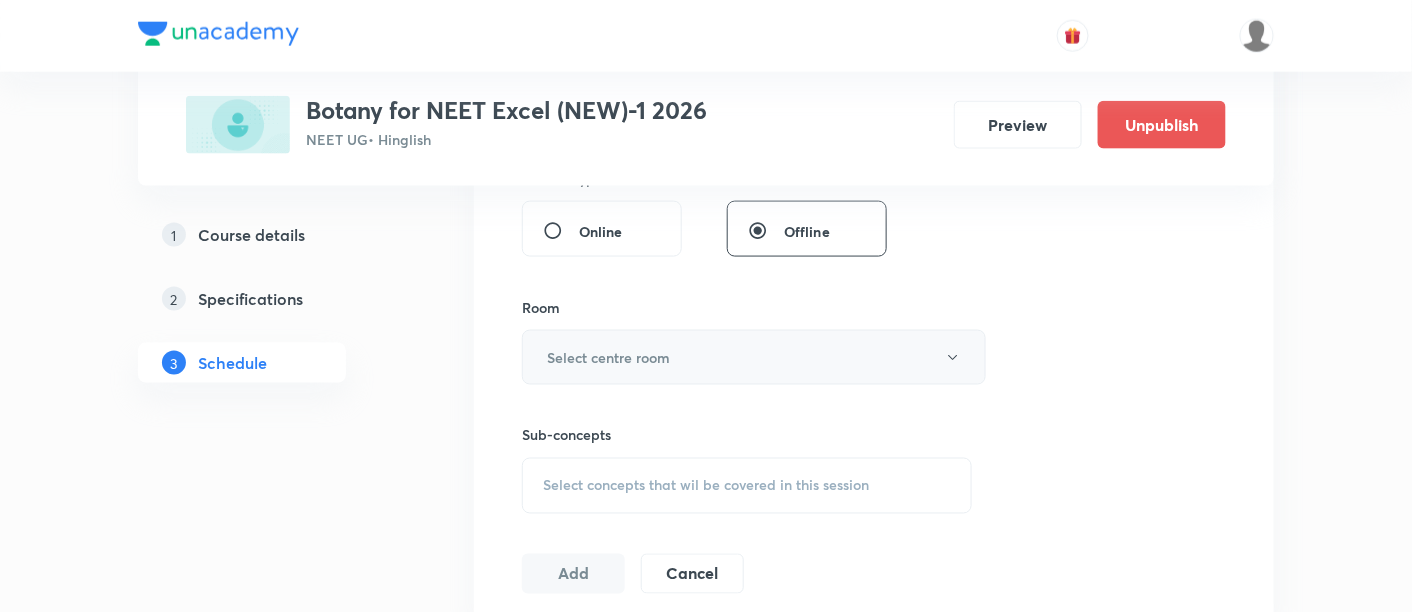 type on "90" 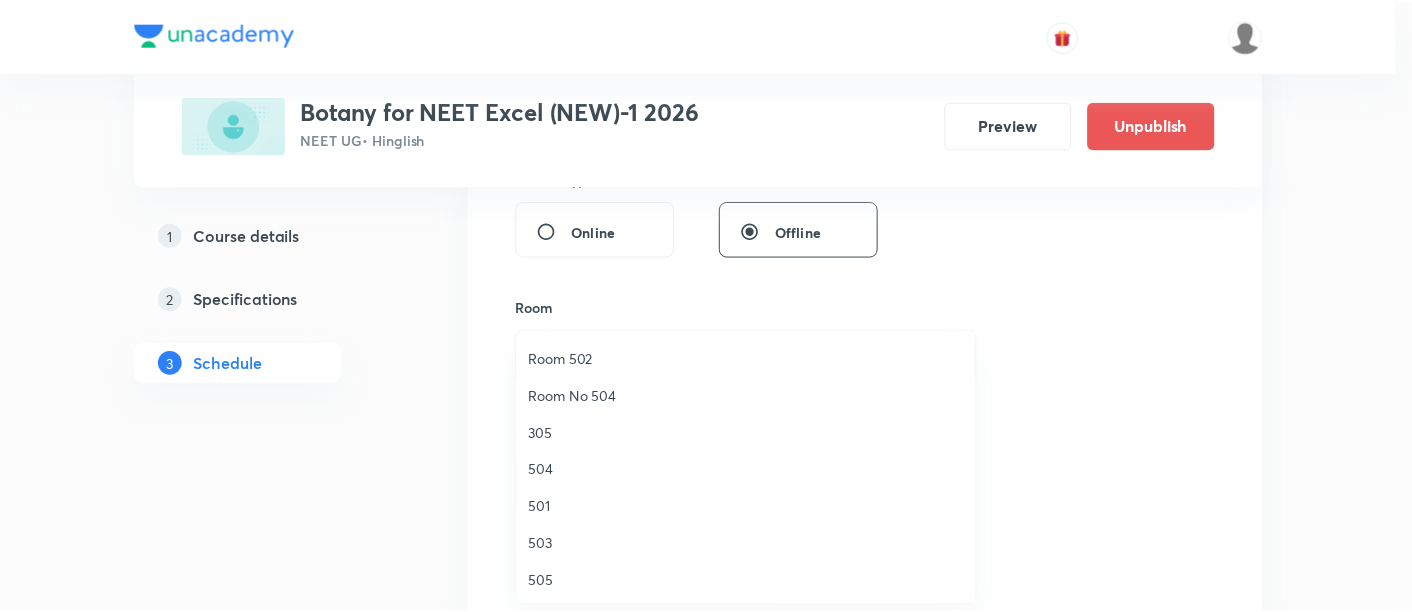 scroll, scrollTop: 225, scrollLeft: 0, axis: vertical 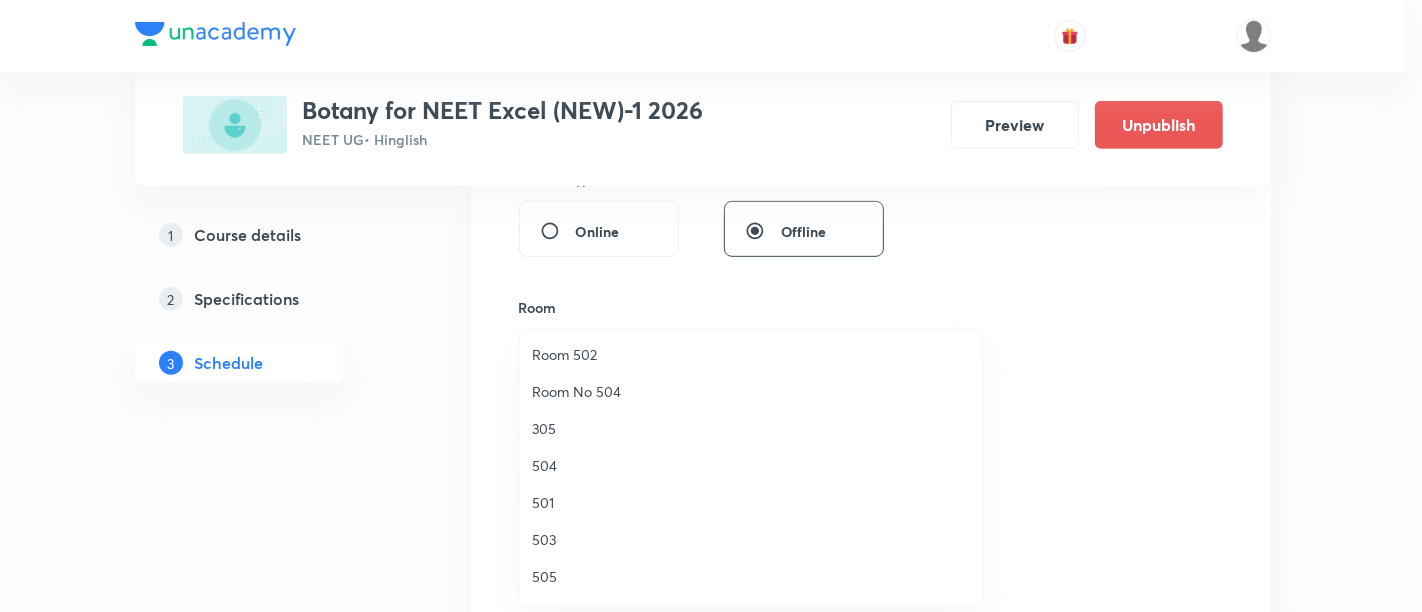 click on "305" at bounding box center (751, 428) 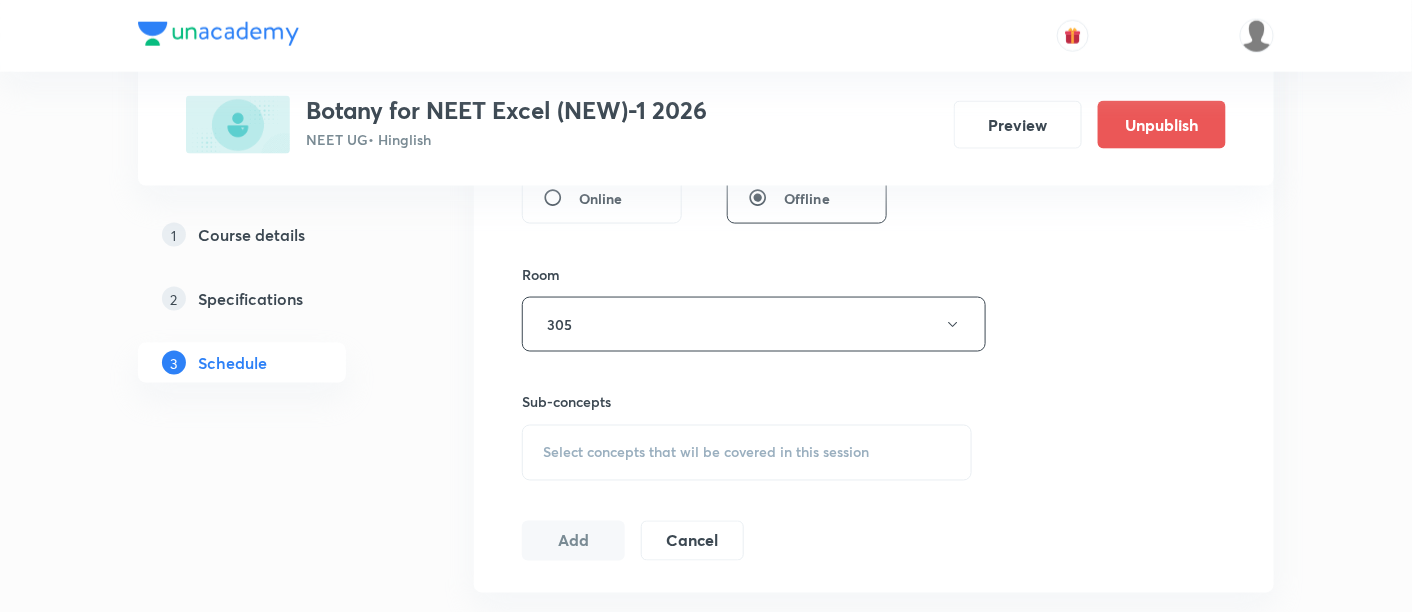 scroll, scrollTop: 829, scrollLeft: 0, axis: vertical 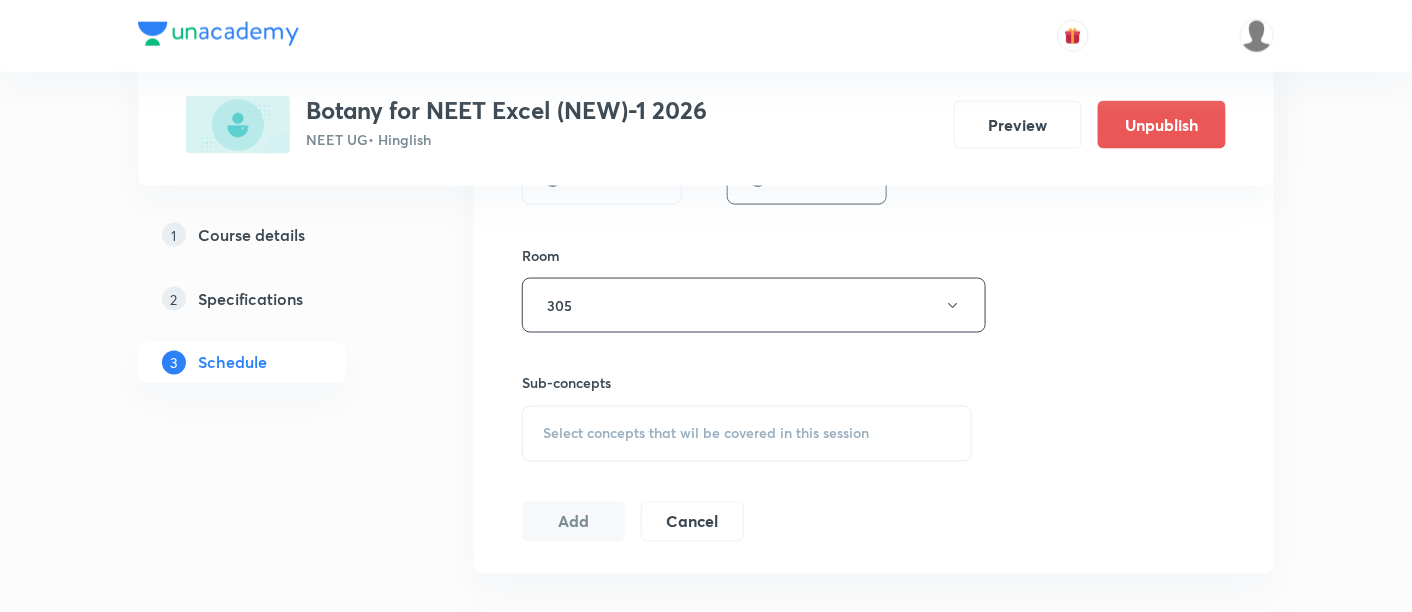 click on "Select concepts that wil be covered in this session" at bounding box center [747, 434] 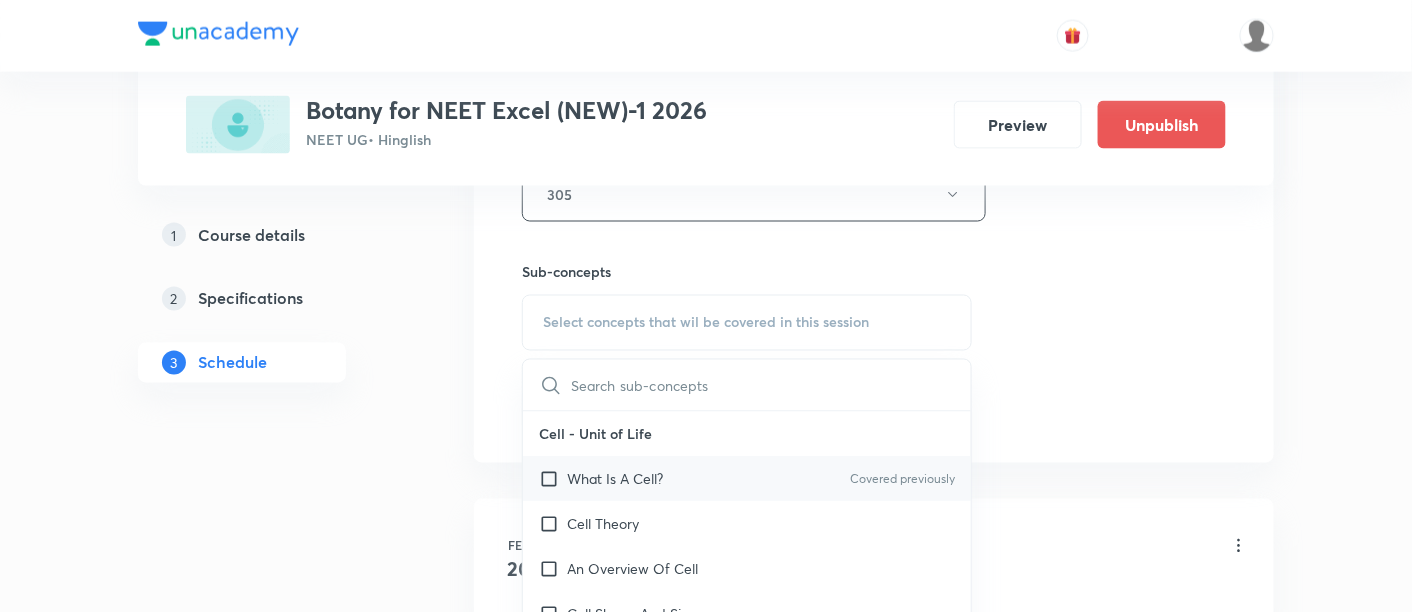 scroll, scrollTop: 940, scrollLeft: 0, axis: vertical 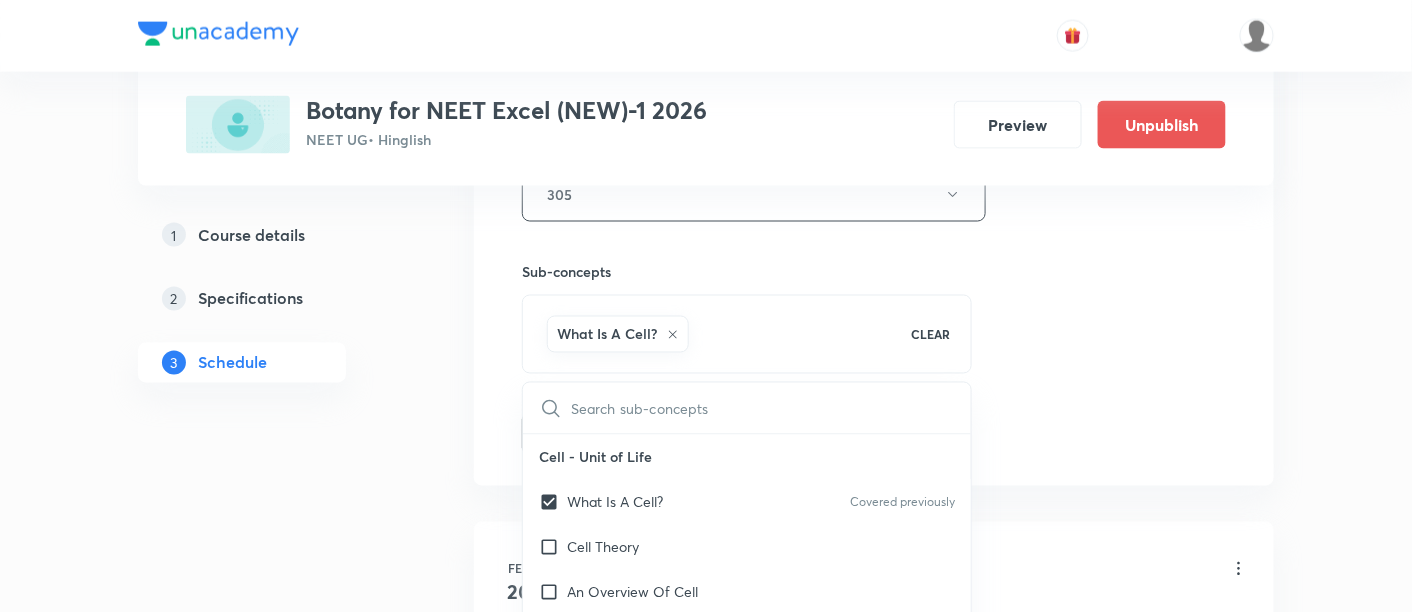 click on "Session  39 Live class Session title 57/99 Principal of Inheritance and Variation ( Genetics) -13/18 ​ Schedule for Jul 11, 2025, 8:45 AM ​ Duration (in minutes) 90 ​   Session type Online Offline Room 305 Sub-concepts What Is A Cell? CLEAR ​ Cell - Unit of Life What Is A Cell? Covered previously Cell Theory An Overview Of Cell Cell Shape And Size Prokaryotic Cells Eukaryotic Cells Ribosome and Inclusion Bodies Cell - Unit of Life Biomolecules How To Analyse Chemical Composition? Primary And Secondary Metabolites Biomacromolecules Proteins and Amino acids Polysaccharides / Carbohydrates Lipids Nucleic Acids Structure Of Proteins Nature Of Bond Linking Monomers In A Polymer Dynamic State Of Body Constituents - Concept Of Metabolism Metabolic Basis For Living Living State Enzymes Structure of Ribose, Glucose, Disaccharides Structure of Compound Lipids Nitrogen Bases Saturated and Unsaturated Fatty Acids Classification of Amino Acids Enzyme Classification Enzymes: Chemical Reactions Enzyme Inhibitions ER" at bounding box center [874, -27] 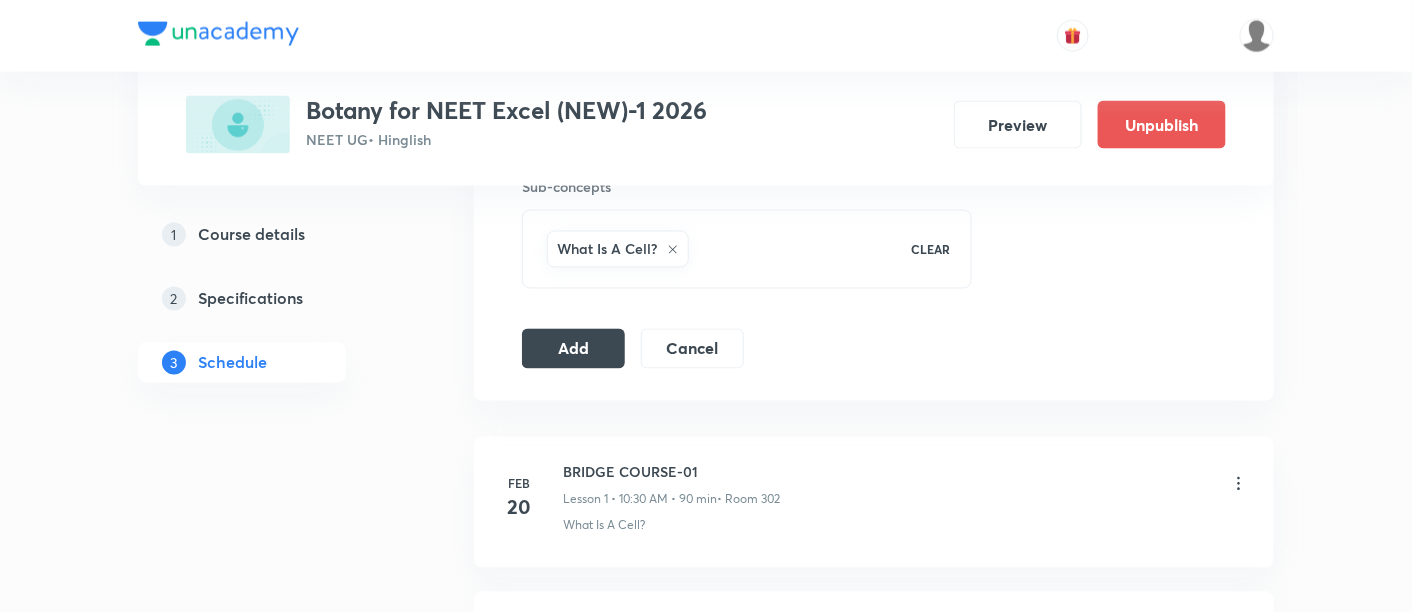 scroll, scrollTop: 1037, scrollLeft: 0, axis: vertical 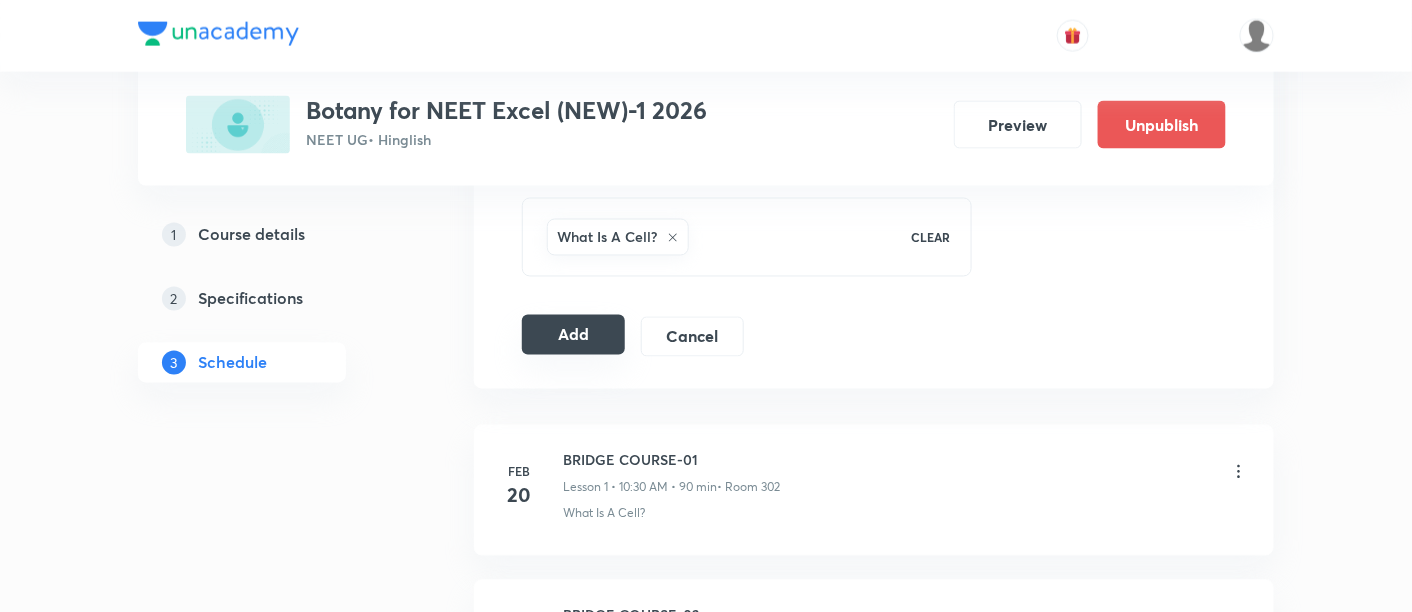 click on "Add" at bounding box center [573, 335] 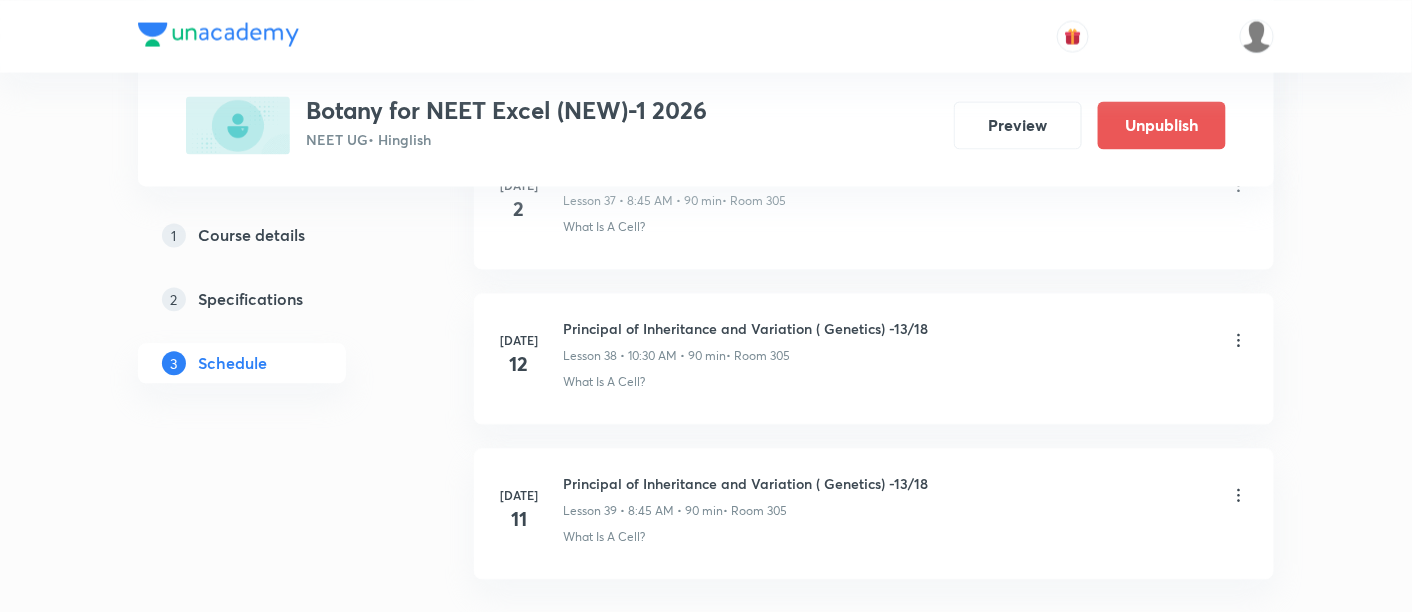 scroll, scrollTop: 5954, scrollLeft: 0, axis: vertical 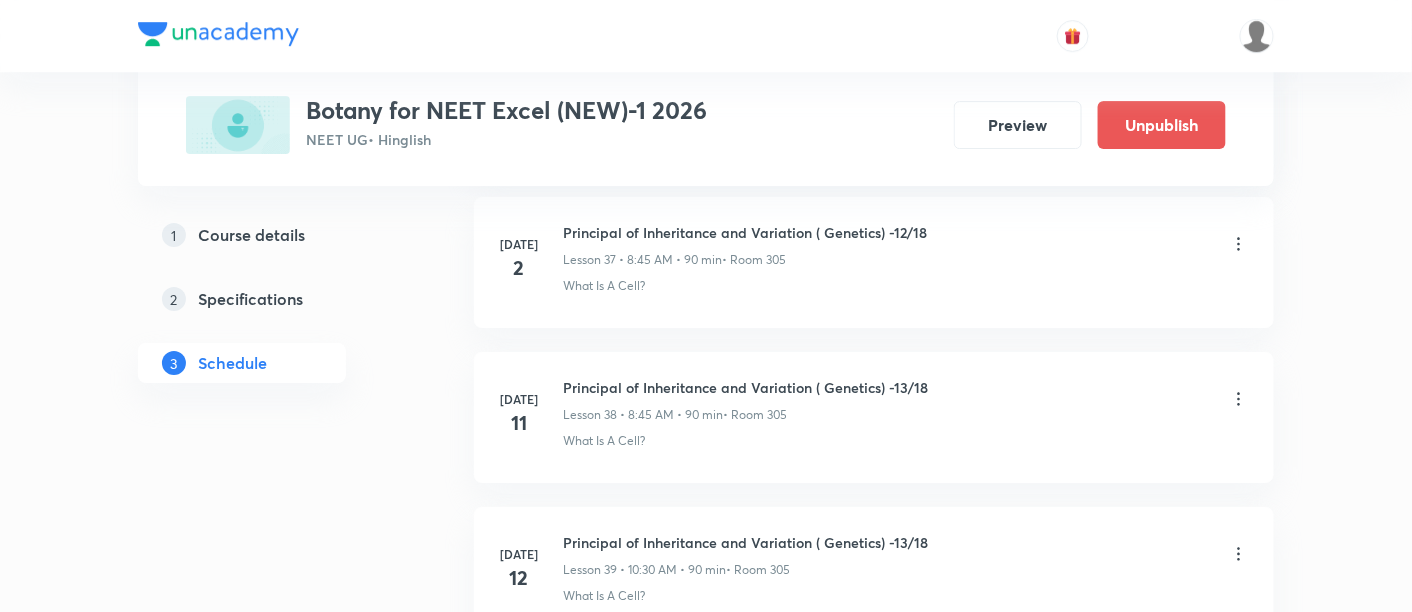click 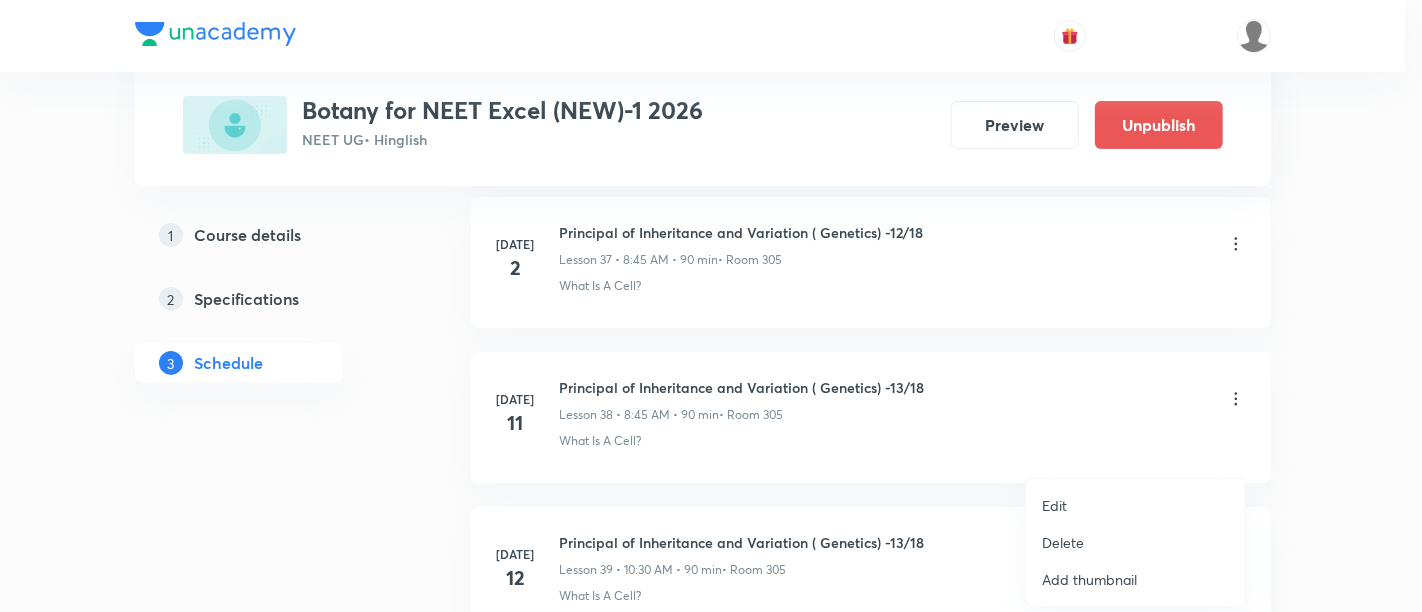 click on "Edit" at bounding box center (1054, 505) 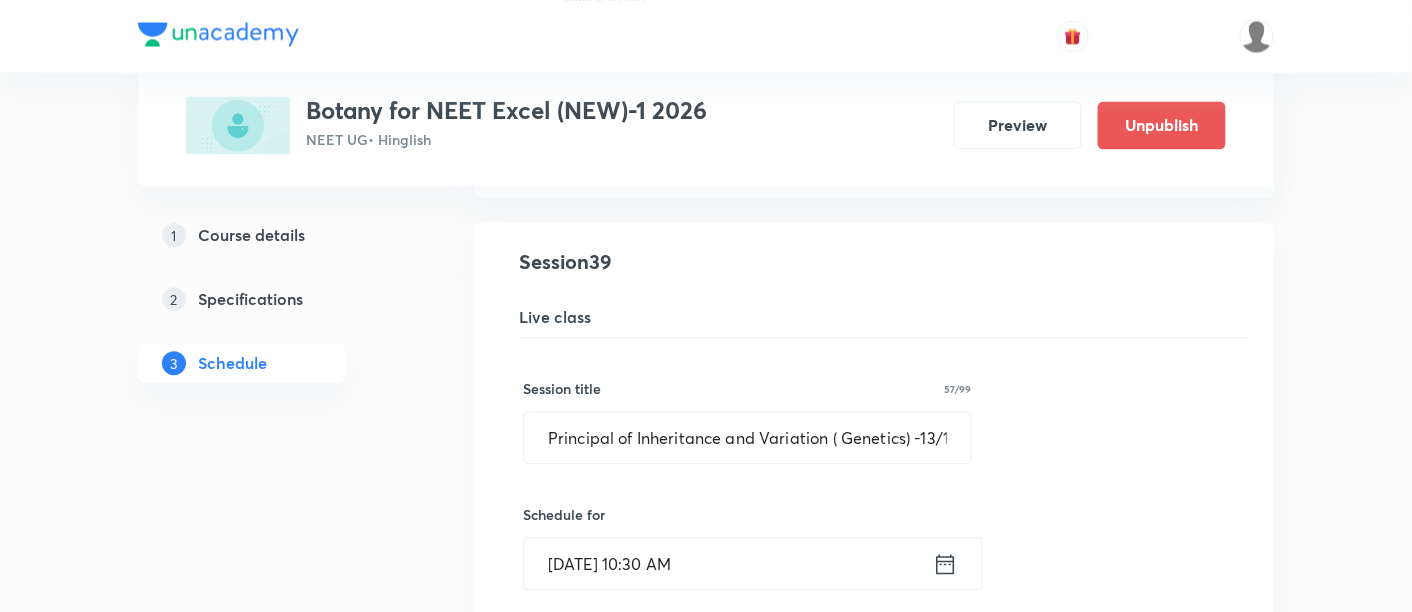 scroll, scrollTop: 6070, scrollLeft: 0, axis: vertical 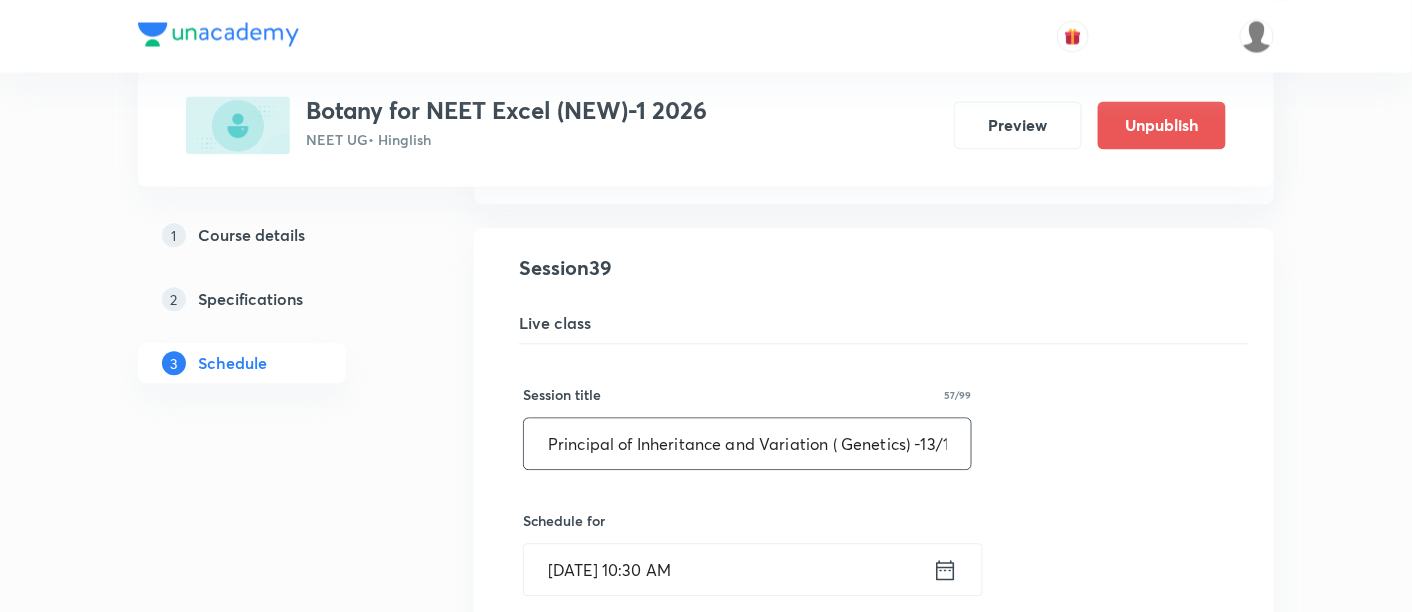 click on "Principal of Inheritance and Variation ( Genetics) -13/18" at bounding box center [747, 443] 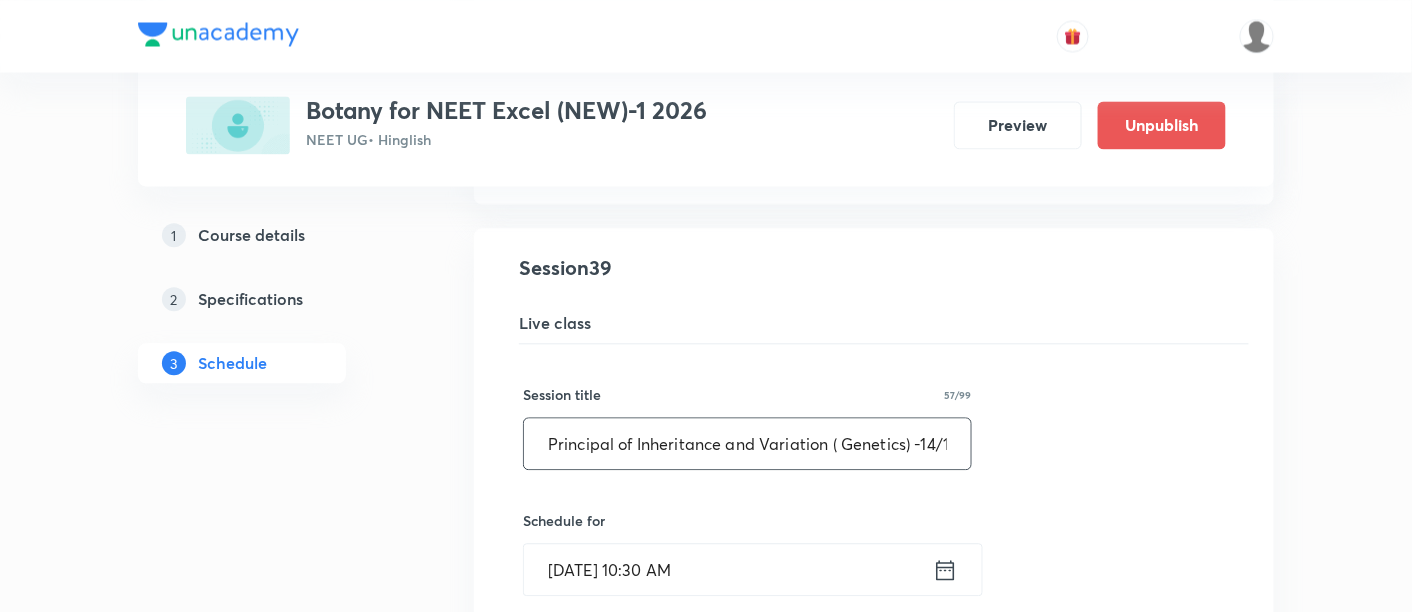 click on "Principal of Inheritance and Variation ( Genetics) -14/18" at bounding box center [747, 443] 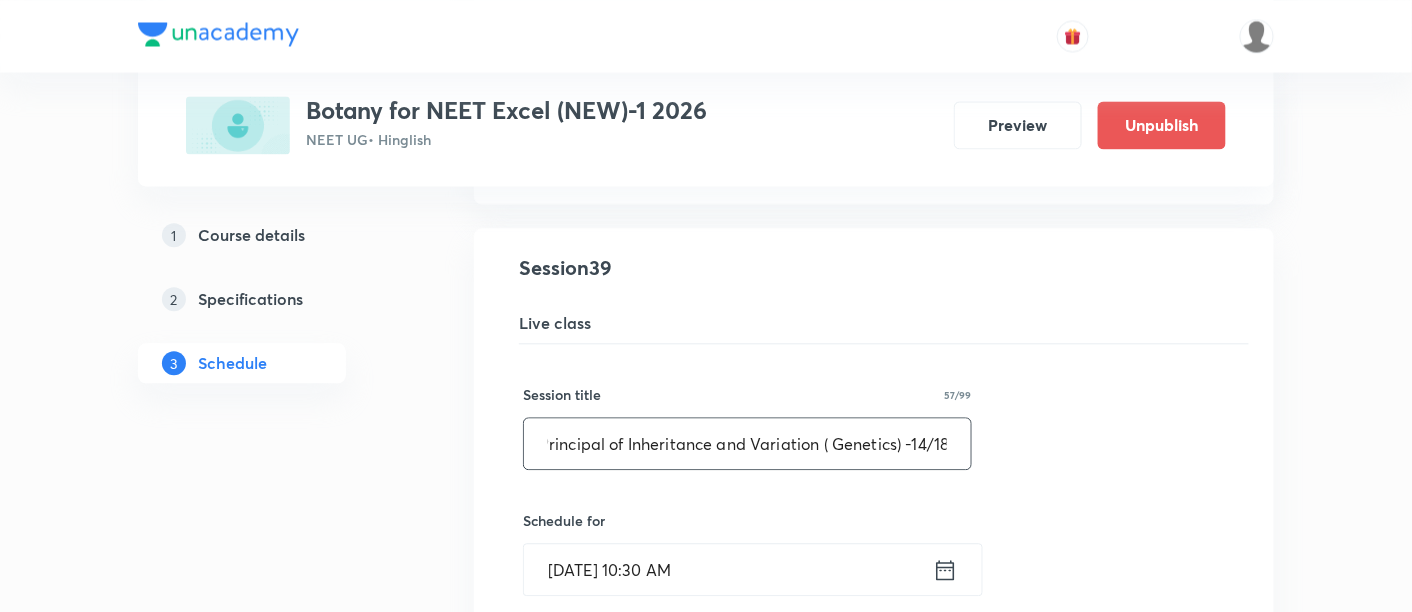scroll, scrollTop: 0, scrollLeft: 11, axis: horizontal 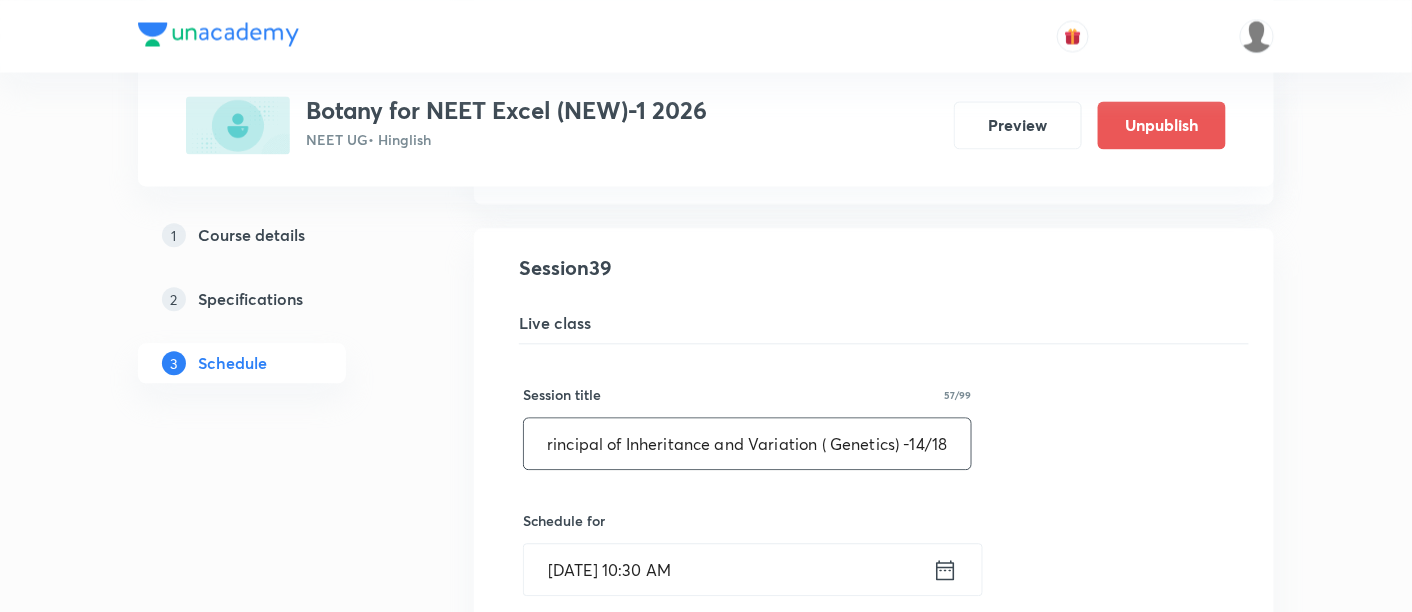 type on "Principal of Inheritance and Variation ( Genetics) -14/18" 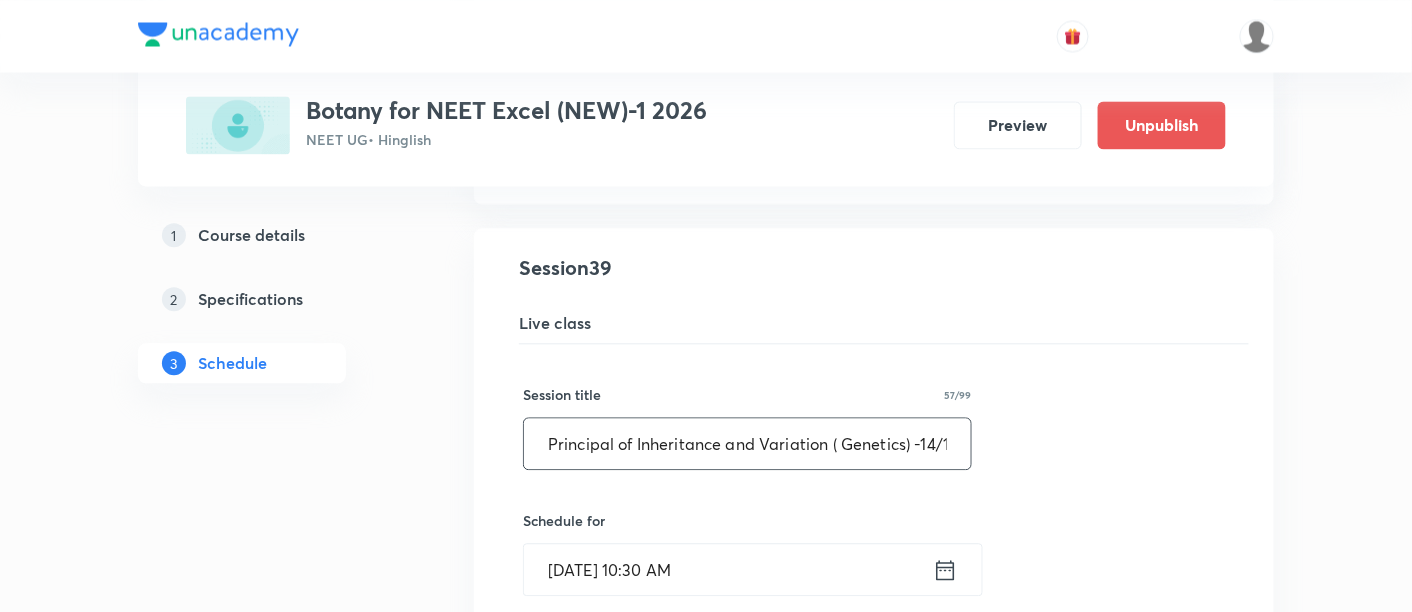 click on "Session title 57/99 Principal of Inheritance and Variation ( Genetics) -14/18 ​ Schedule for Jul 12, 2025, 10:30 AM ​ Duration (in minutes) 90 ​   Session type Online Offline Room 305 Sub-concepts What Is A Cell? CLEAR Save Cancel" at bounding box center [874, 779] 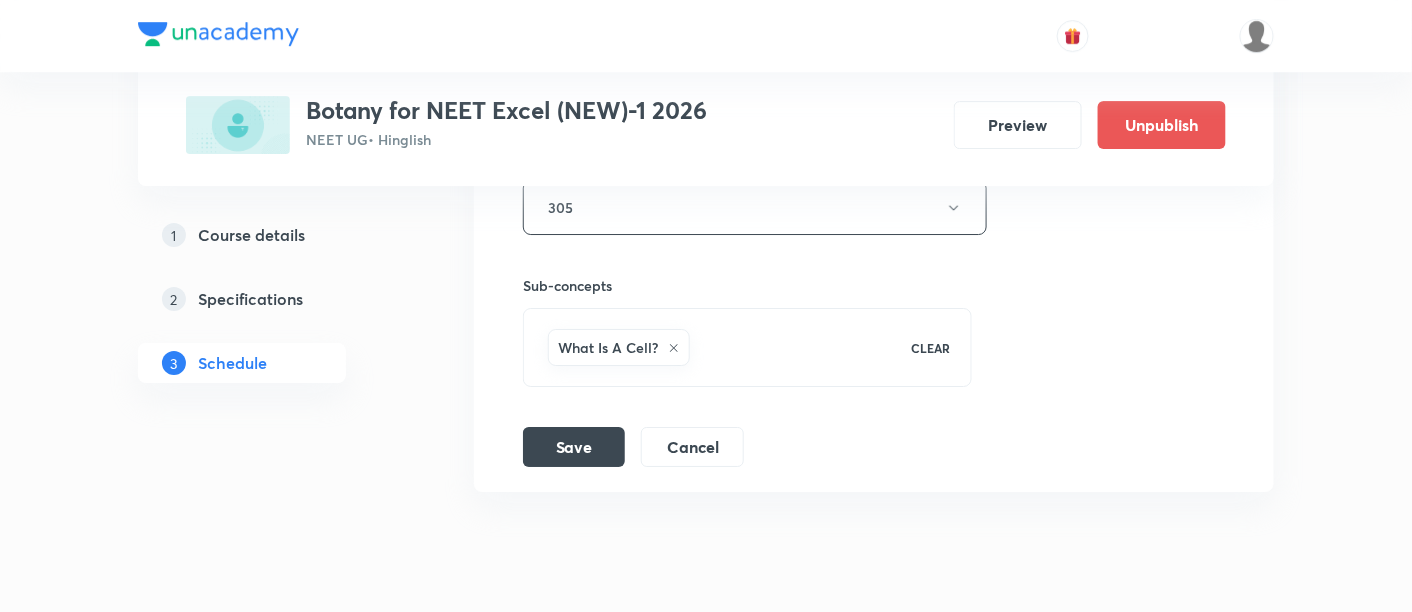 scroll, scrollTop: 6837, scrollLeft: 0, axis: vertical 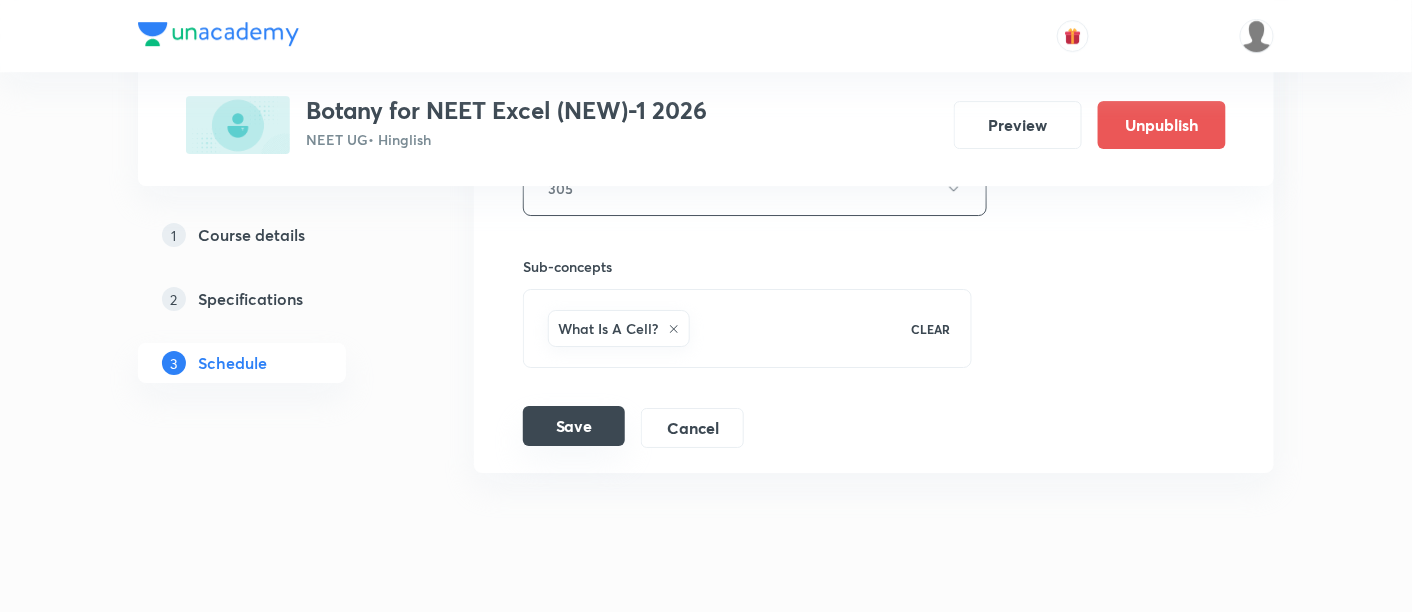 click on "Save" at bounding box center (574, 426) 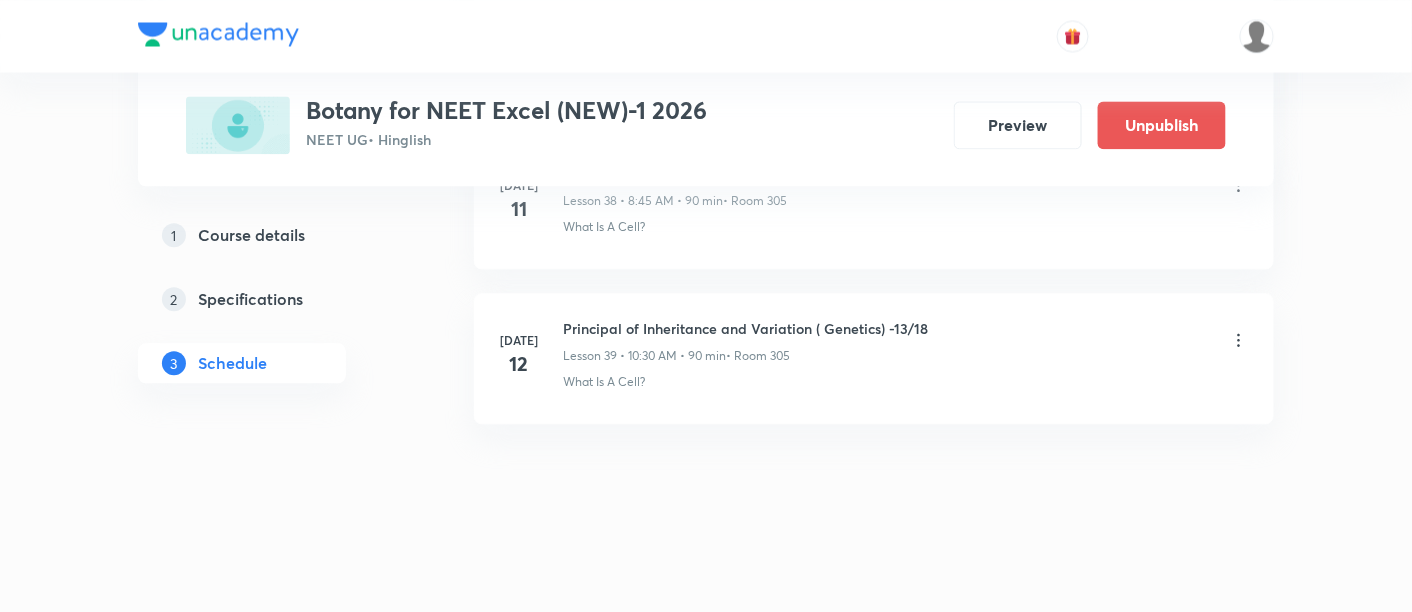 scroll, scrollTop: 6094, scrollLeft: 0, axis: vertical 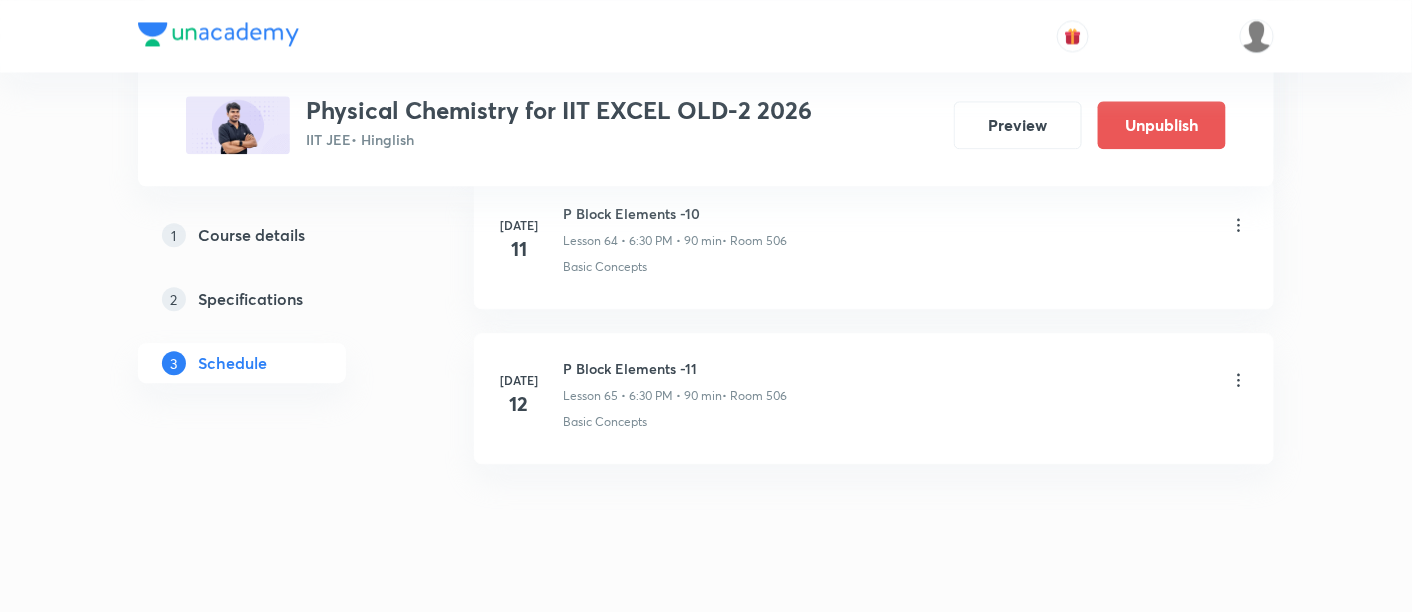 click 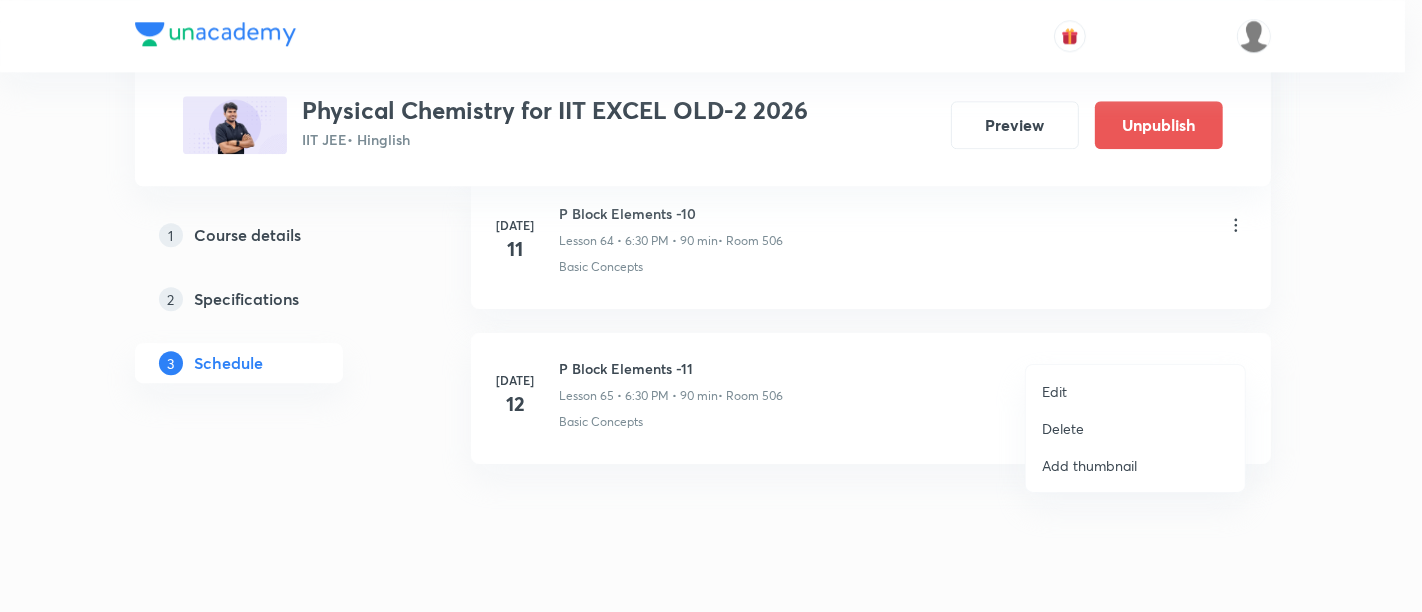 click on "Delete" at bounding box center (1063, 428) 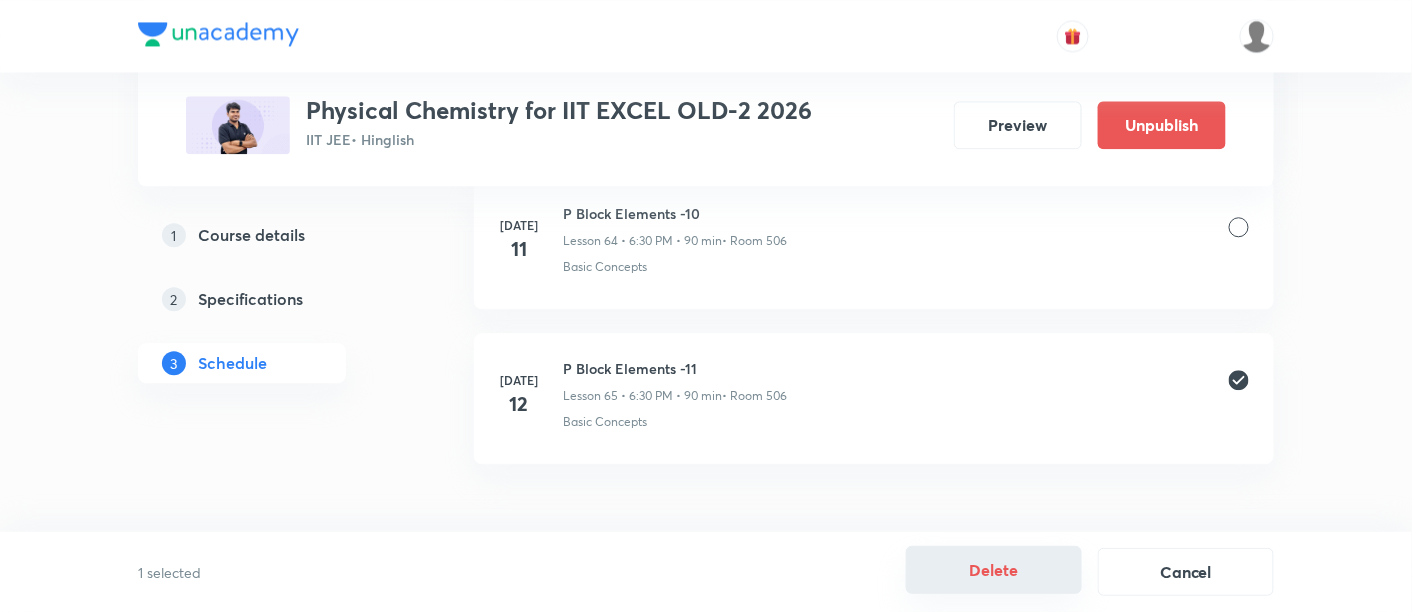 click on "Delete" at bounding box center [994, 570] 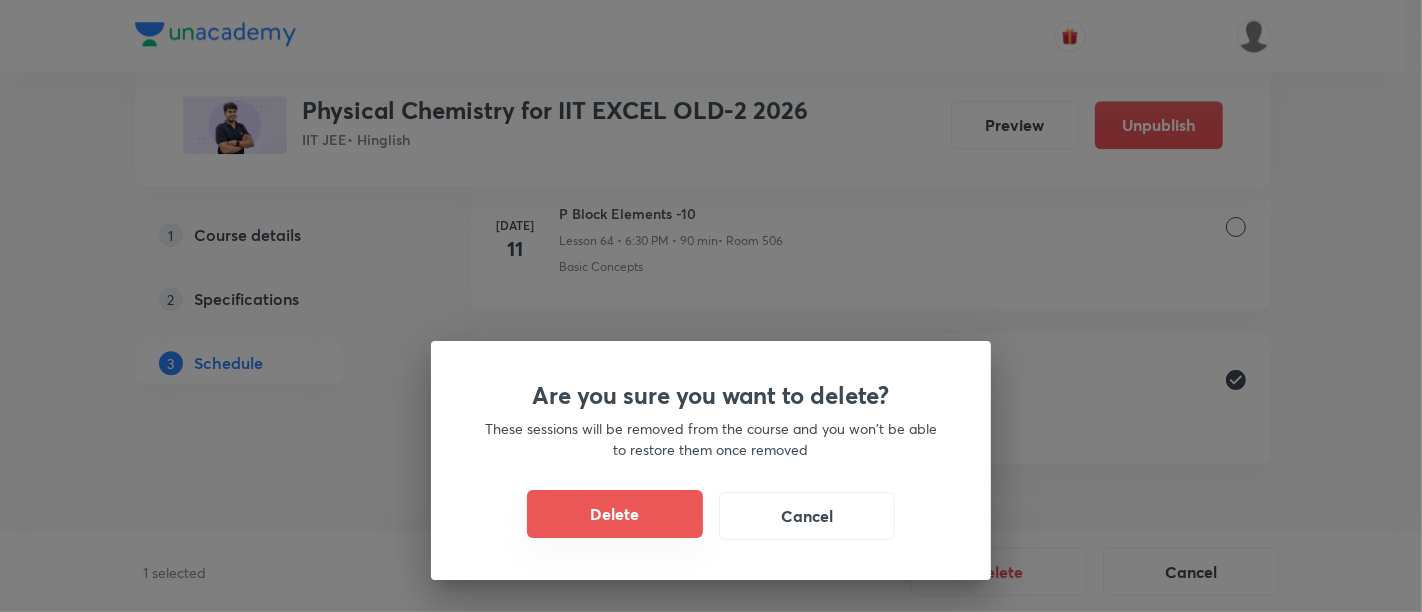 click on "Delete" at bounding box center [615, 514] 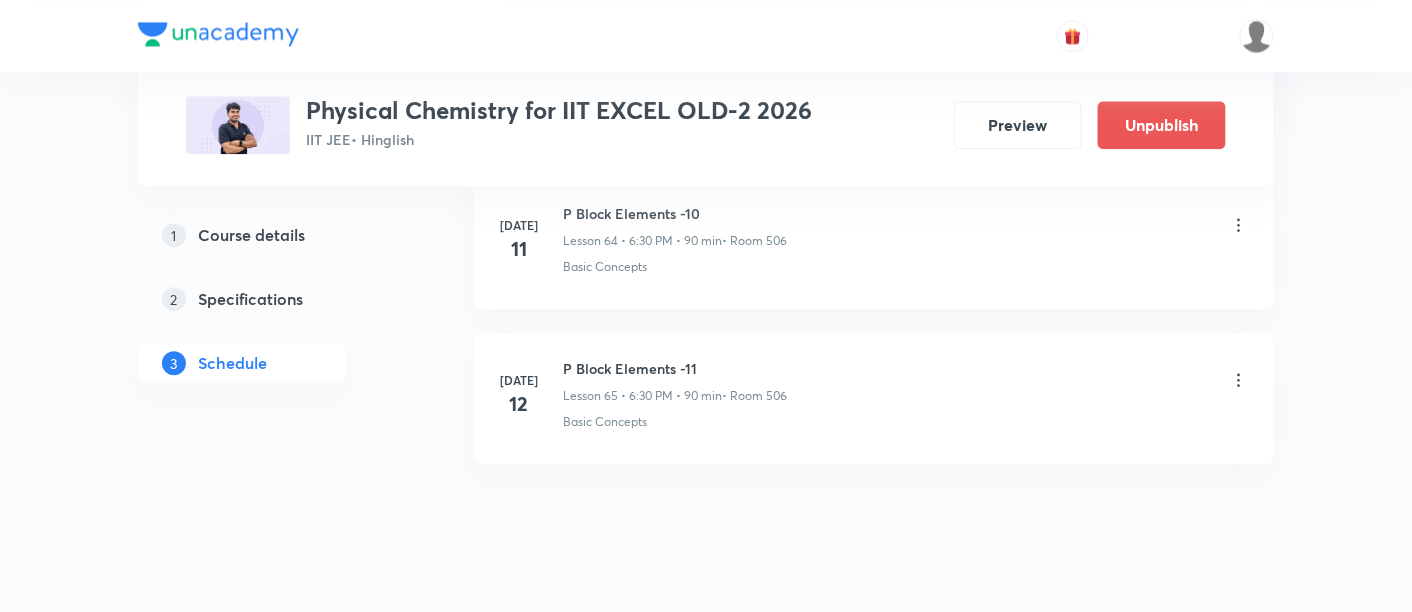 scroll, scrollTop: 10871, scrollLeft: 0, axis: vertical 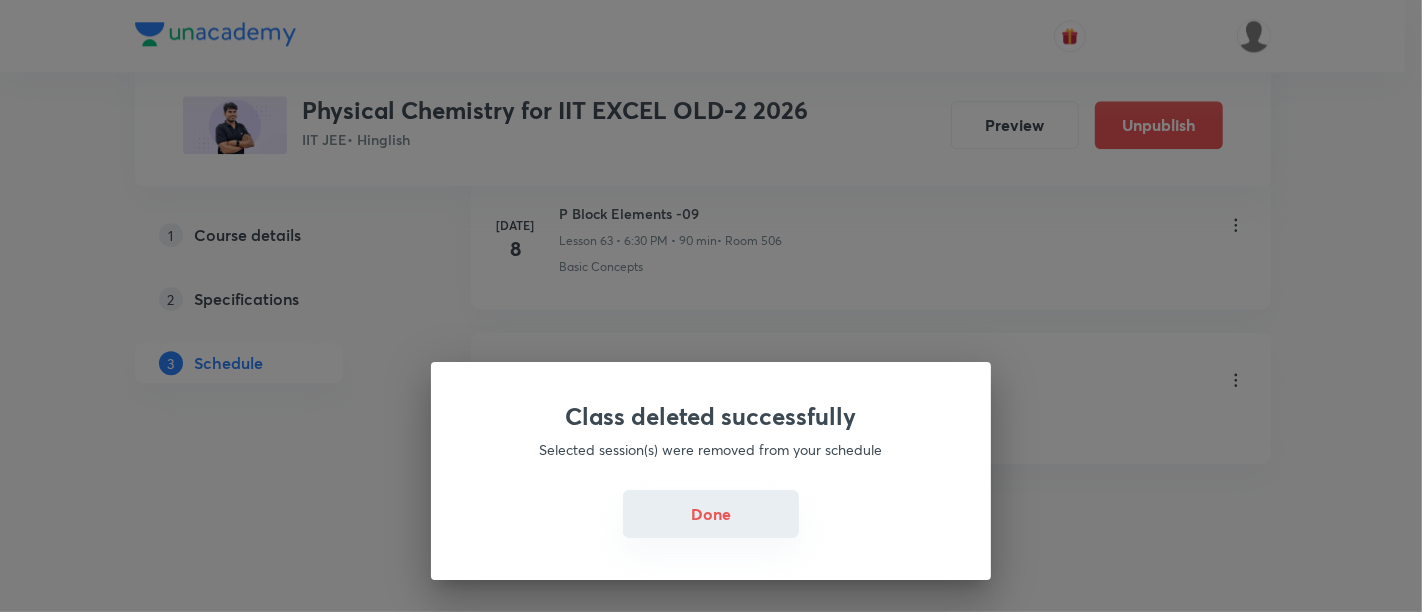 click on "Done" at bounding box center [711, 514] 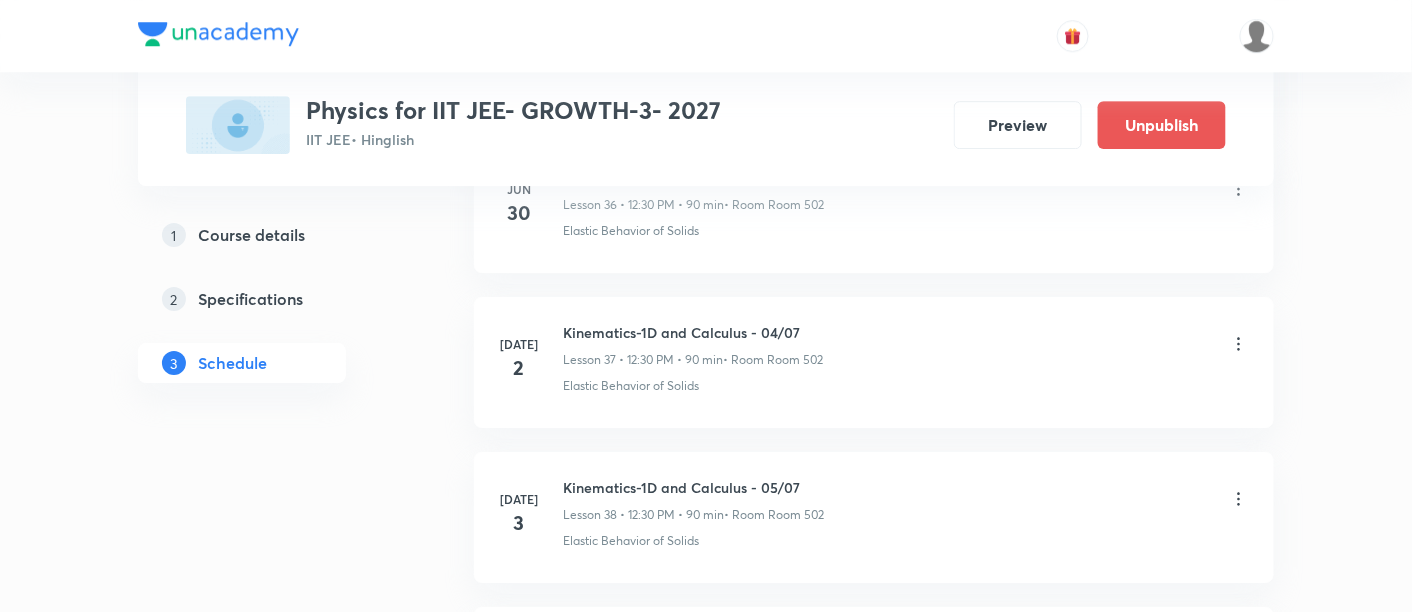 scroll, scrollTop: 0, scrollLeft: 0, axis: both 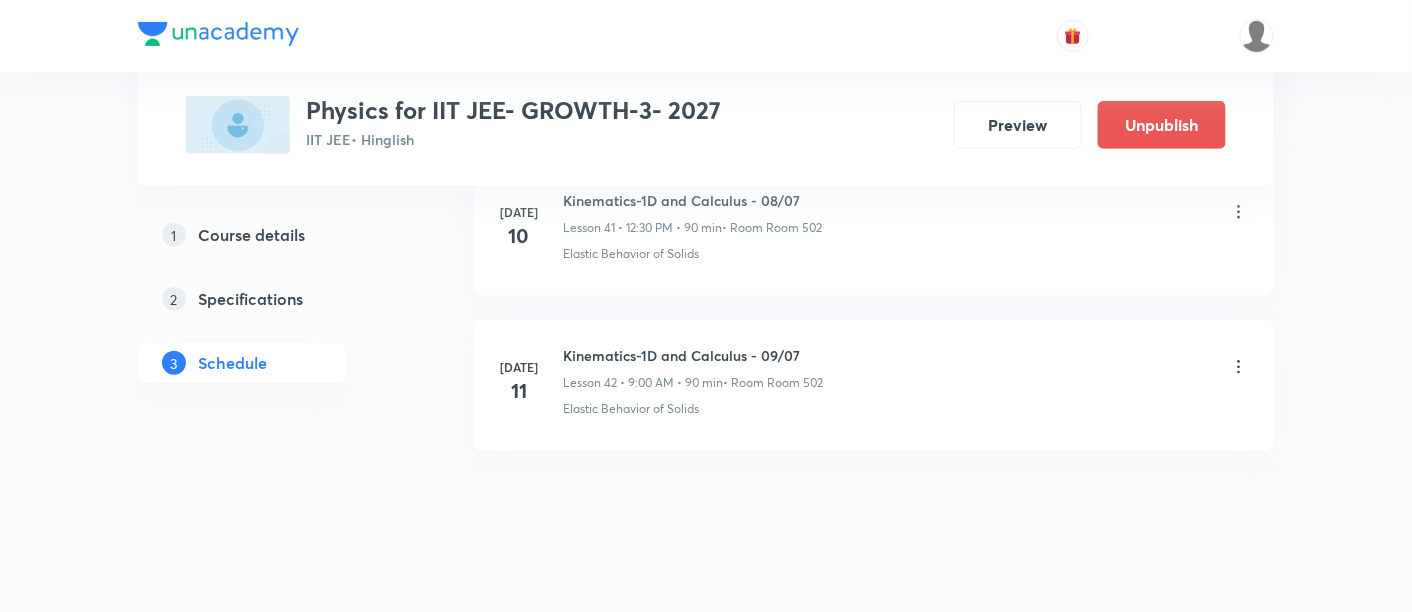 click 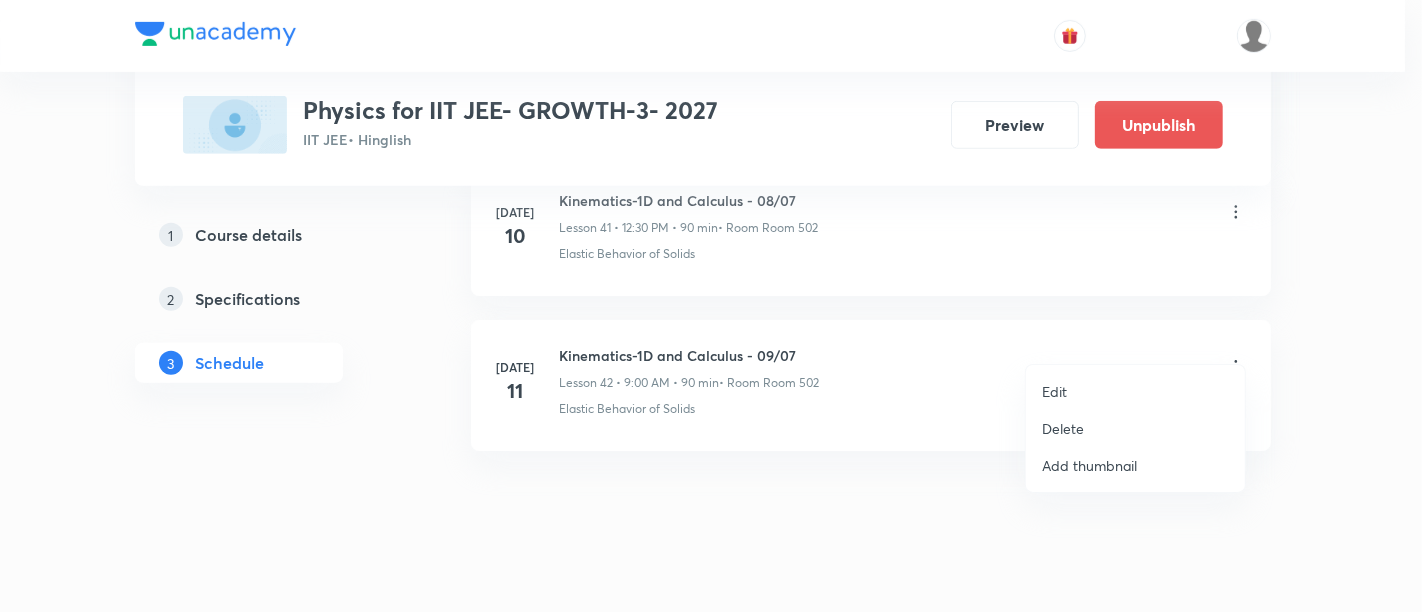 click on "Edit" at bounding box center [1054, 391] 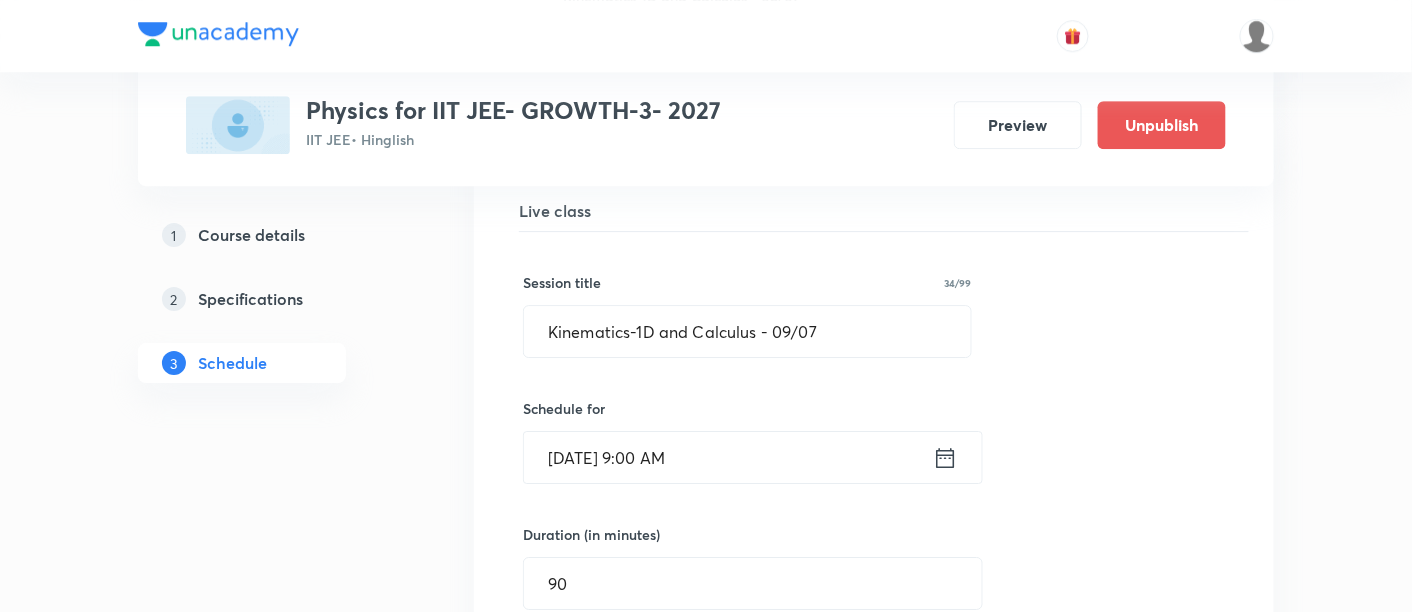 scroll, scrollTop: 6645, scrollLeft: 0, axis: vertical 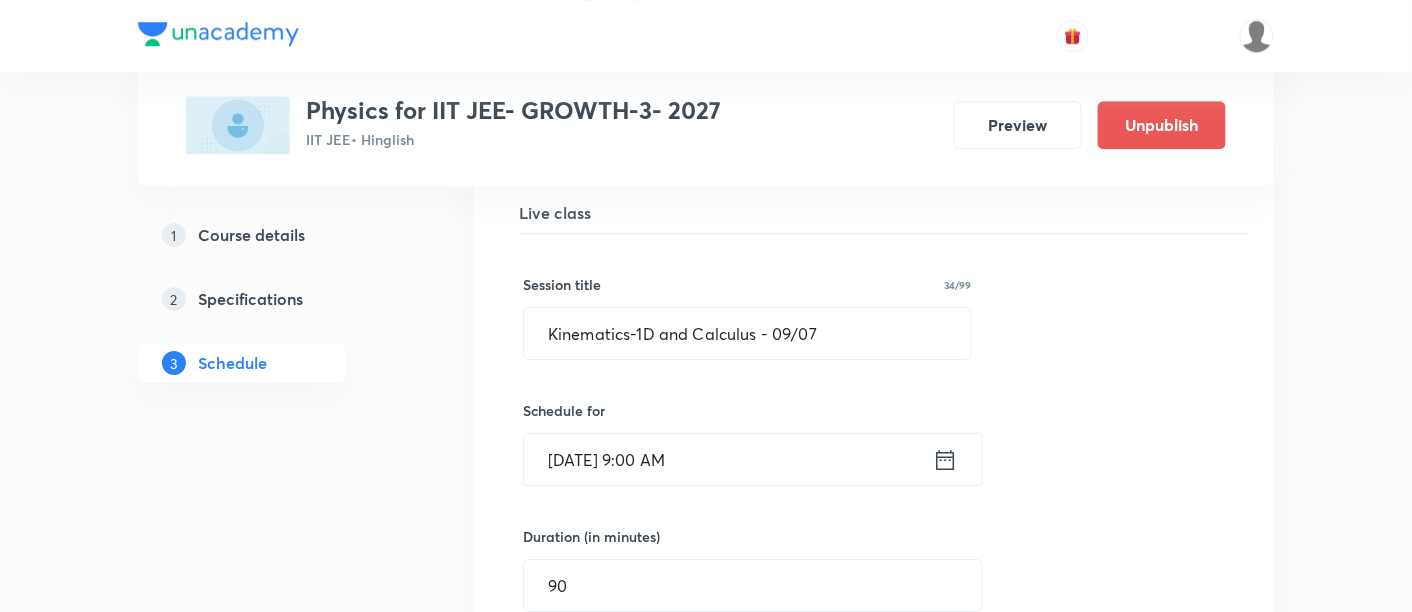 click 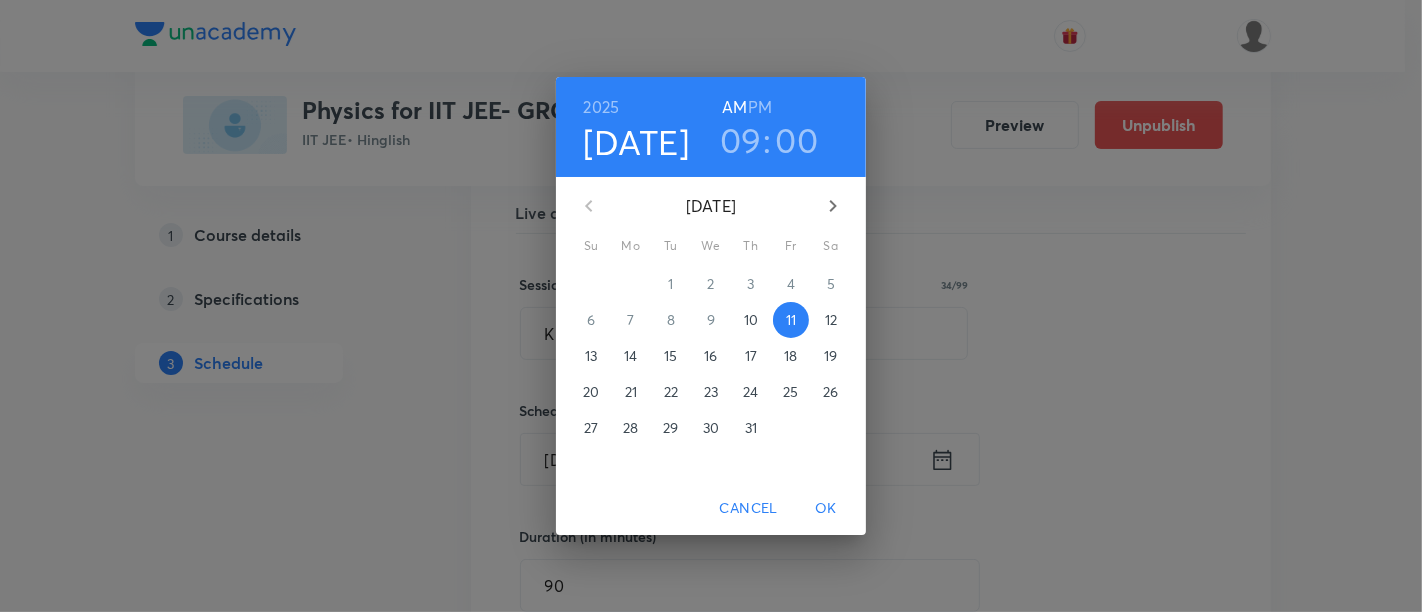 click on "PM" at bounding box center [760, 107] 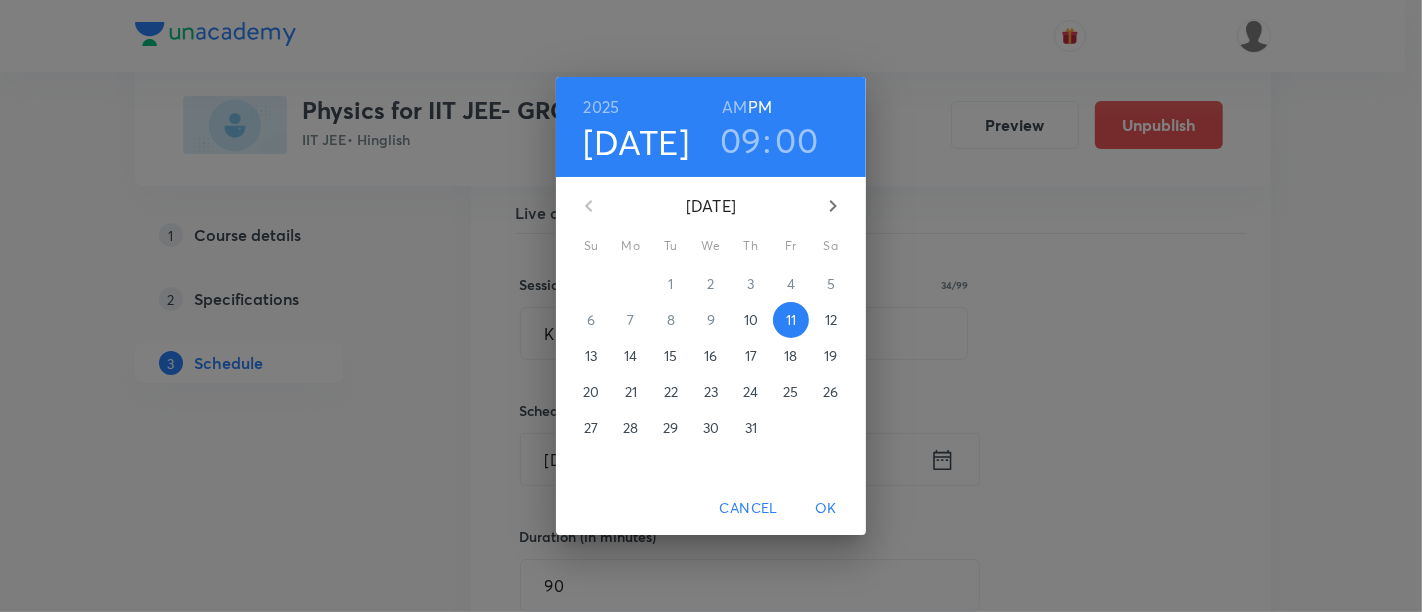 click on "09" at bounding box center [741, 140] 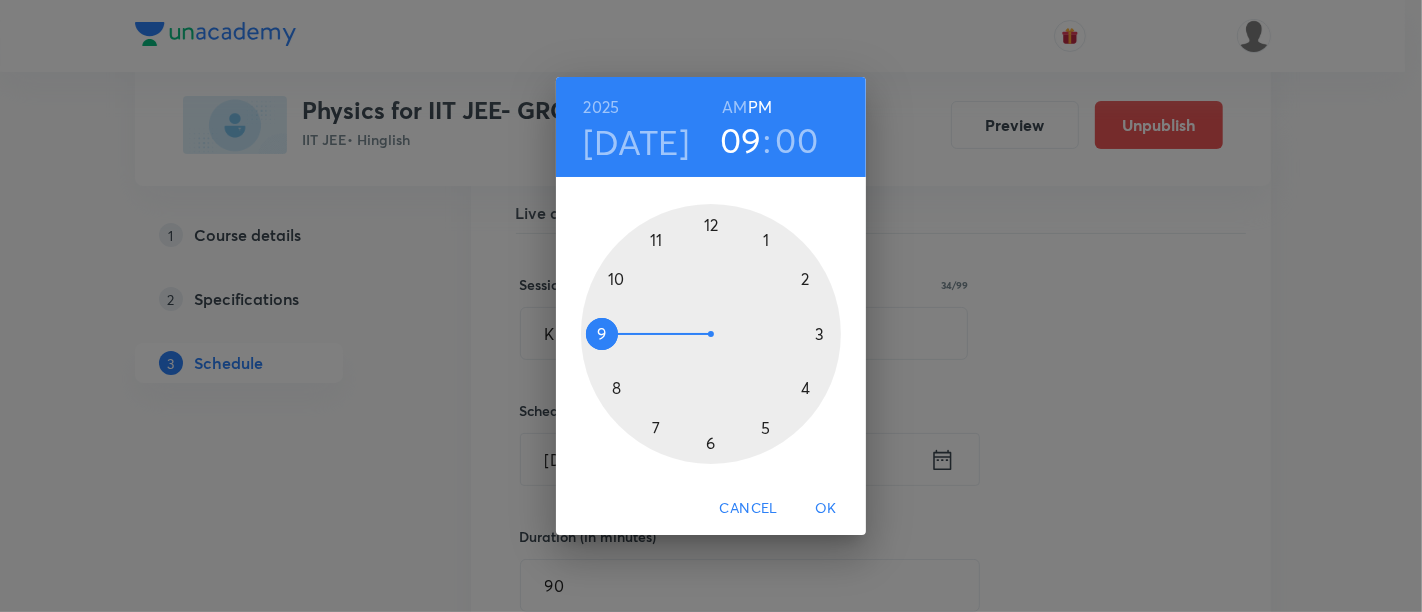 click at bounding box center (711, 334) 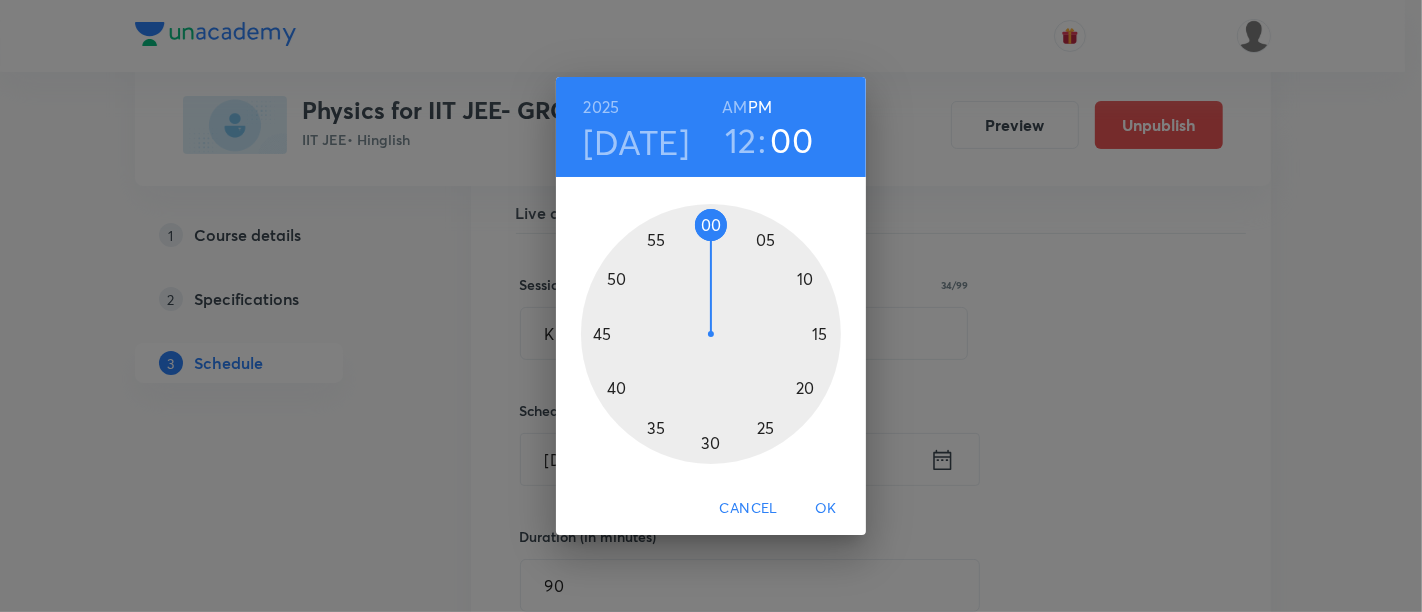 click at bounding box center (711, 334) 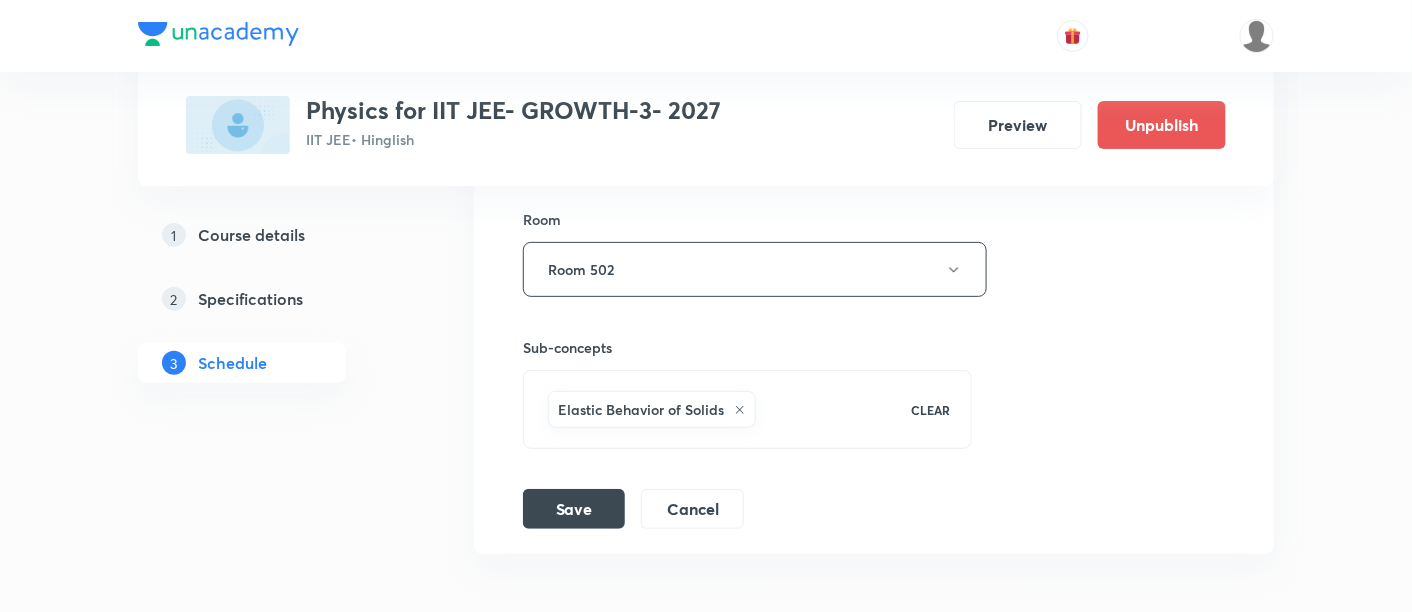 scroll, scrollTop: 7323, scrollLeft: 0, axis: vertical 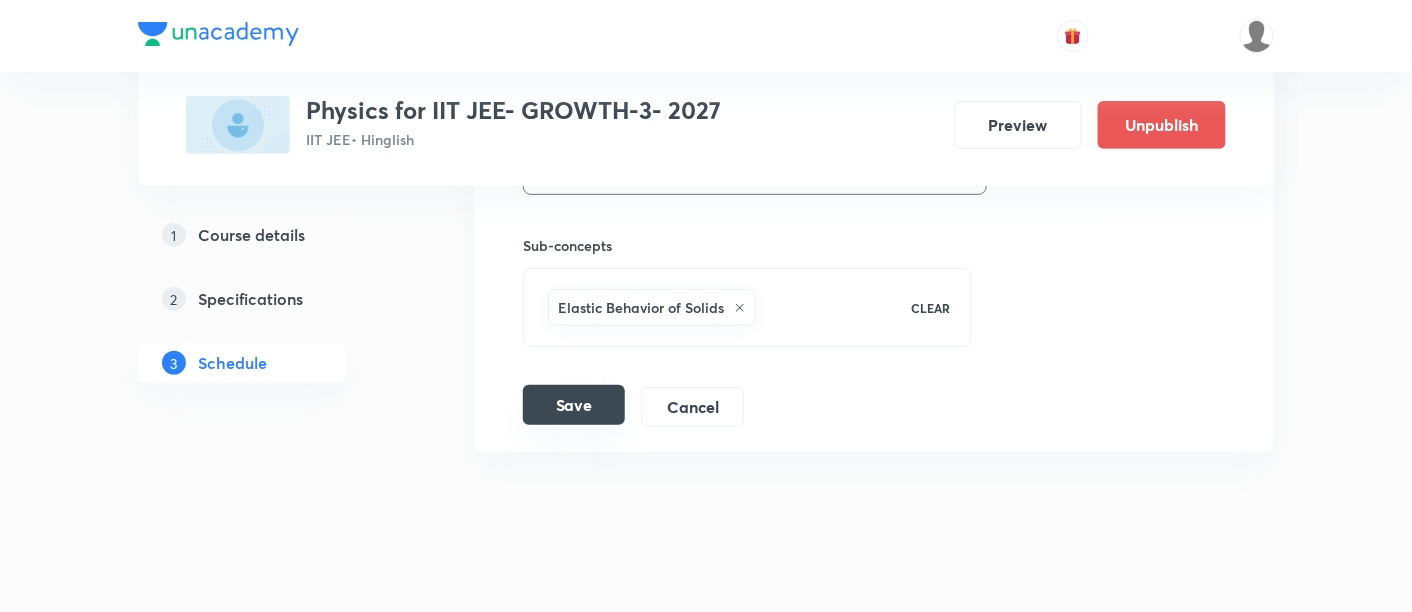 click on "Save" at bounding box center [574, 405] 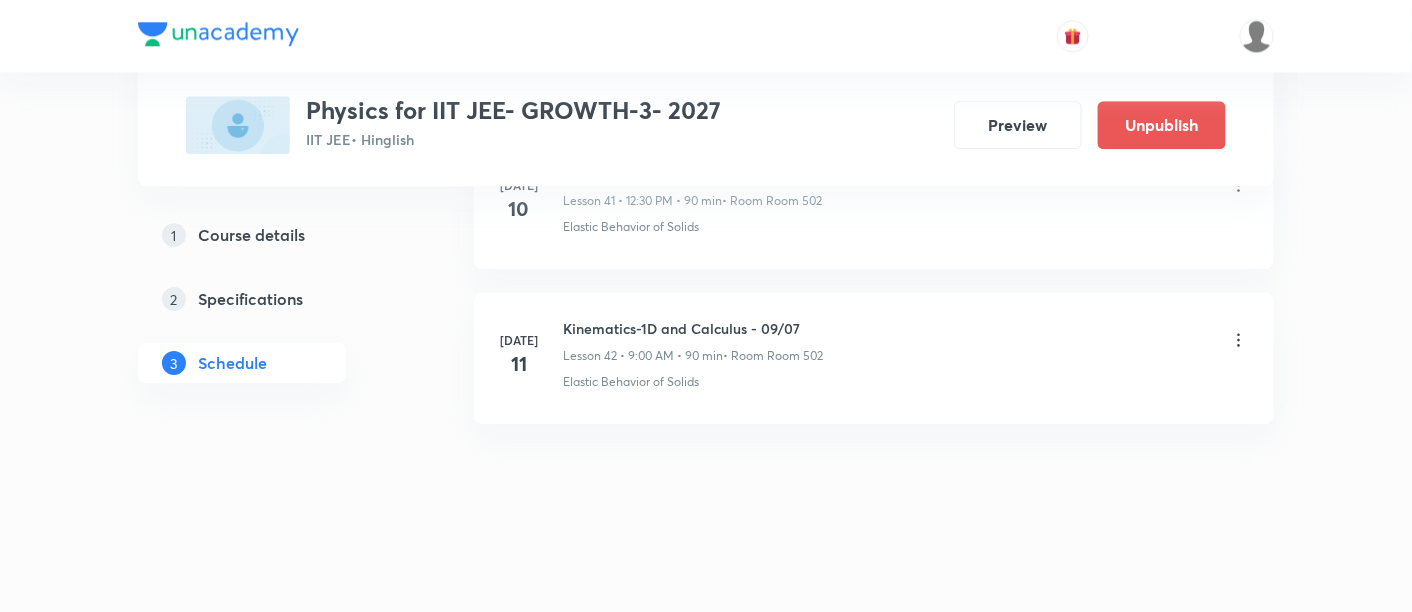scroll, scrollTop: 6557, scrollLeft: 0, axis: vertical 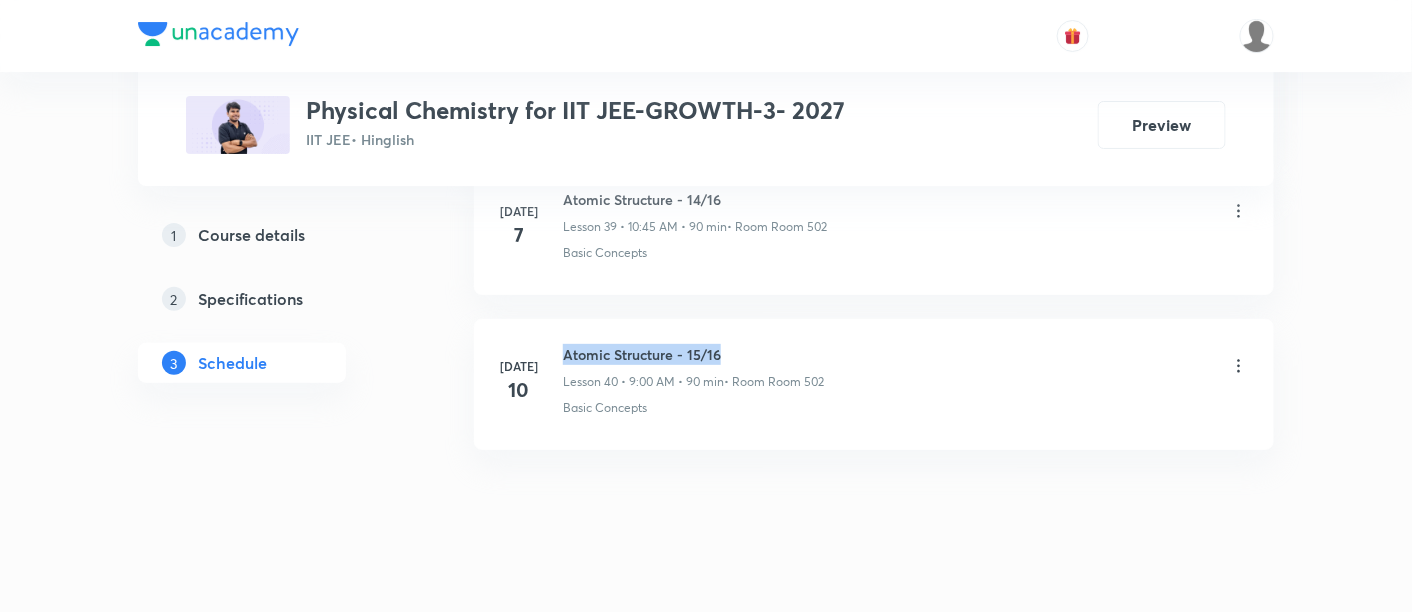 drag, startPoint x: 565, startPoint y: 325, endPoint x: 748, endPoint y: 328, distance: 183.02458 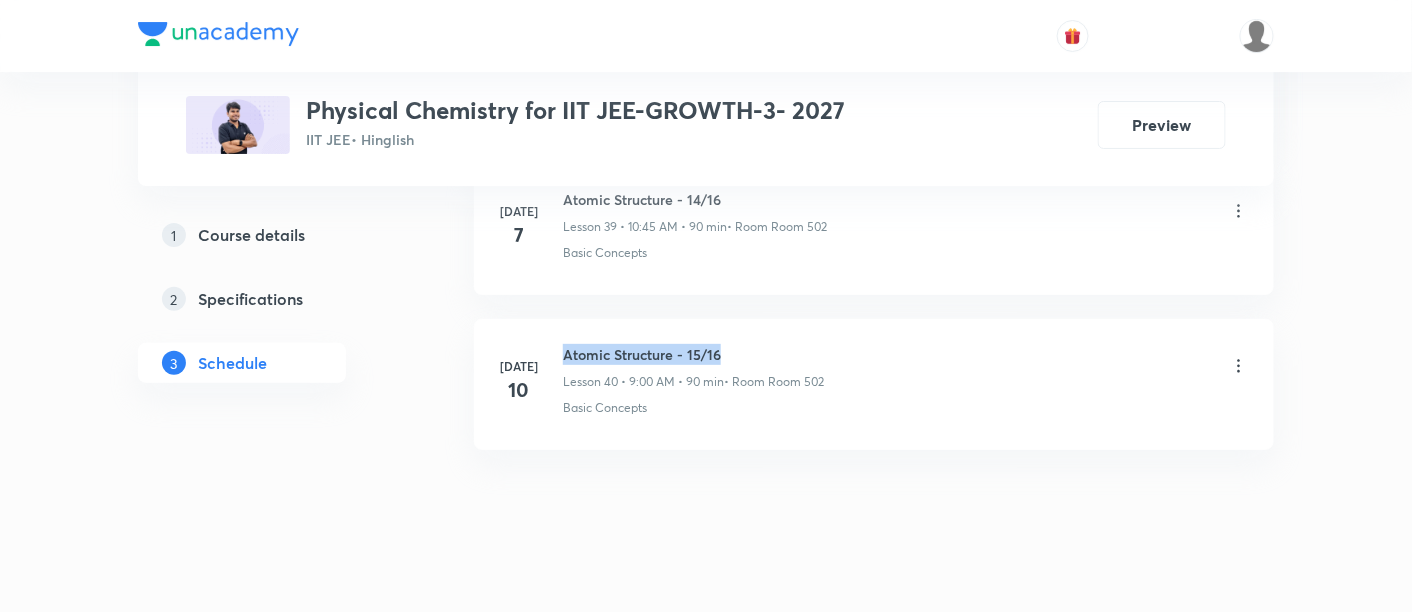 copy on "Atomic Structure - 15/16" 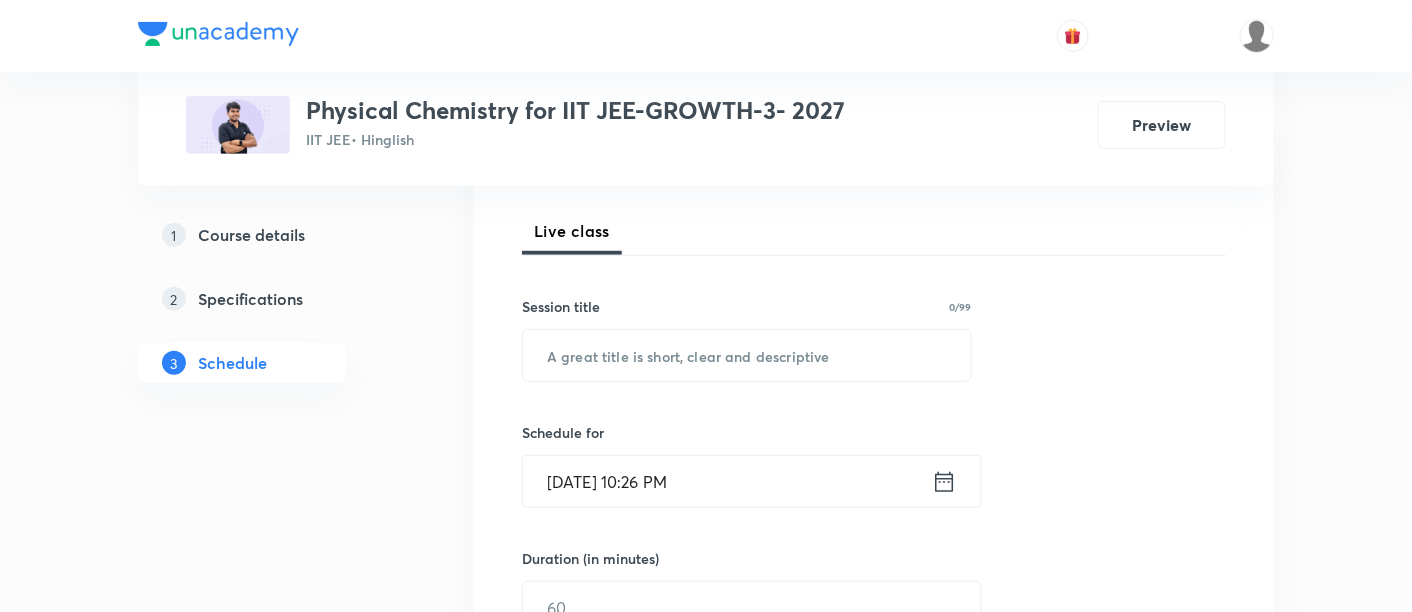 scroll, scrollTop: 277, scrollLeft: 0, axis: vertical 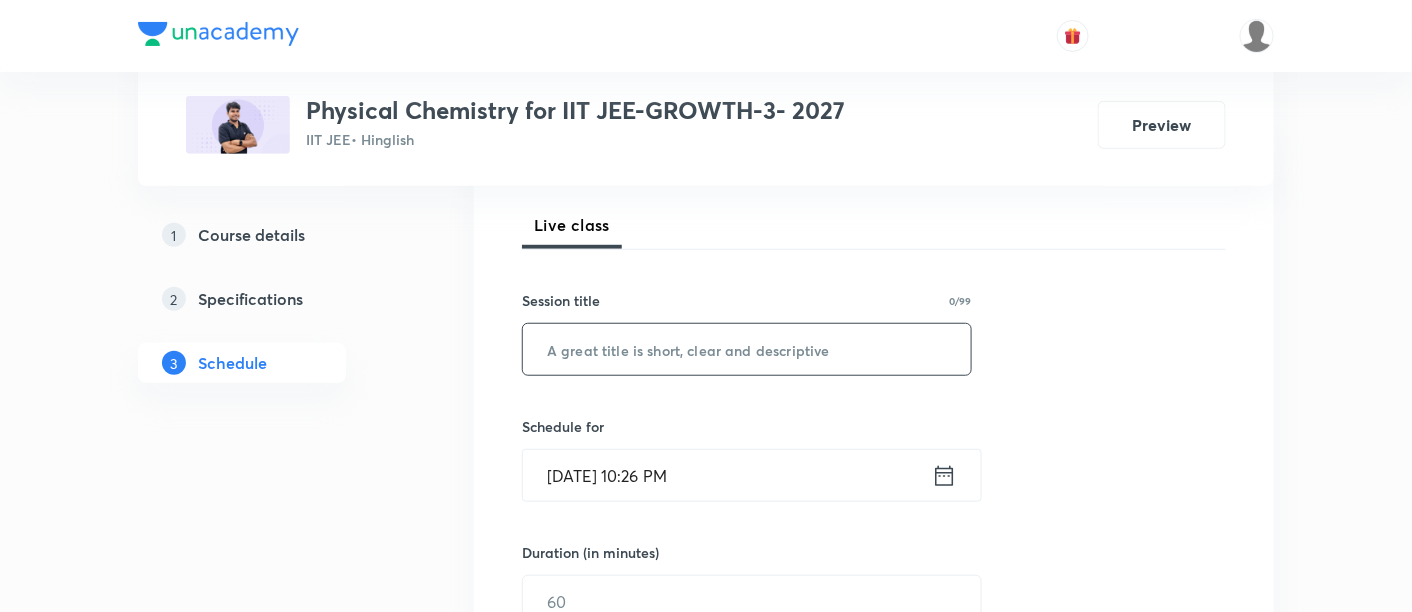 click at bounding box center (747, 349) 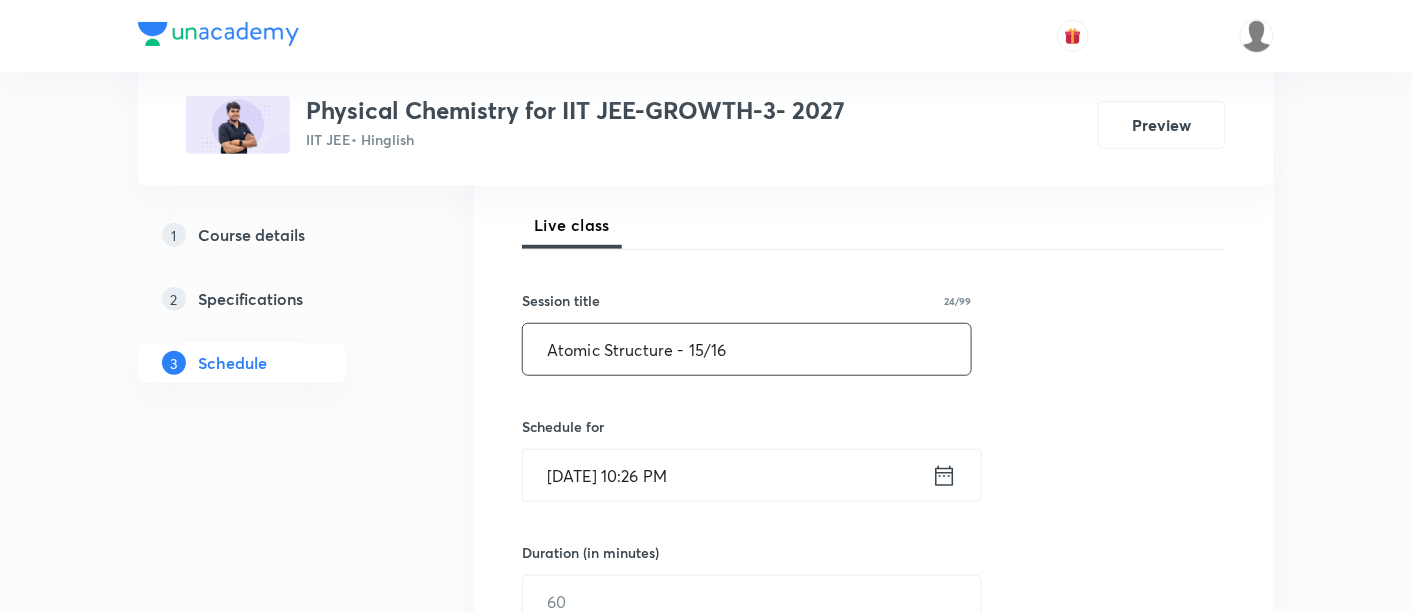 click on "Atomic Structure - 15/16" at bounding box center (747, 349) 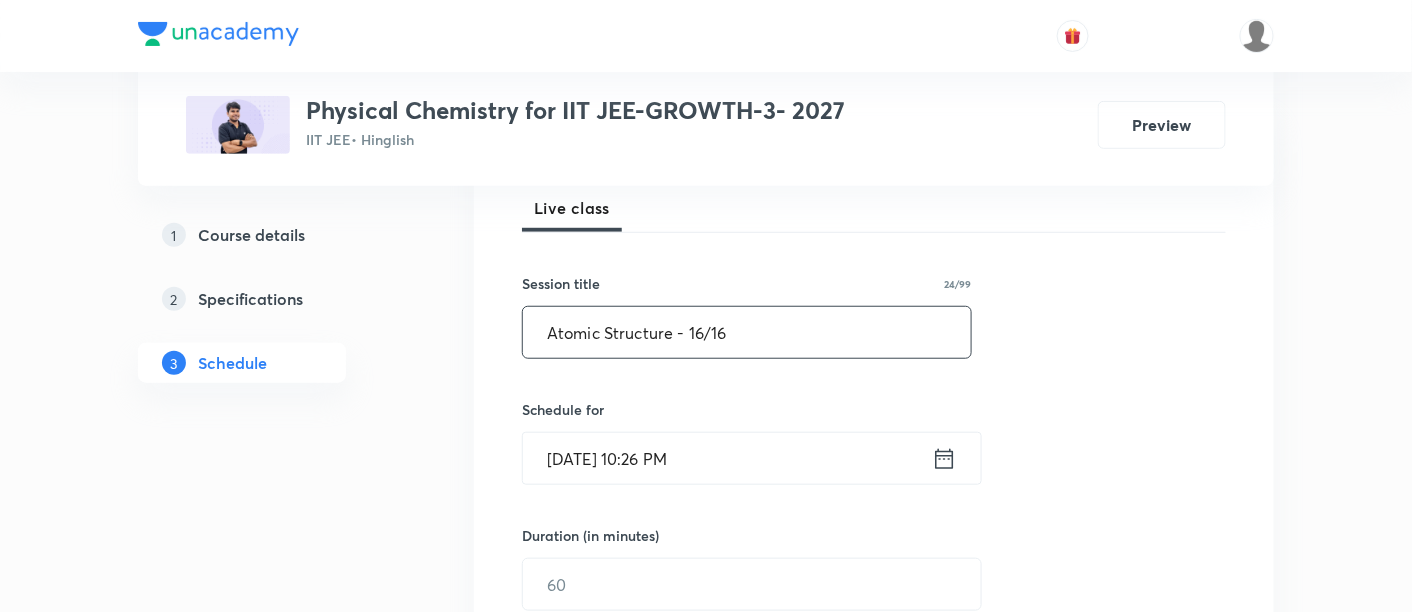 scroll, scrollTop: 322, scrollLeft: 0, axis: vertical 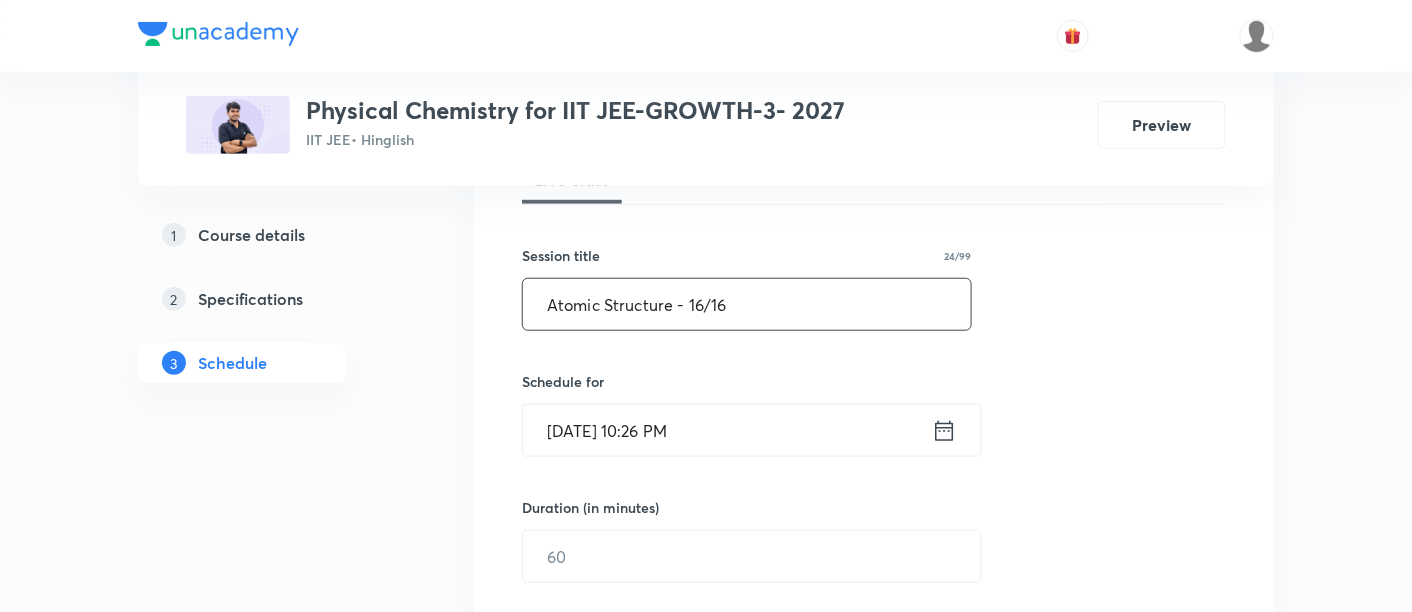 type on "Atomic Structure - 16/16" 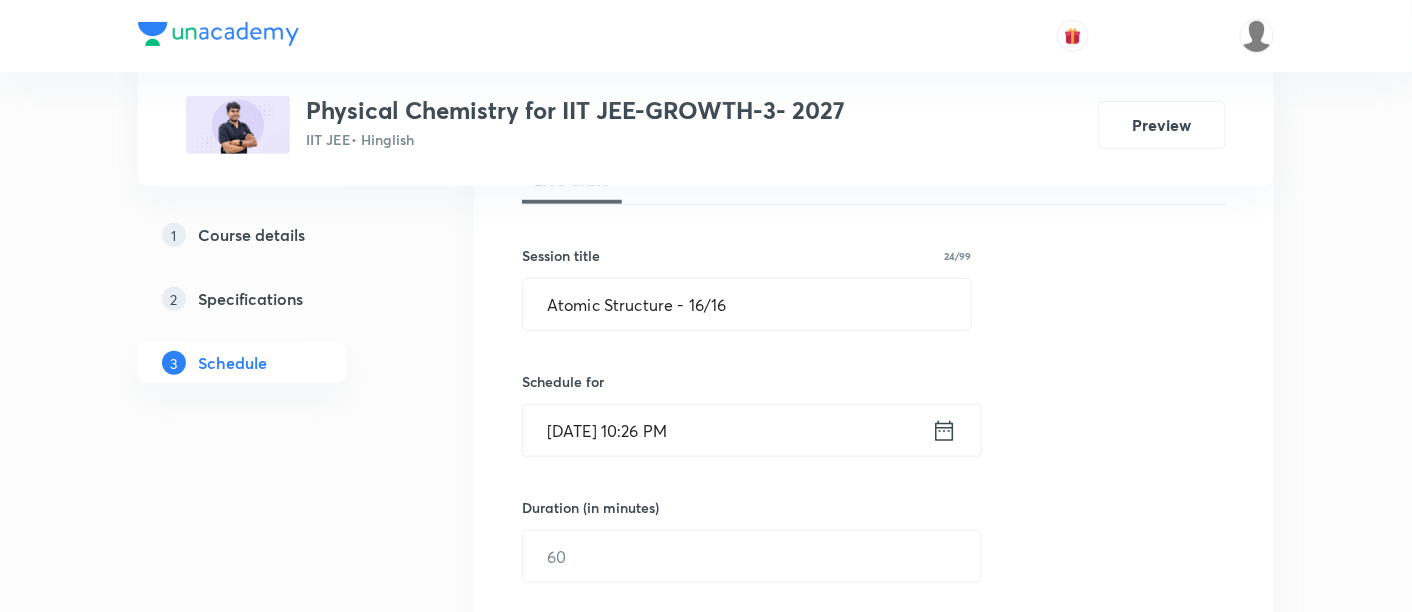 click 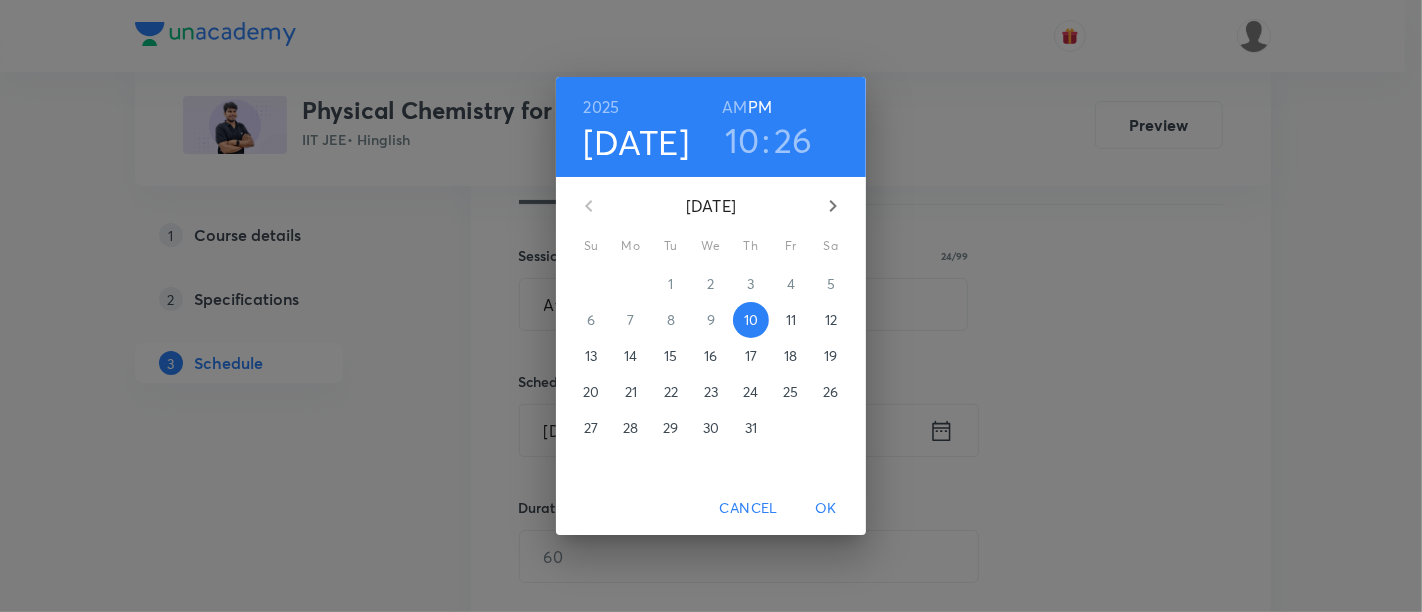 click on "11" at bounding box center (791, 320) 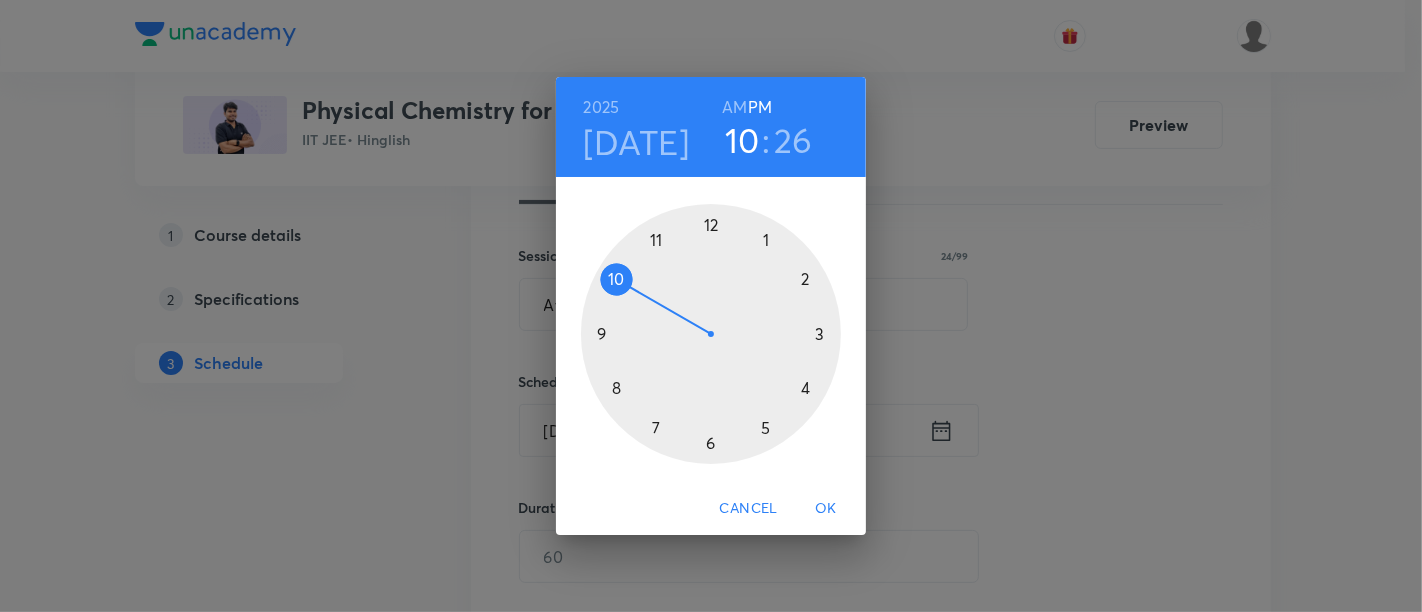 click on "AM" at bounding box center [734, 107] 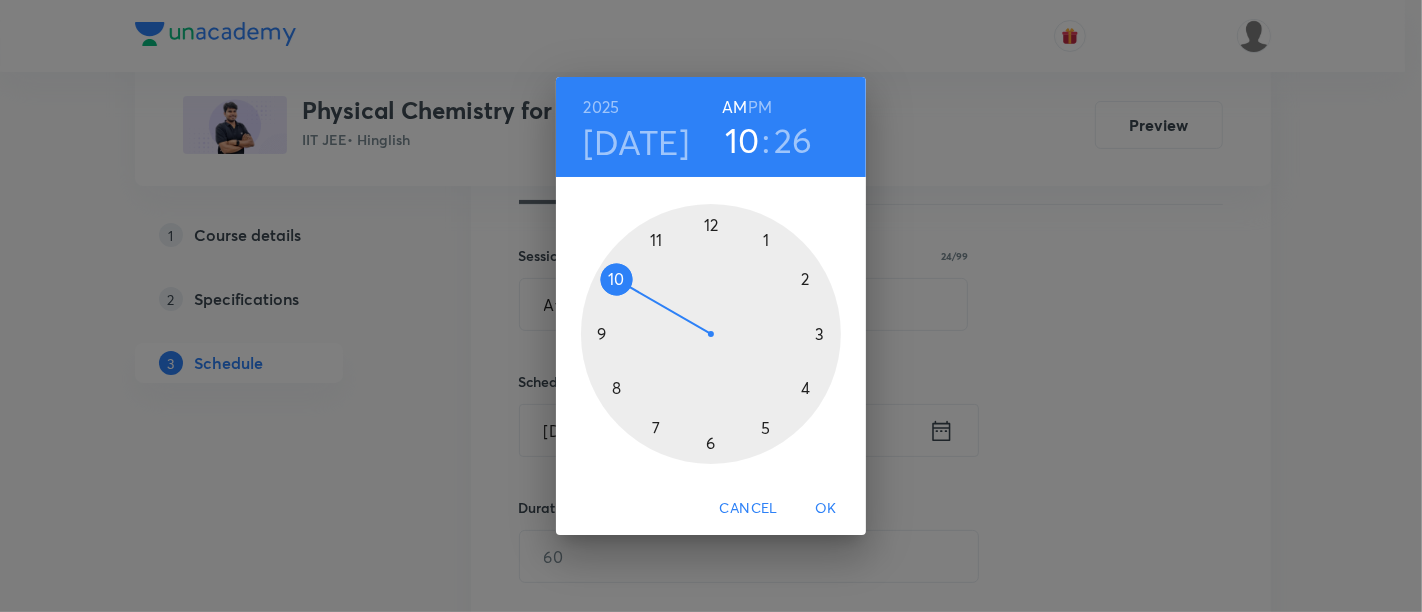 click at bounding box center [711, 334] 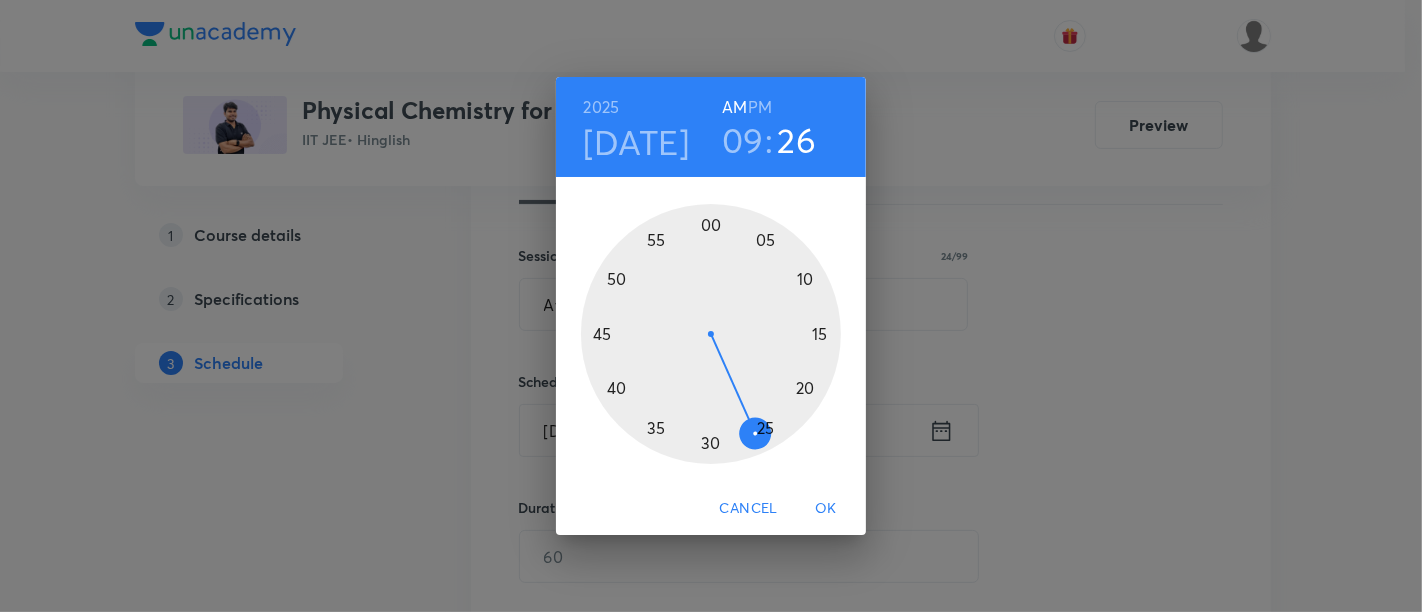 click at bounding box center (711, 334) 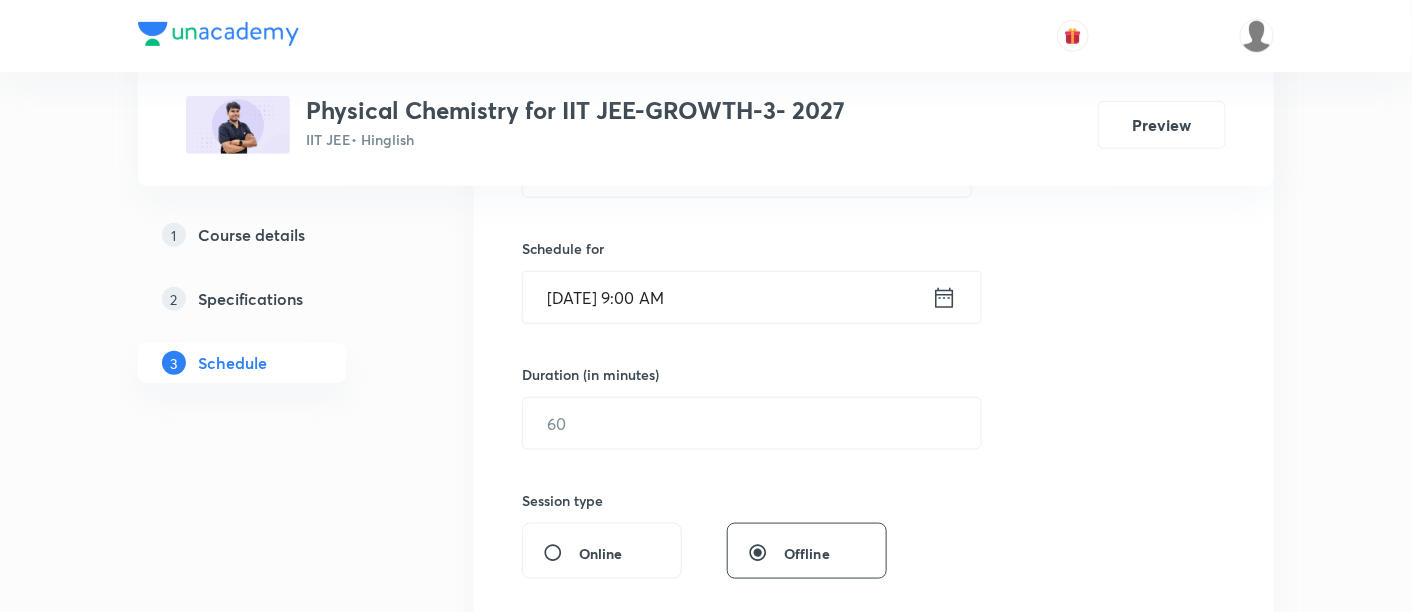 scroll, scrollTop: 462, scrollLeft: 0, axis: vertical 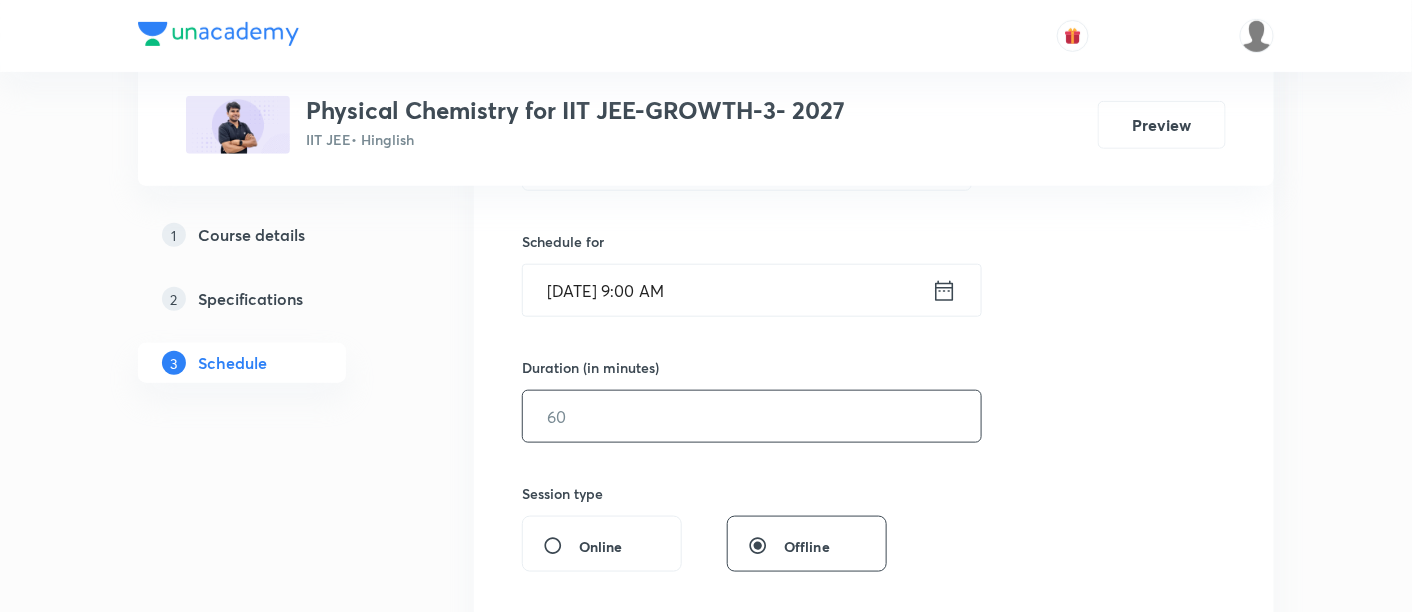 click at bounding box center (752, 416) 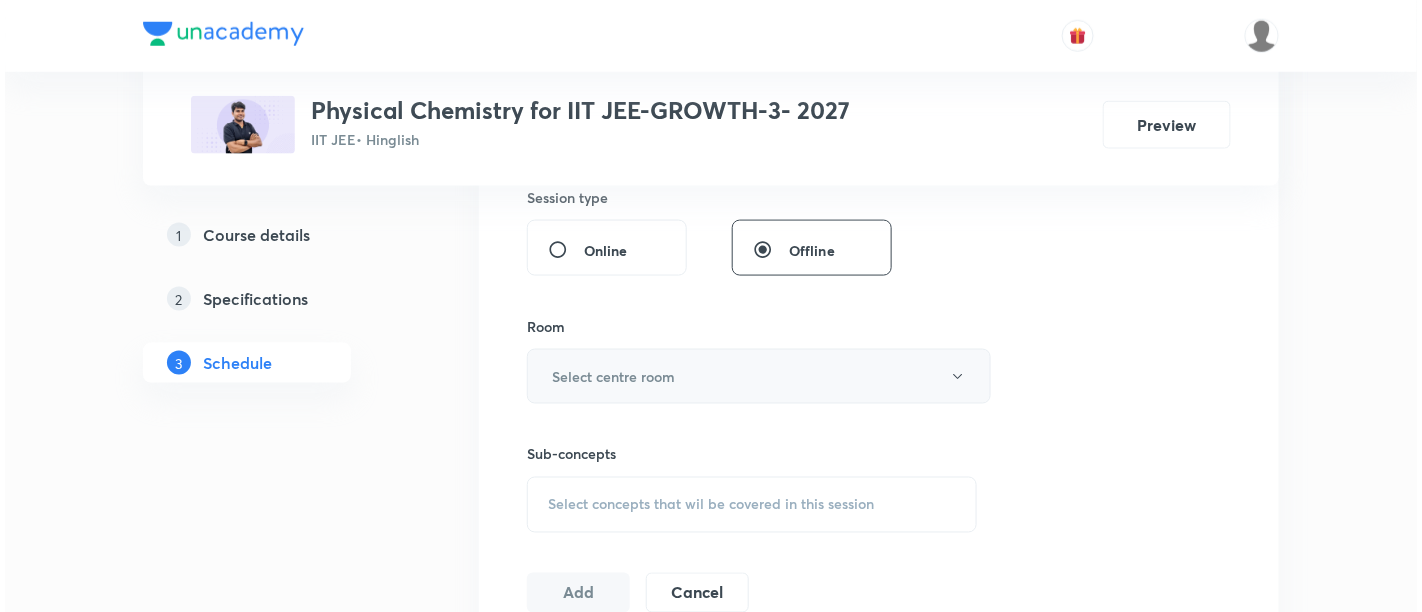 scroll, scrollTop: 759, scrollLeft: 0, axis: vertical 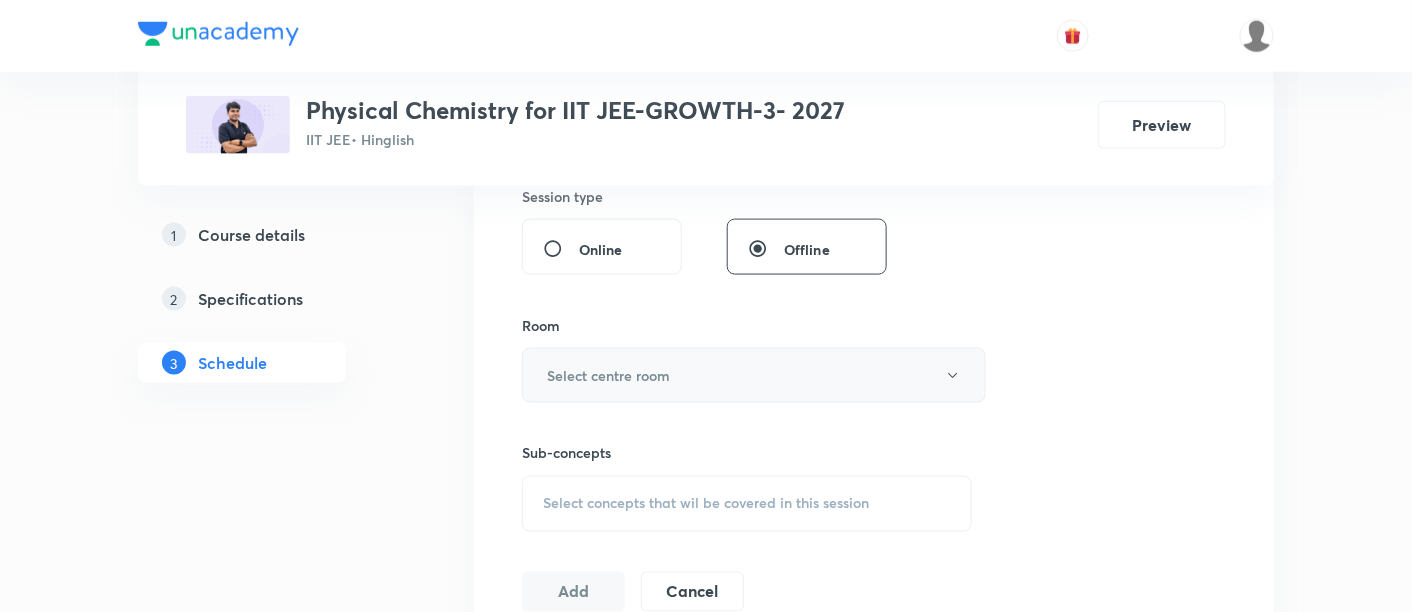 type on "90" 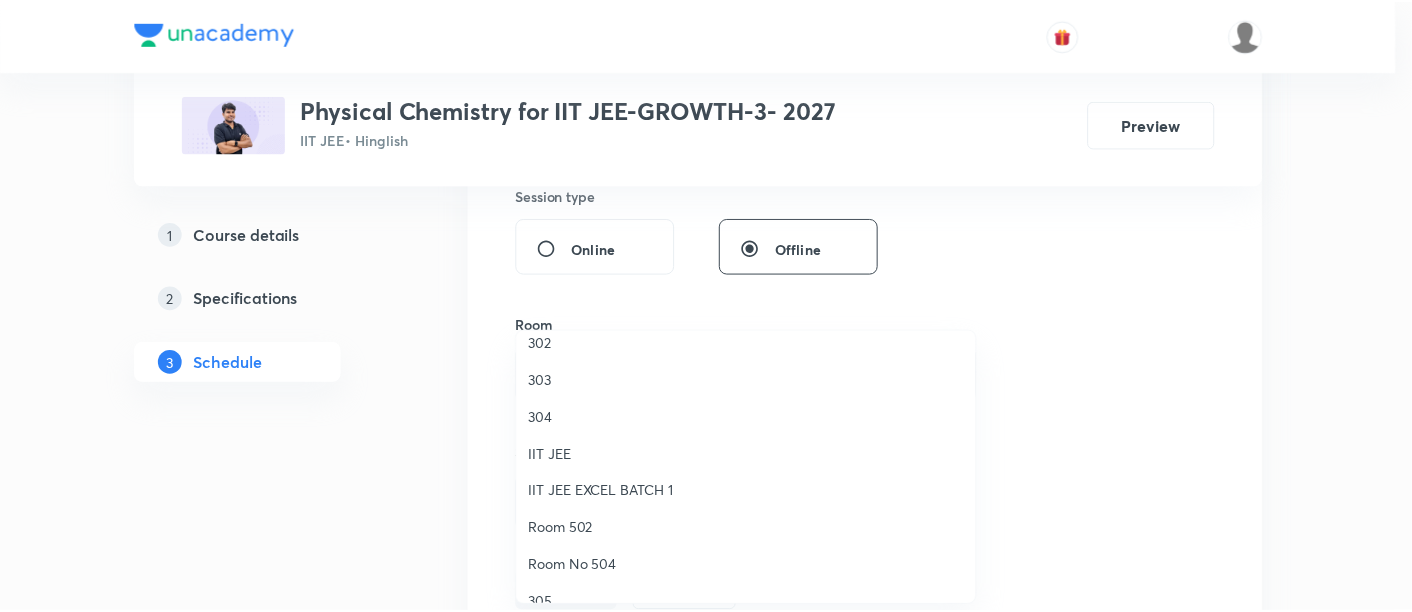 scroll, scrollTop: 55, scrollLeft: 0, axis: vertical 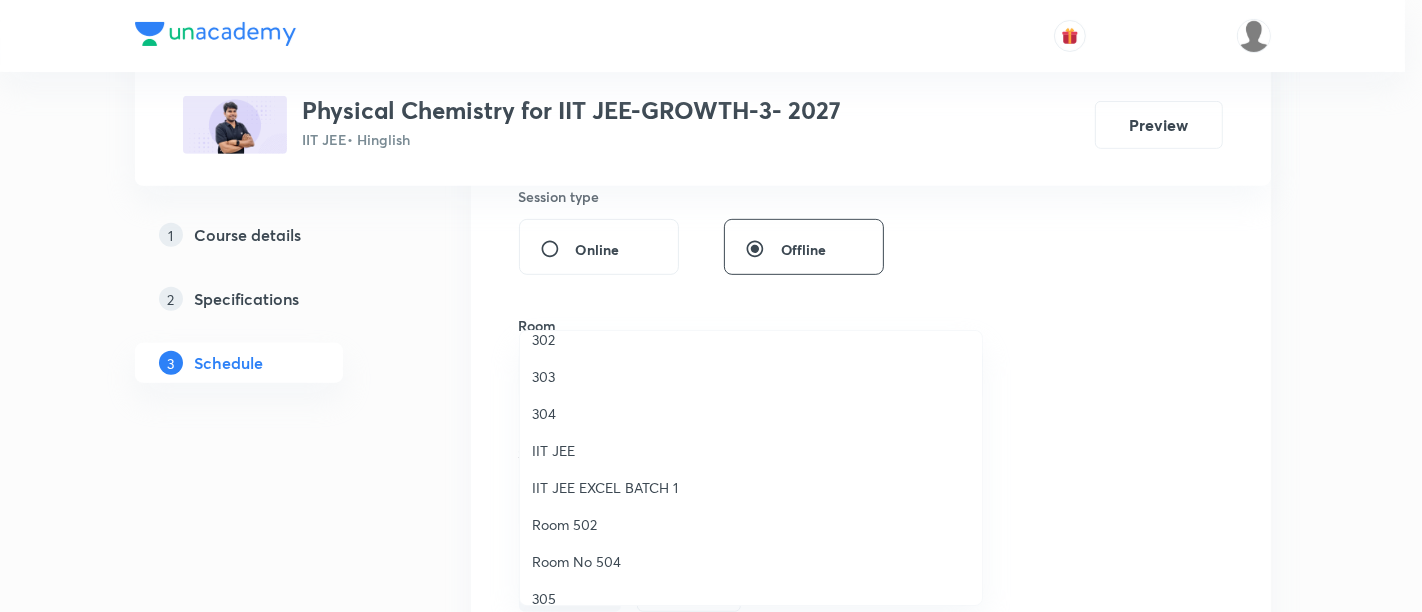 click on "Room 502" at bounding box center (751, 524) 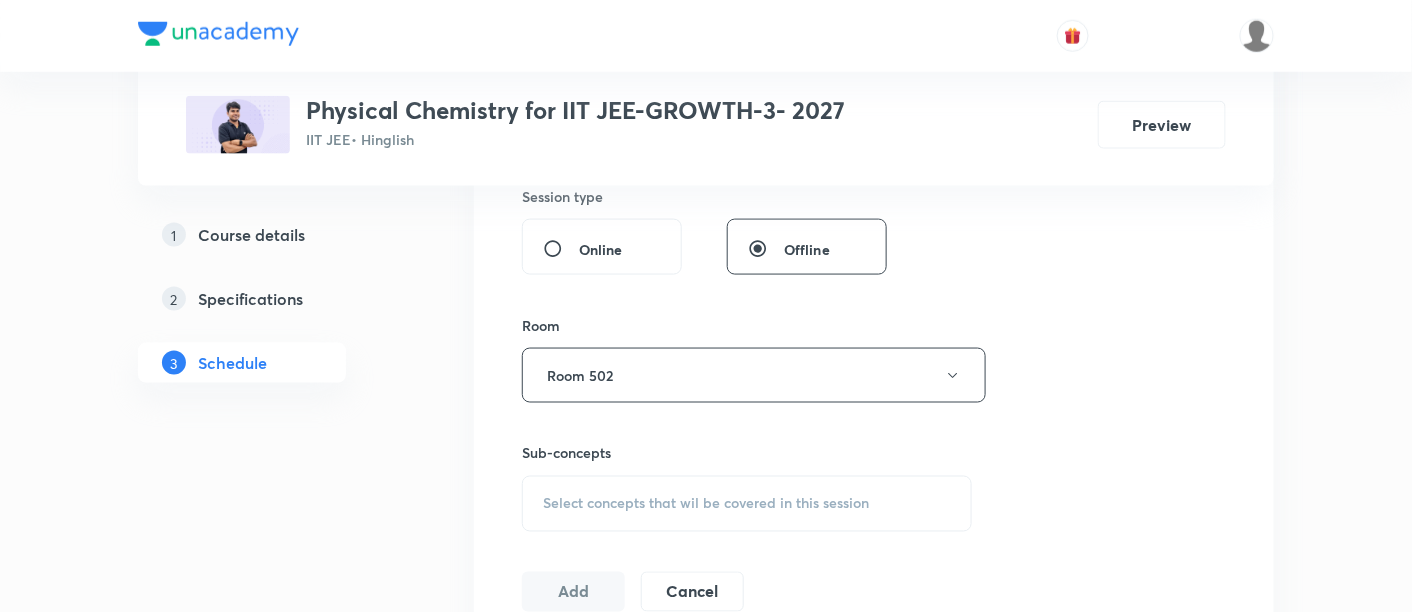 click on "Select concepts that wil be covered in this session" at bounding box center (706, 504) 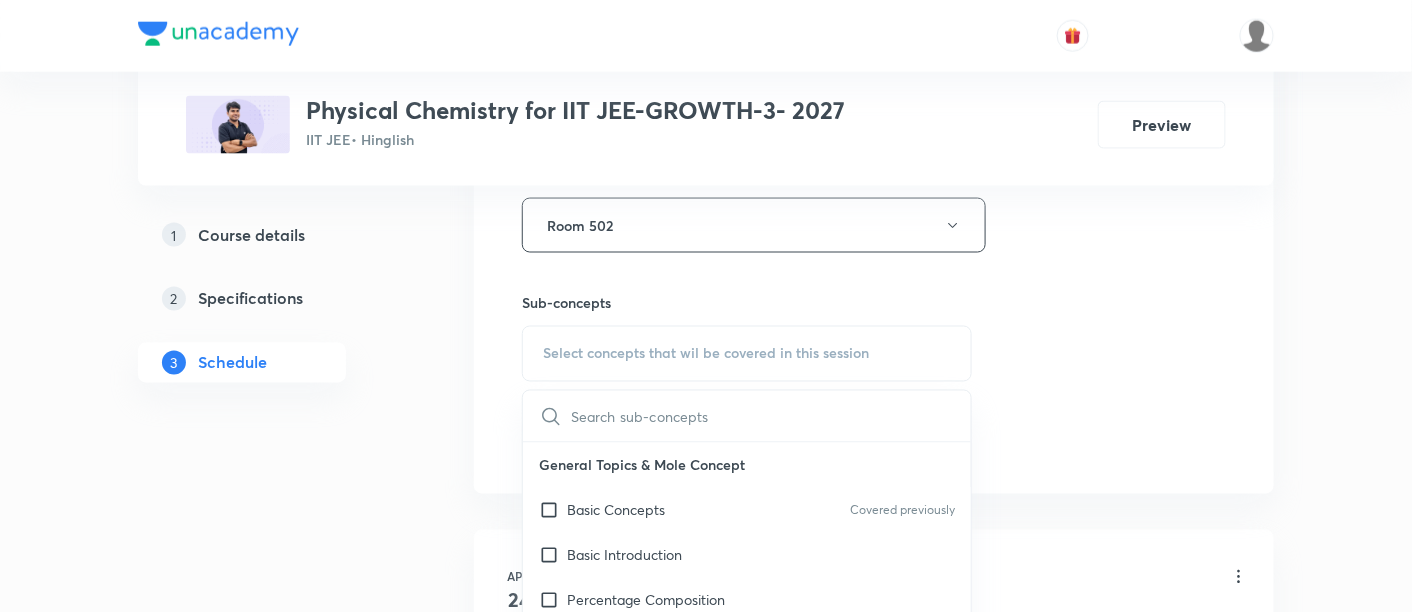 scroll, scrollTop: 911, scrollLeft: 0, axis: vertical 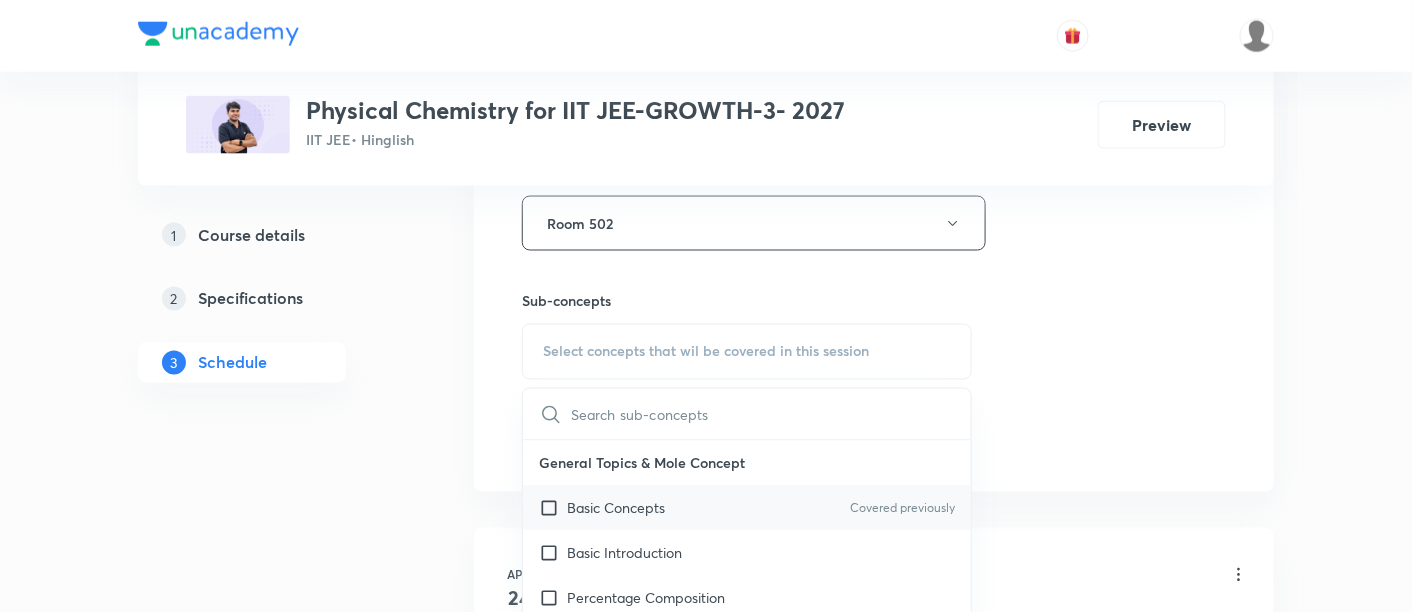 click on "Basic Concepts Covered previously" at bounding box center (747, 508) 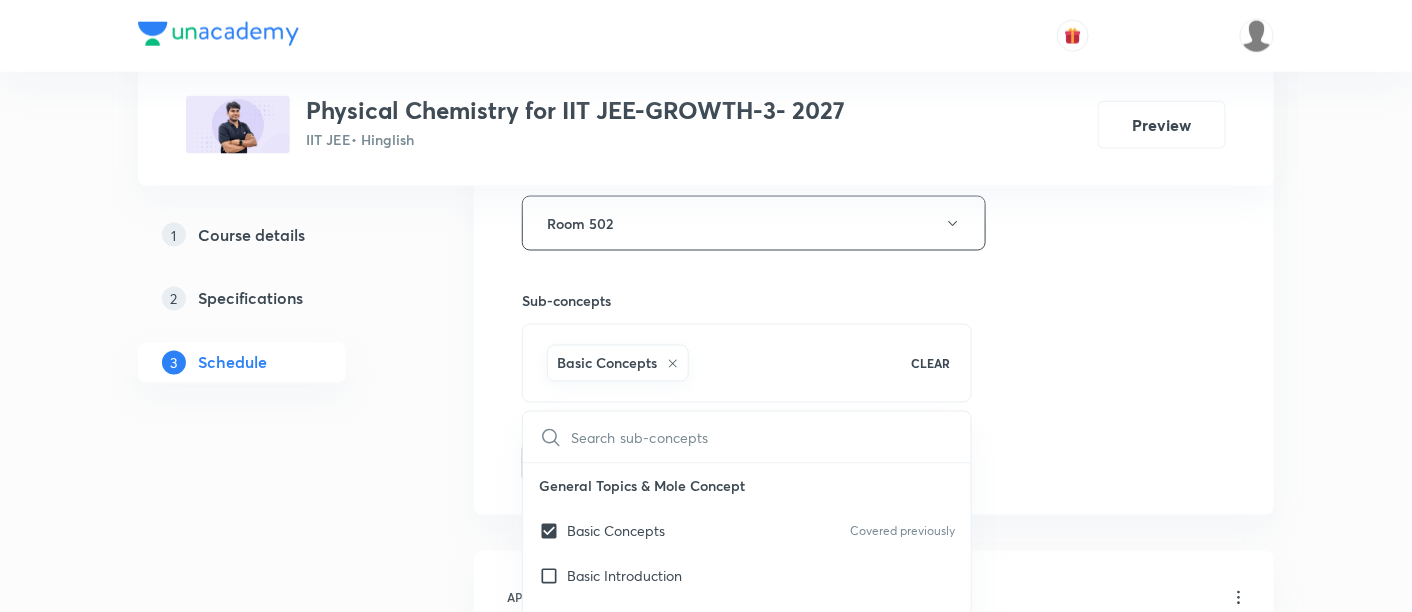 click on "Session  41 Live class Session title 24/99 Atomic Structure - 16/16 ​ Schedule for Jul 11, 2025, 9:00 AM ​ Duration (in minutes) 90 ​   Session type Online Offline Room Room 502 Sub-concepts Basic Concepts CLEAR ​ General Topics & Mole Concept Basic Concepts Covered previously Basic Introduction Percentage Composition Stoichiometry Principle of Atom Conservation (POAC) Relation between Stoichiometric Quantities Application of Mole Concept: Gravimetric Analysis Different Laws Formula and Composition Concentration Terms Some basic concepts of Chemistry Atomic Structure Discovery Of Electron Some Prerequisites of Physics Discovery Of Protons And Neutrons Atomic Models and Theories  Representation Of Atom With Electrons And Neutrons Nature of Waves Nature Of Electromagnetic Radiation Planck’S Quantum Theory Spectra-Continuous and Discontinuous Spectrum Bohr’s Model For Hydrogen Atom Photoelectric Effect Dual Nature Of Matter Heisenberg’s Uncertainty Principle Number of Waves Made by the Electron Add" at bounding box center [874, 2] 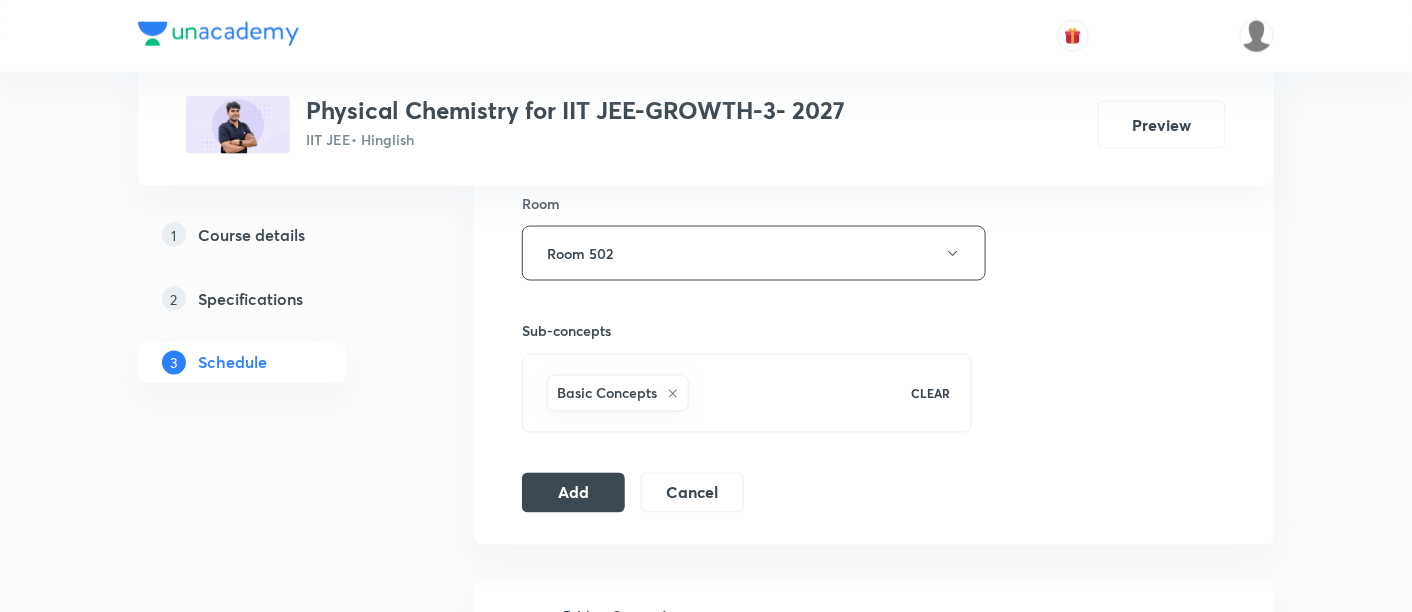 scroll, scrollTop: 900, scrollLeft: 0, axis: vertical 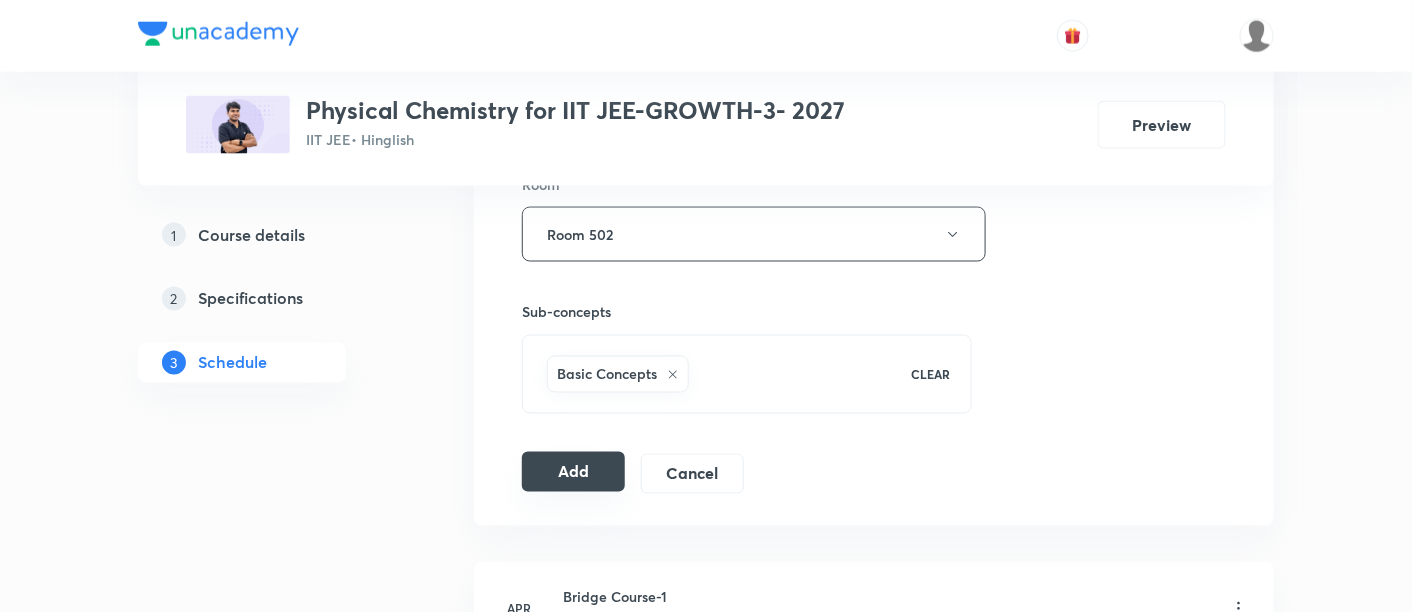 click on "Add" at bounding box center [573, 472] 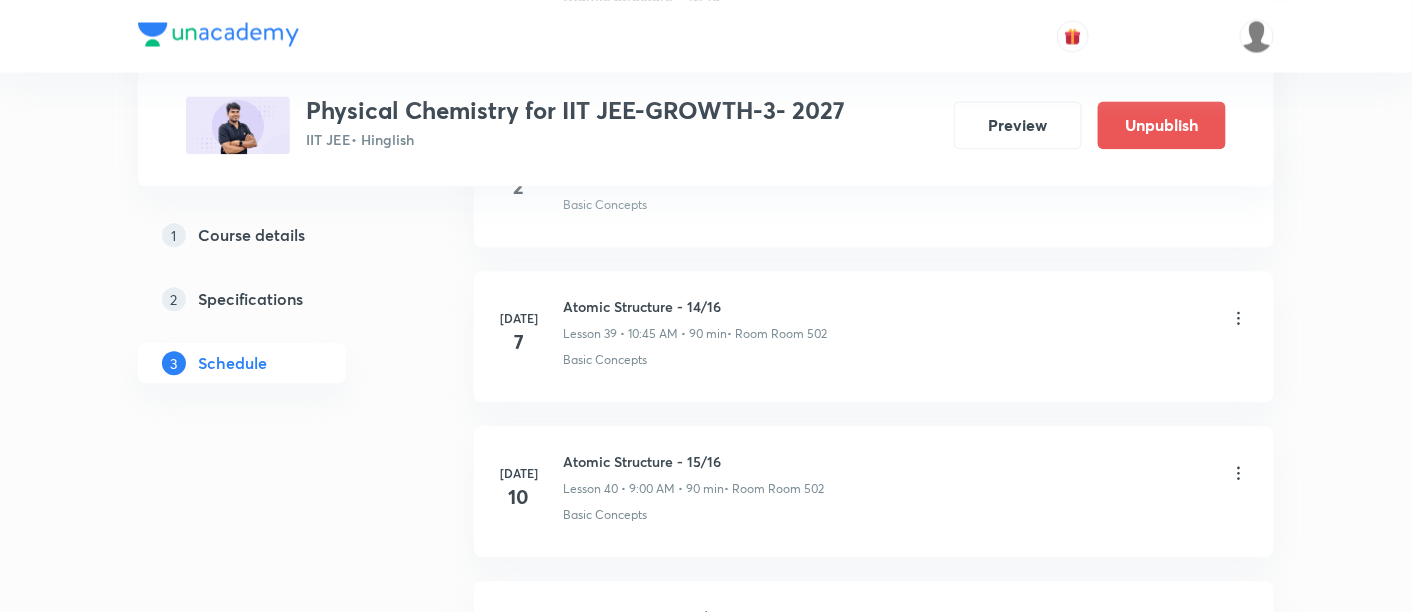 scroll, scrollTop: 6403, scrollLeft: 0, axis: vertical 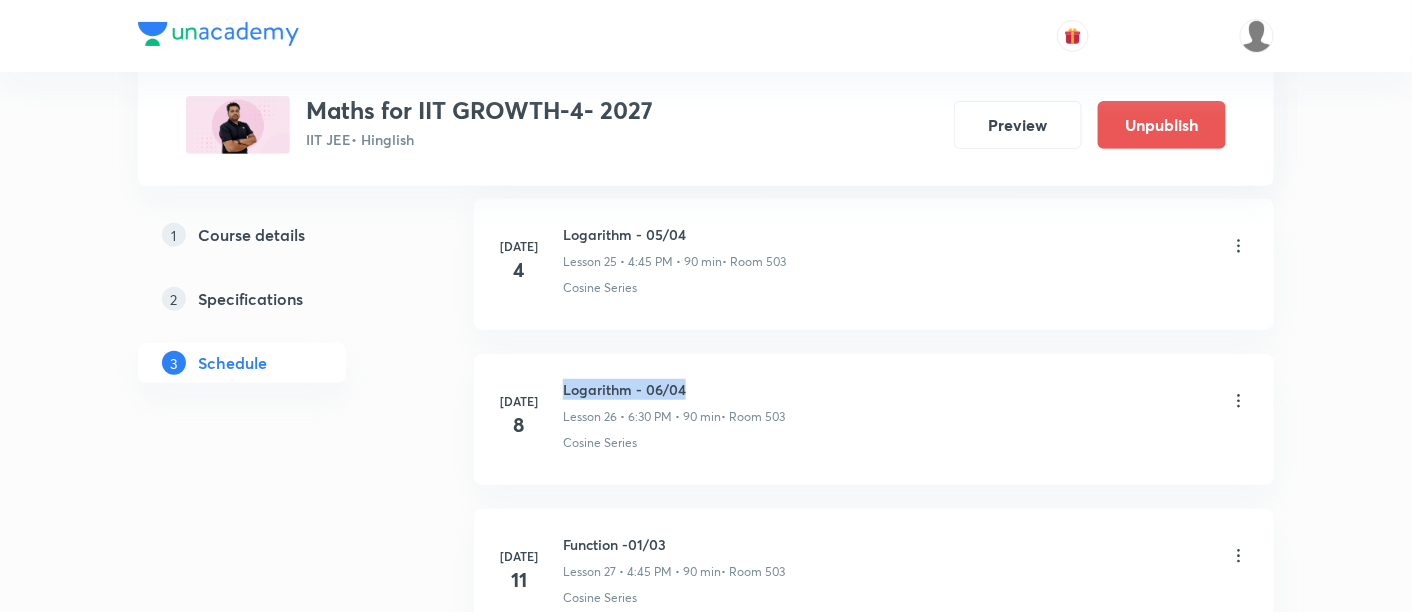 drag, startPoint x: 565, startPoint y: 371, endPoint x: 695, endPoint y: 366, distance: 130.09612 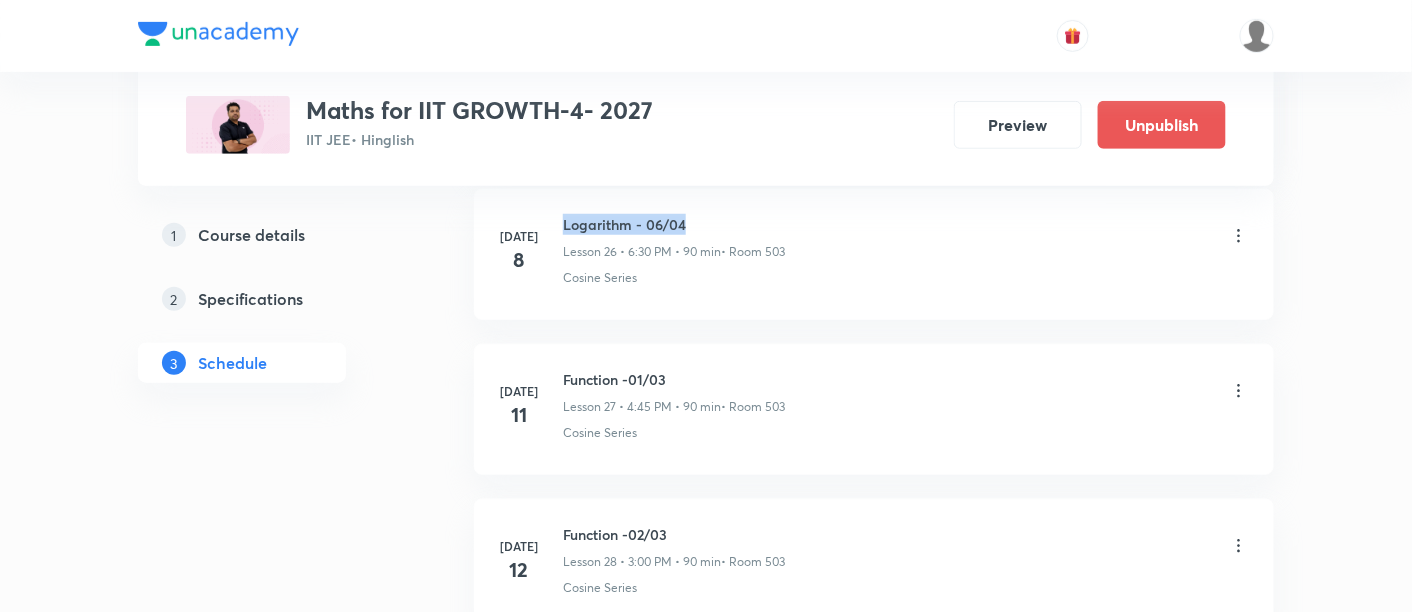 scroll, scrollTop: 5126, scrollLeft: 0, axis: vertical 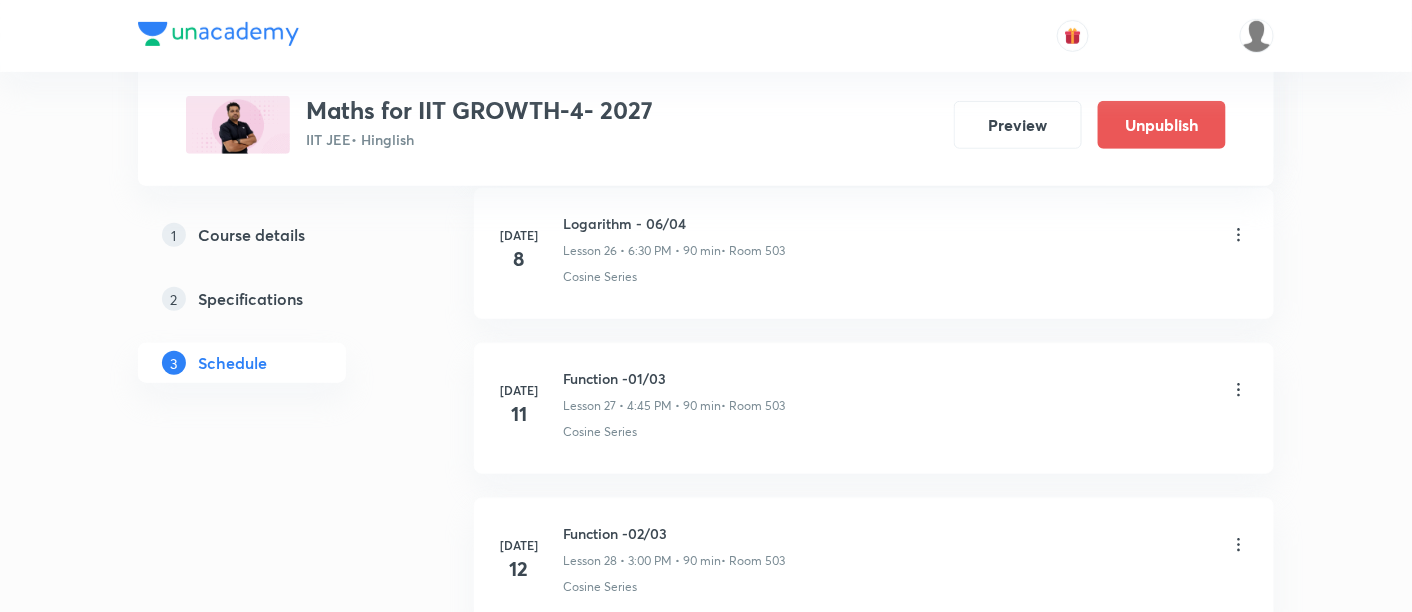 click 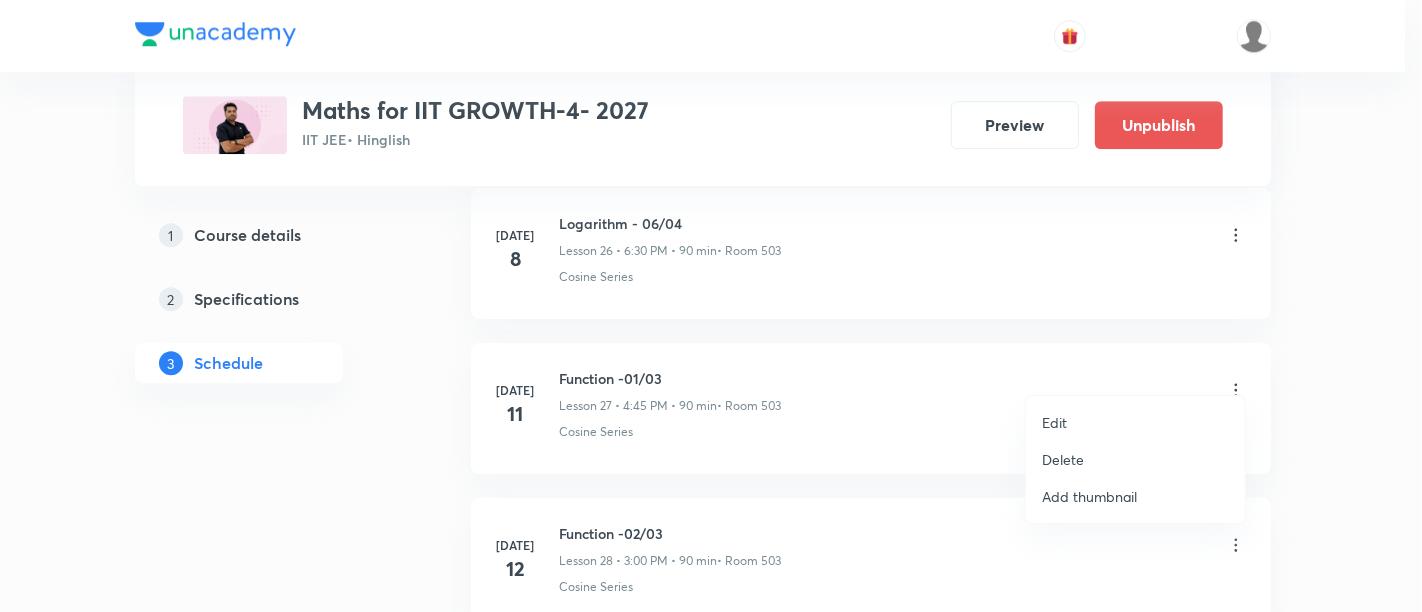 click on "Edit" at bounding box center (1054, 422) 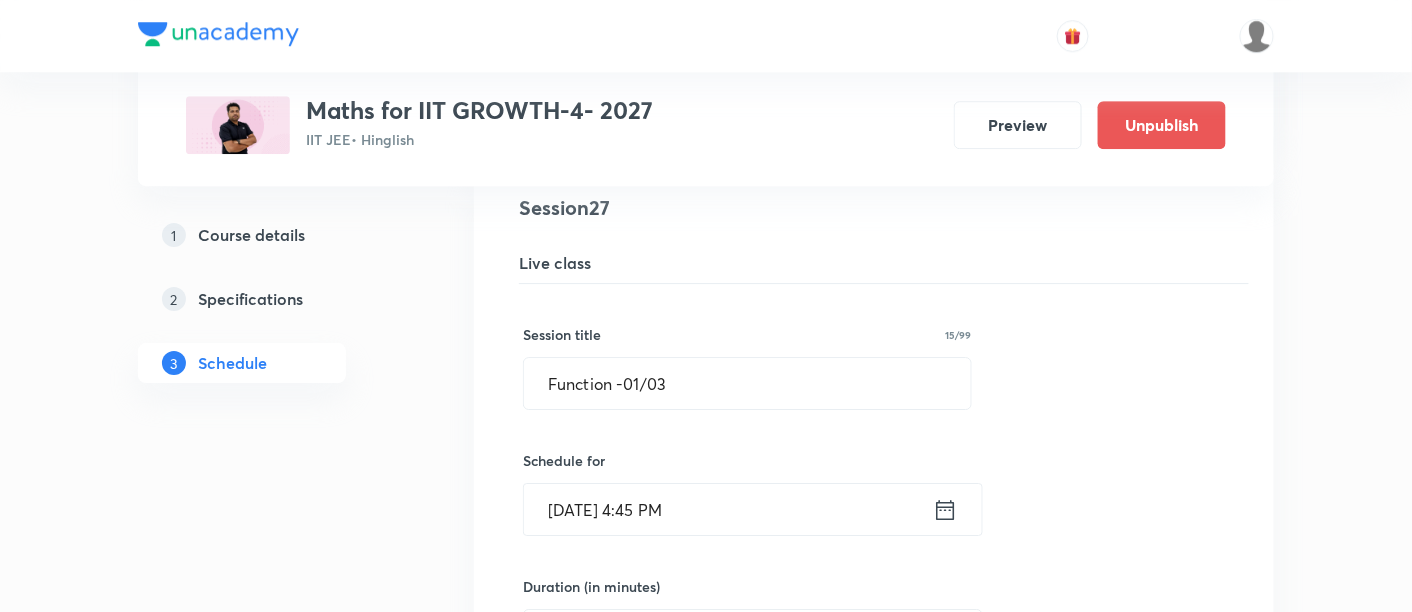 scroll, scrollTop: 4289, scrollLeft: 0, axis: vertical 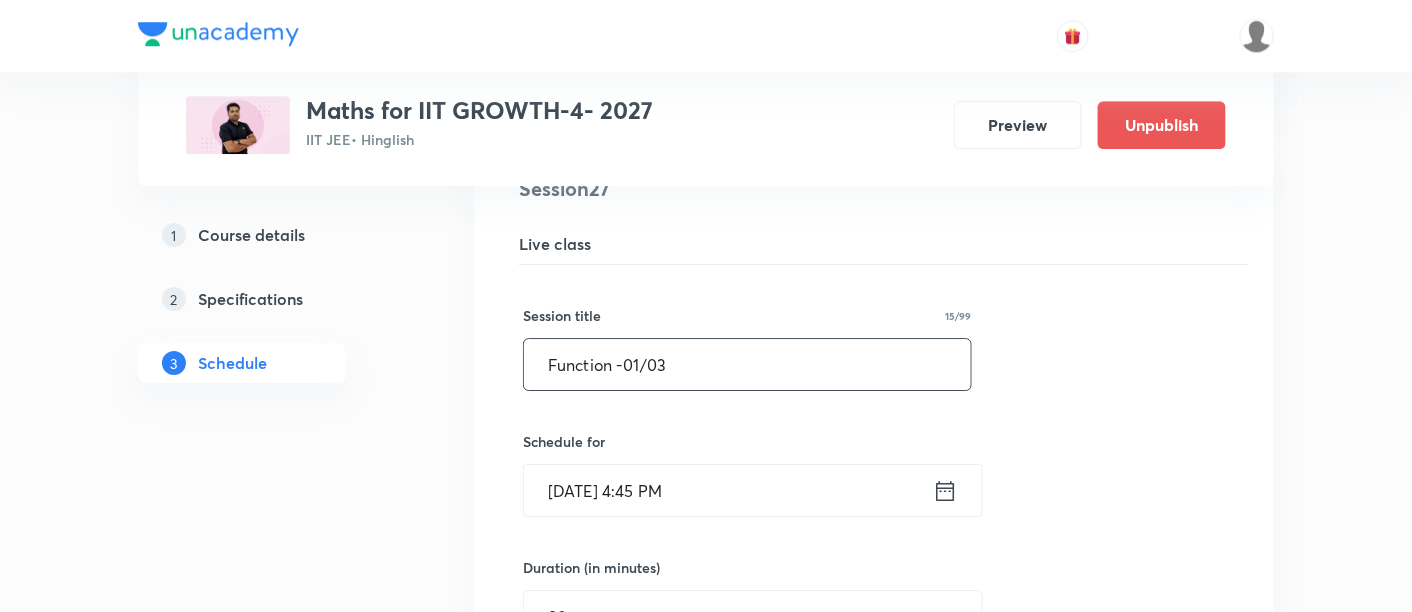 drag, startPoint x: 542, startPoint y: 346, endPoint x: 734, endPoint y: 347, distance: 192.00261 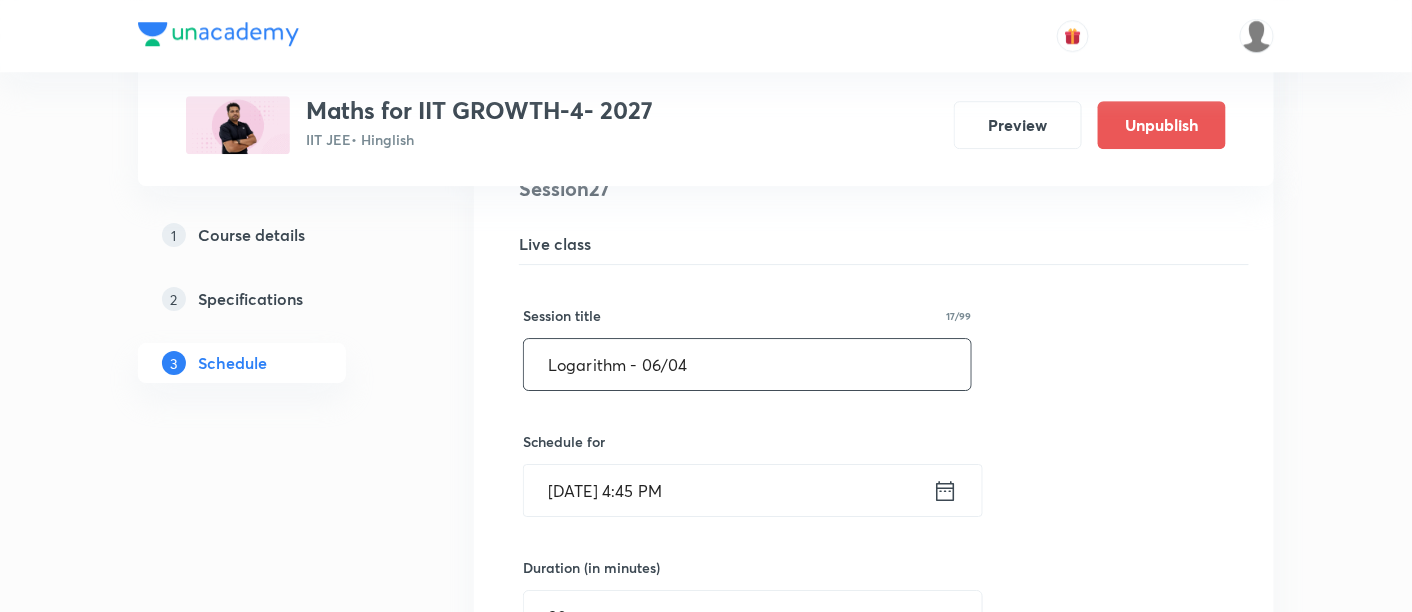 click on "Logarithm - 06/04" at bounding box center [747, 364] 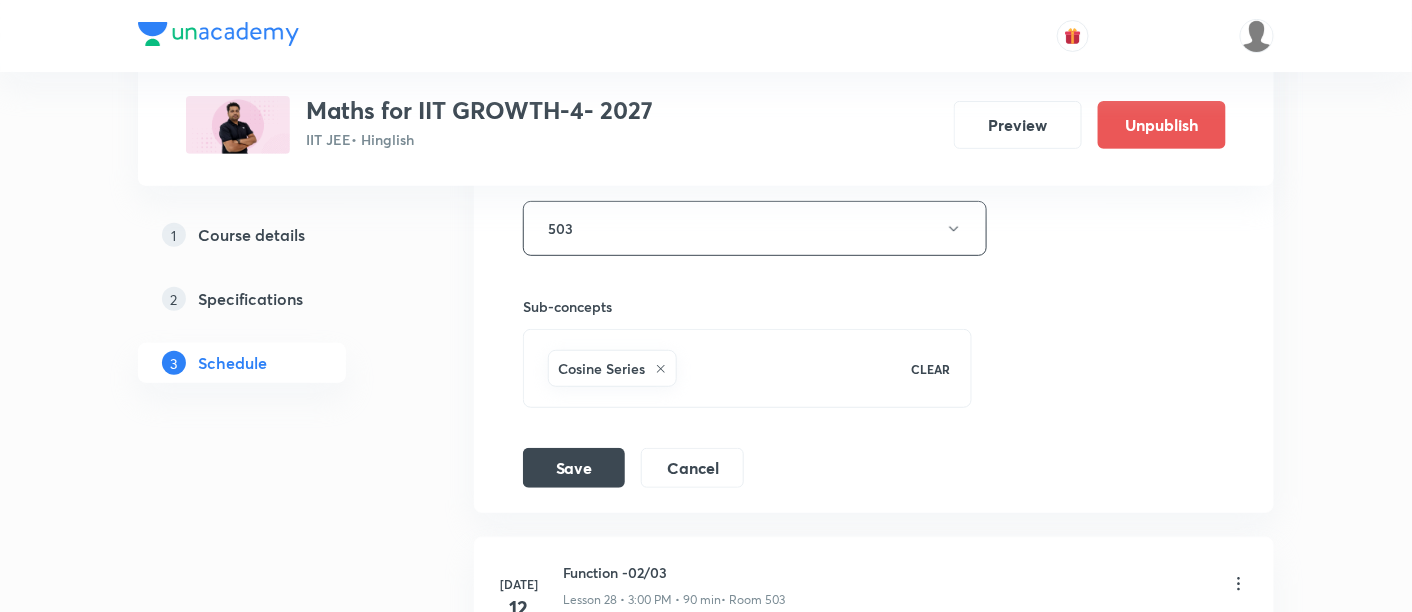 scroll, scrollTop: 4937, scrollLeft: 0, axis: vertical 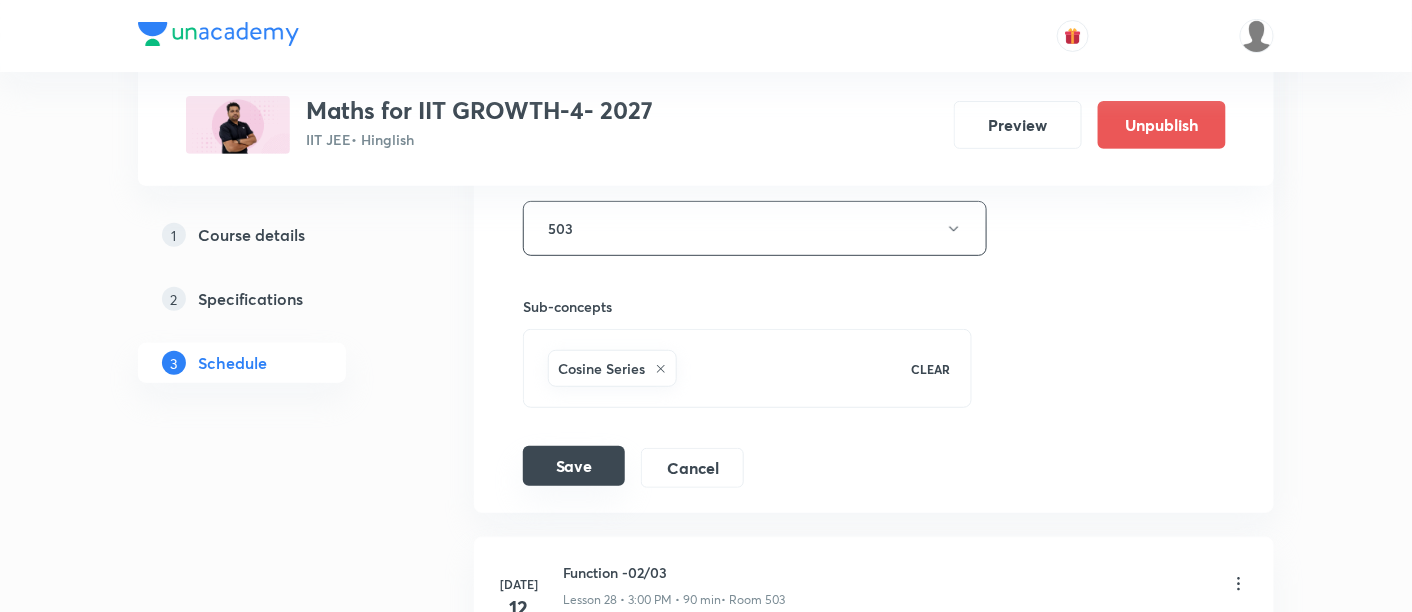 type on "Logarithm - 07/04" 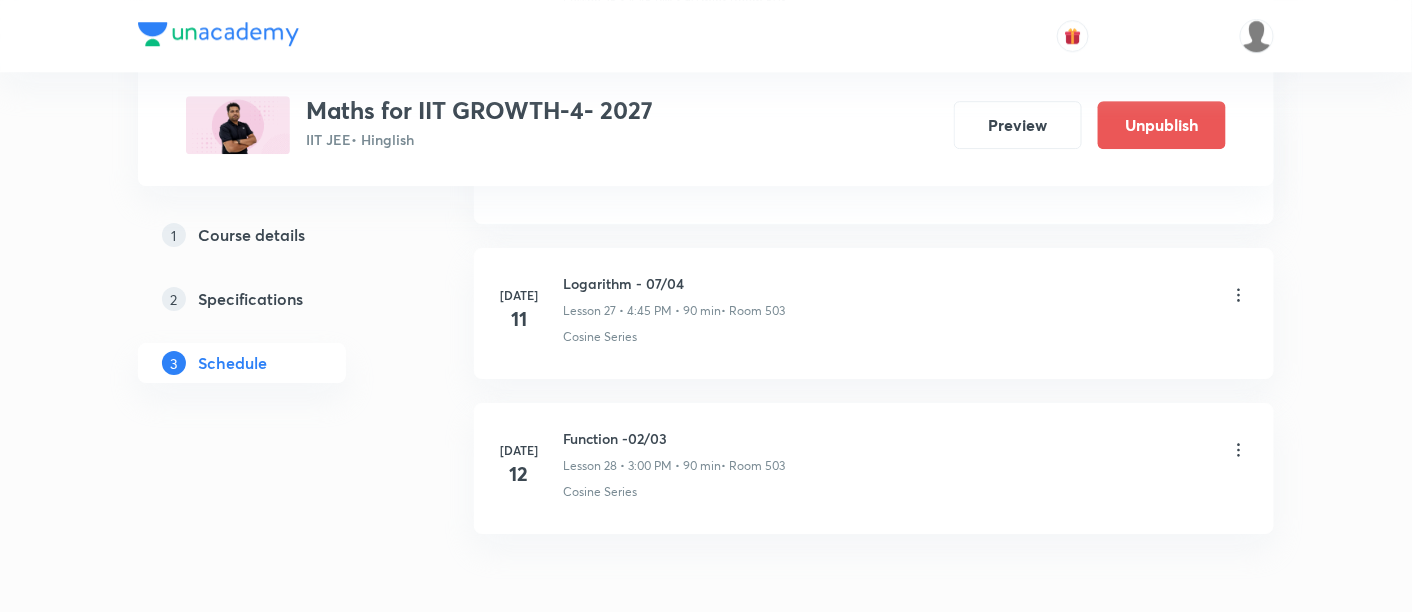 scroll, scrollTop: 4284, scrollLeft: 0, axis: vertical 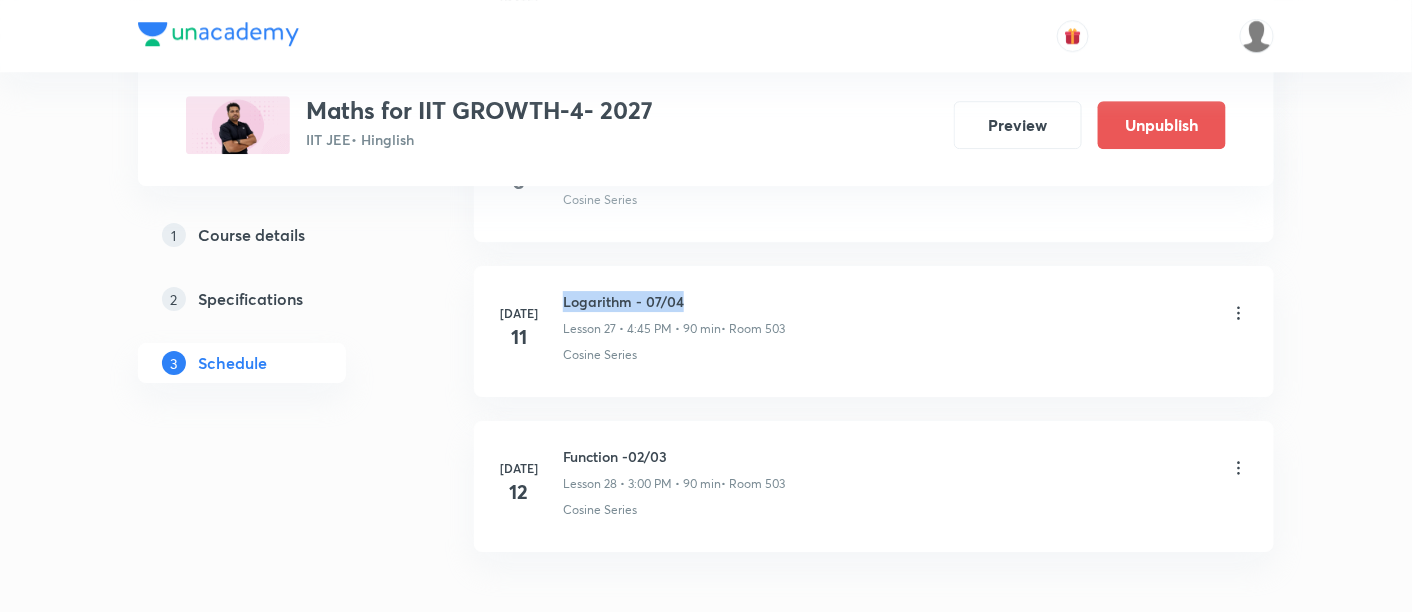 drag, startPoint x: 564, startPoint y: 286, endPoint x: 707, endPoint y: 280, distance: 143.12582 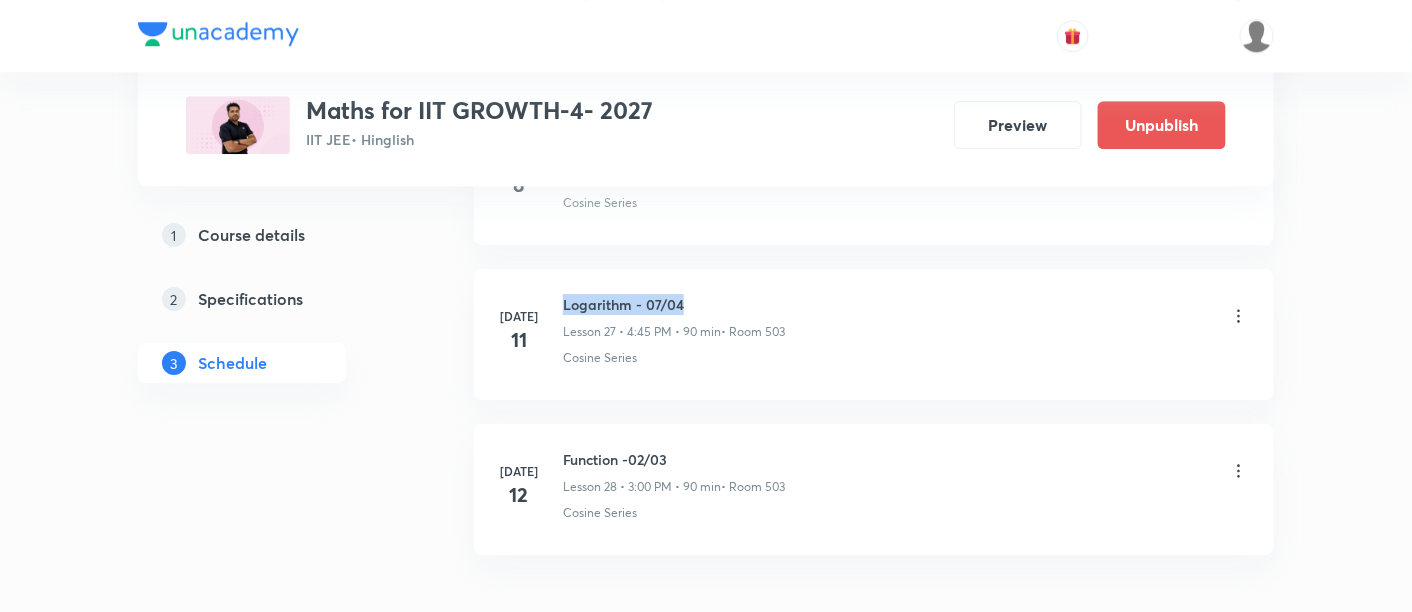 scroll, scrollTop: 4284, scrollLeft: 0, axis: vertical 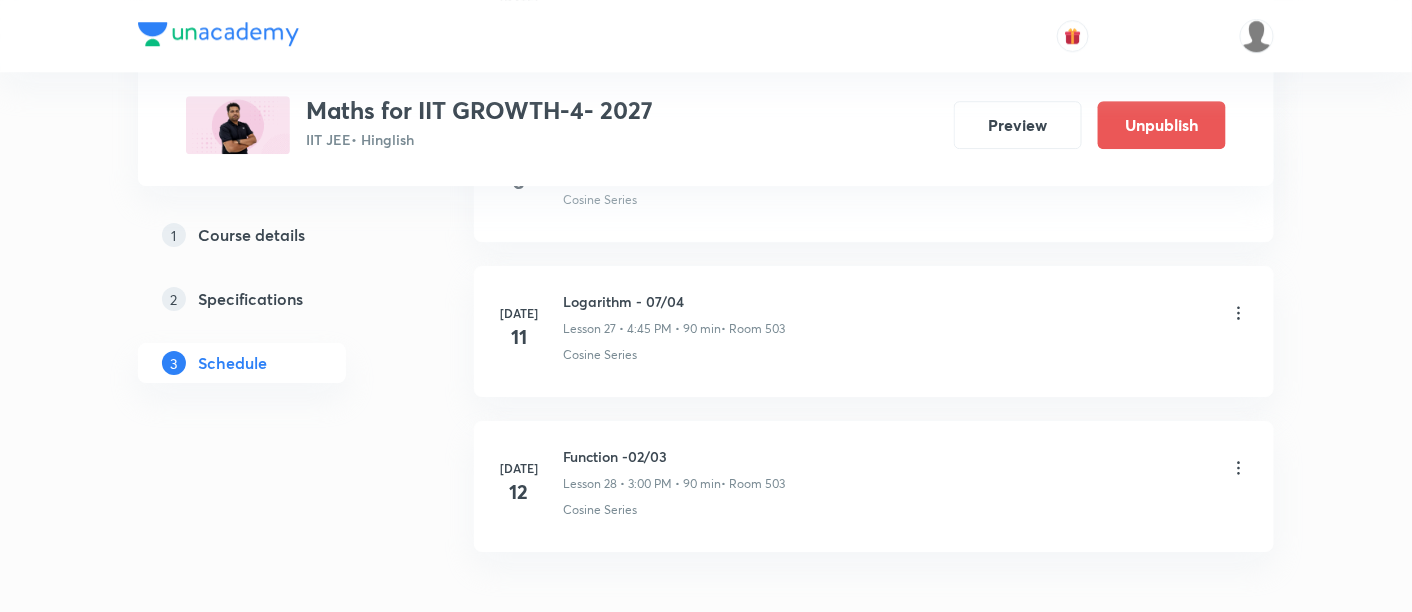 click 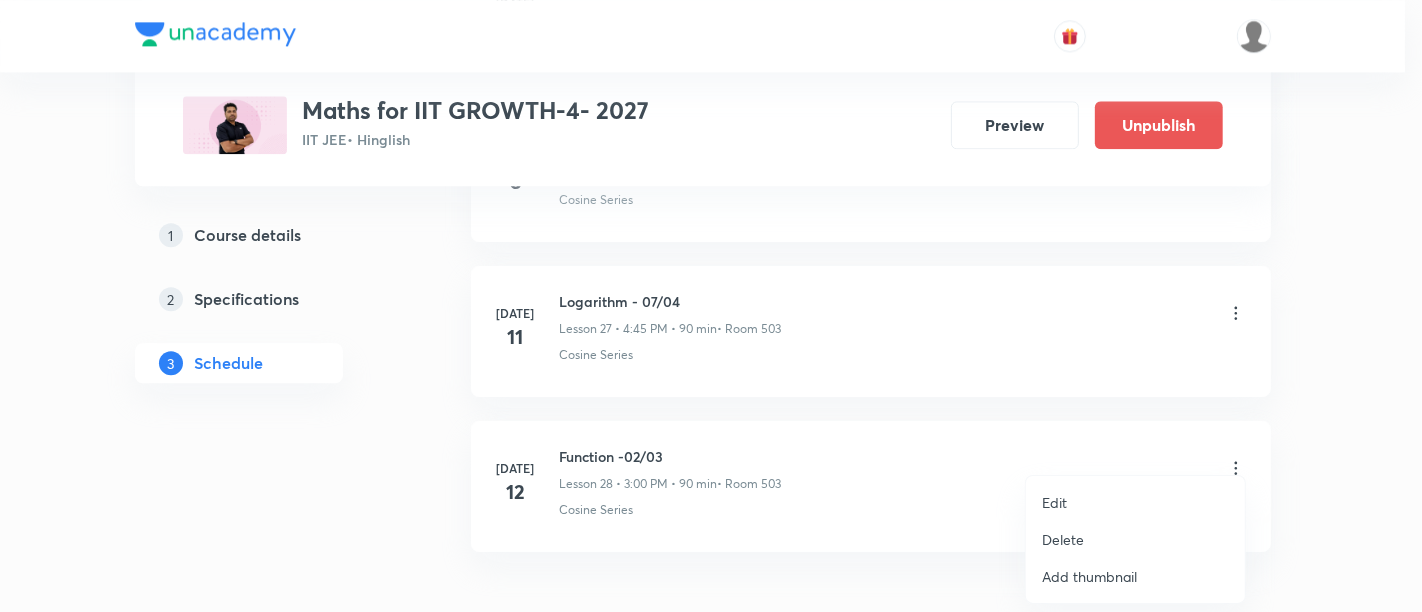 click on "Edit" at bounding box center [1054, 502] 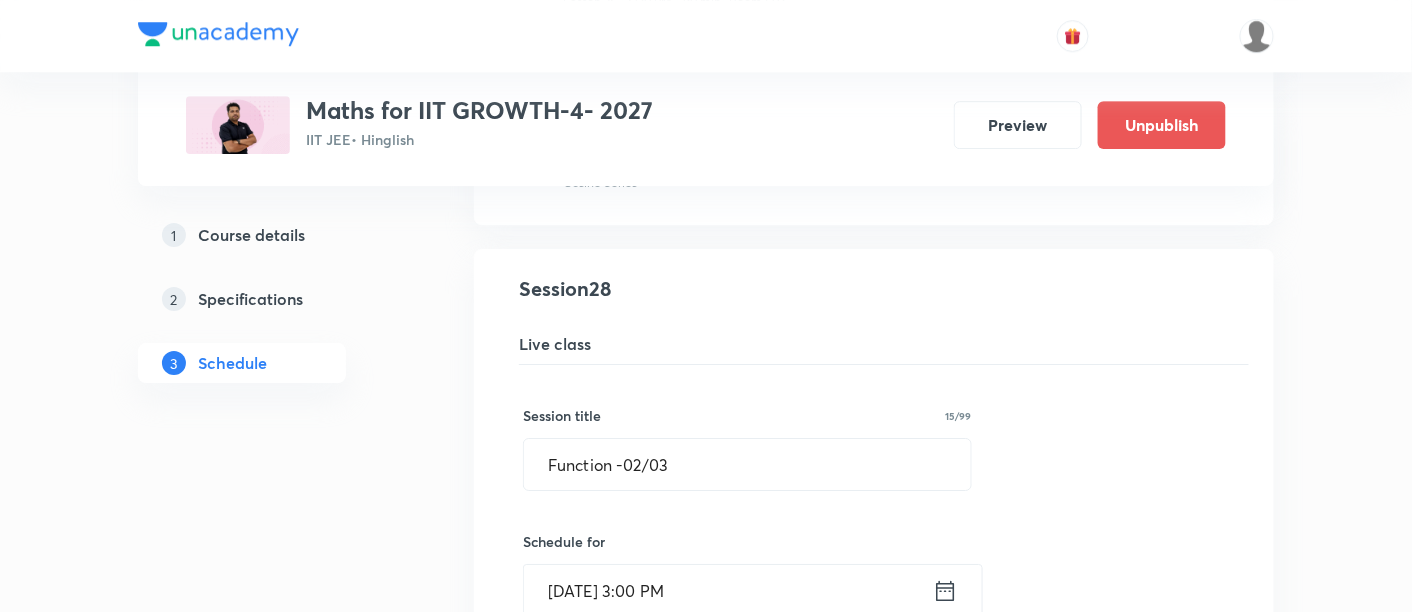 scroll, scrollTop: 4358, scrollLeft: 0, axis: vertical 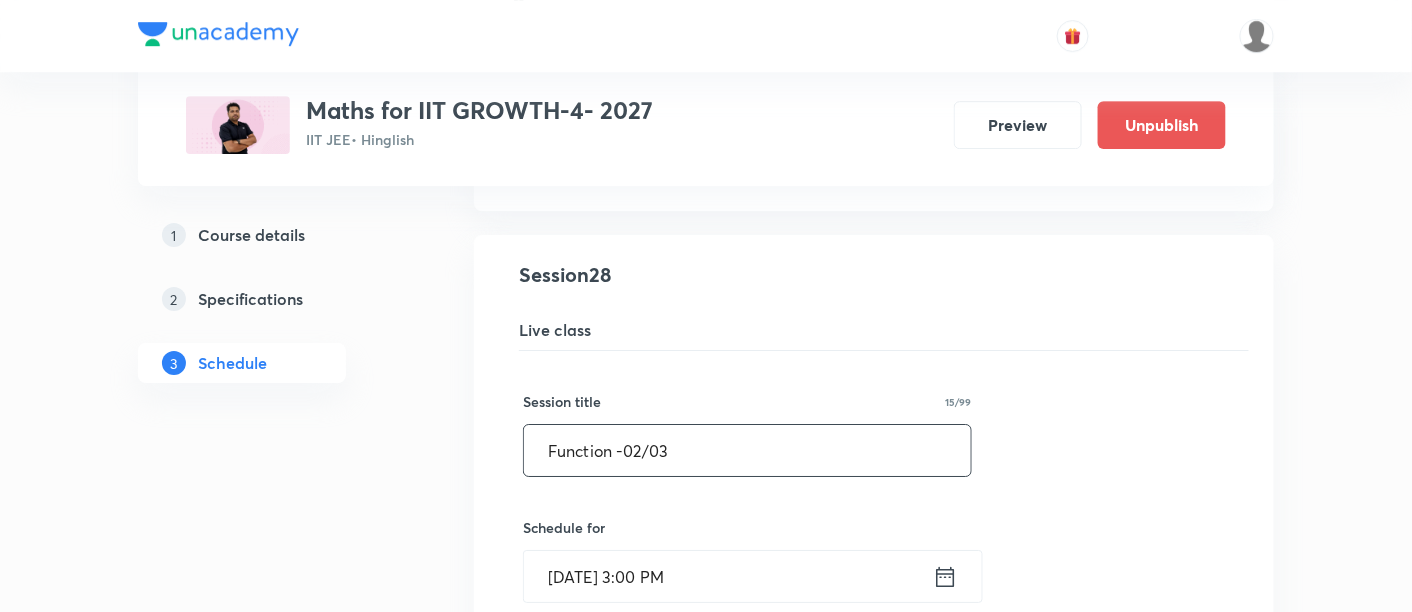 drag, startPoint x: 548, startPoint y: 435, endPoint x: 711, endPoint y: 435, distance: 163 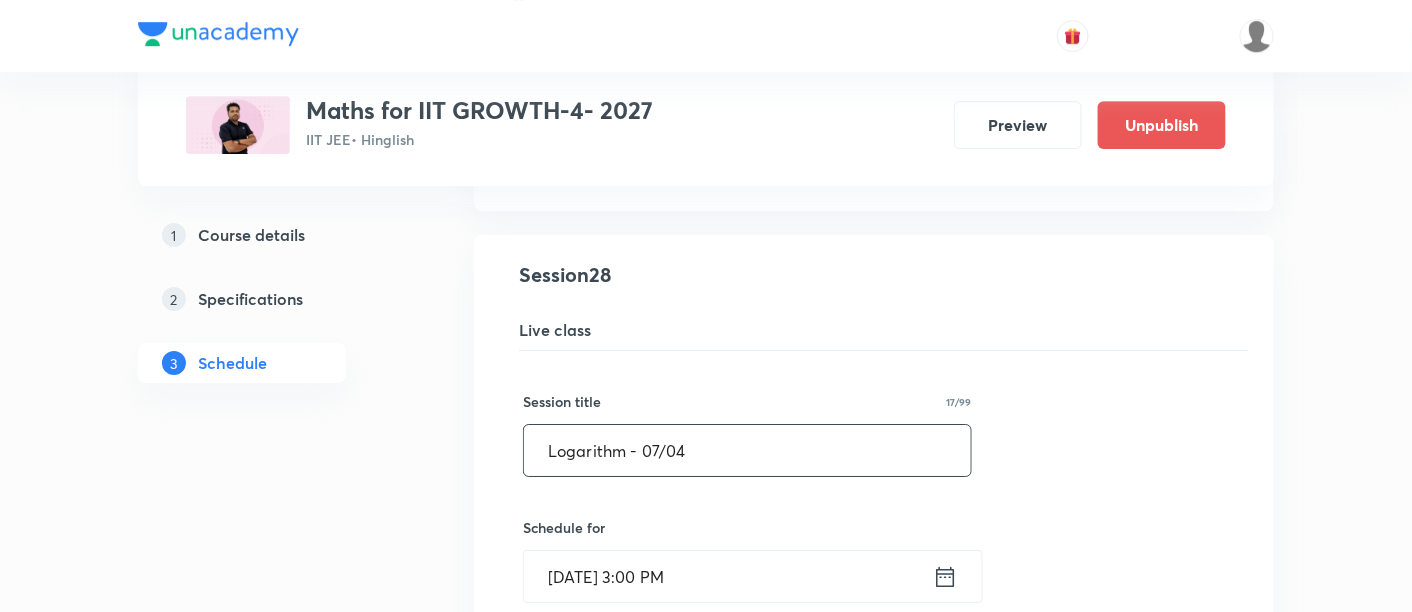 click on "Logarithm - 07/04" at bounding box center (747, 450) 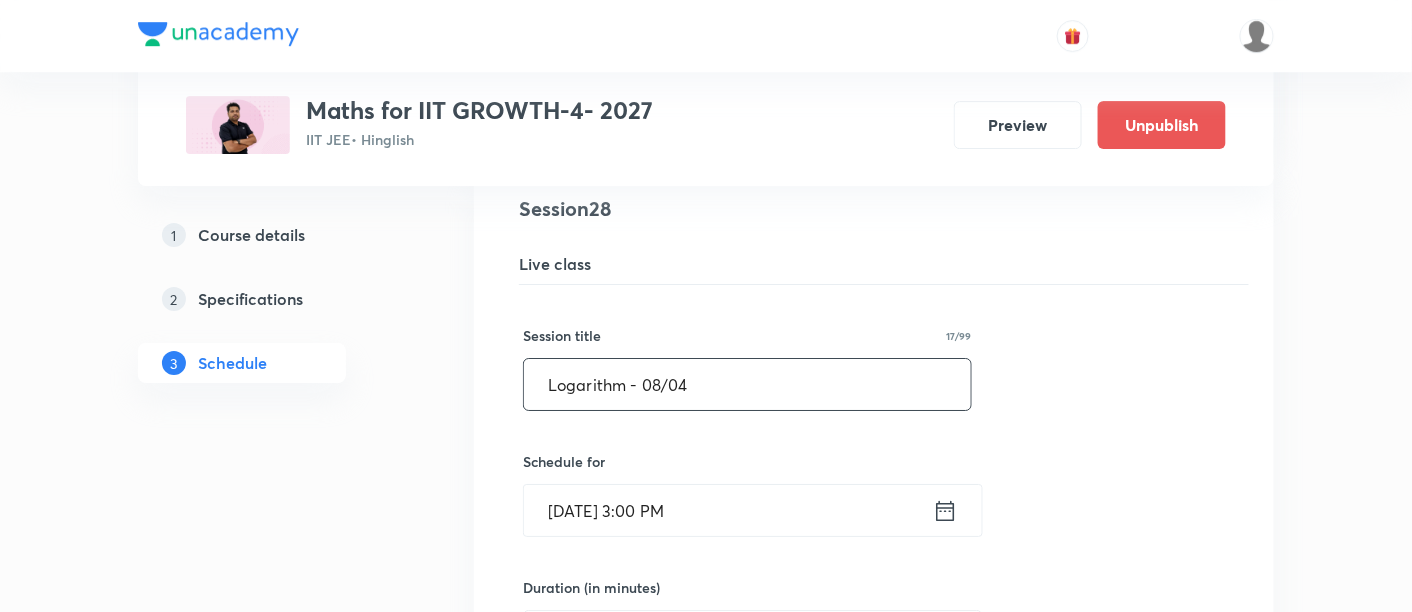scroll, scrollTop: 4425, scrollLeft: 0, axis: vertical 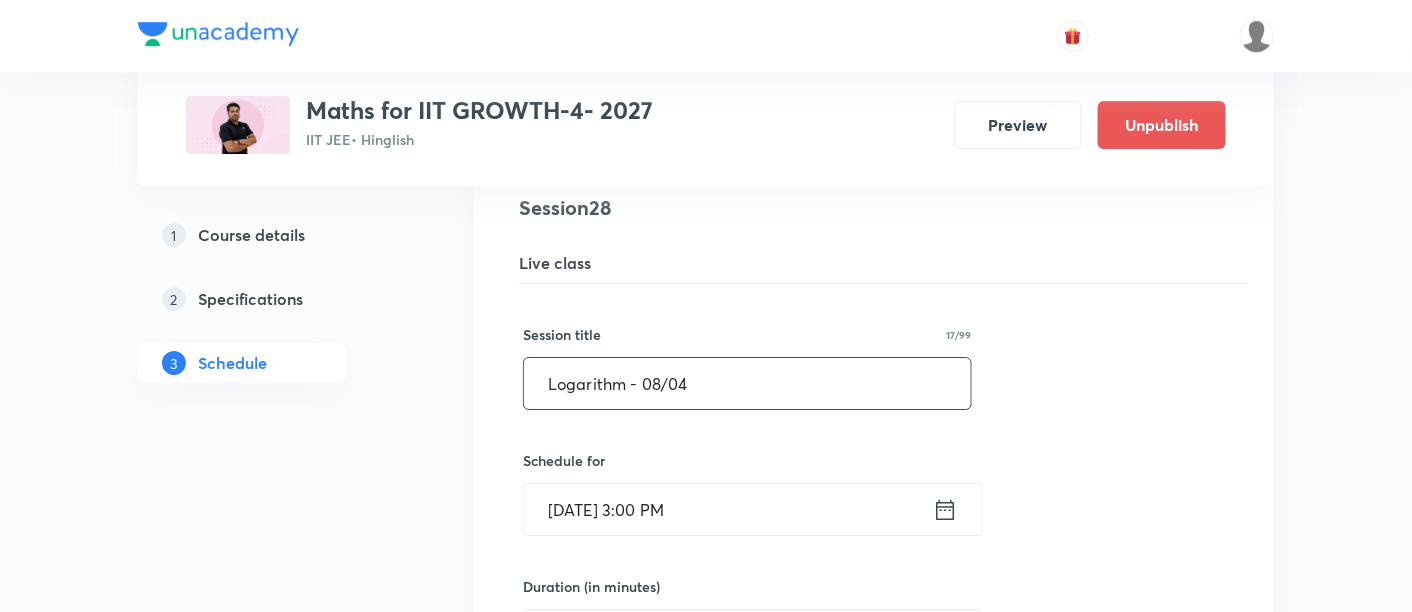 type on "Logarithm - 08/04" 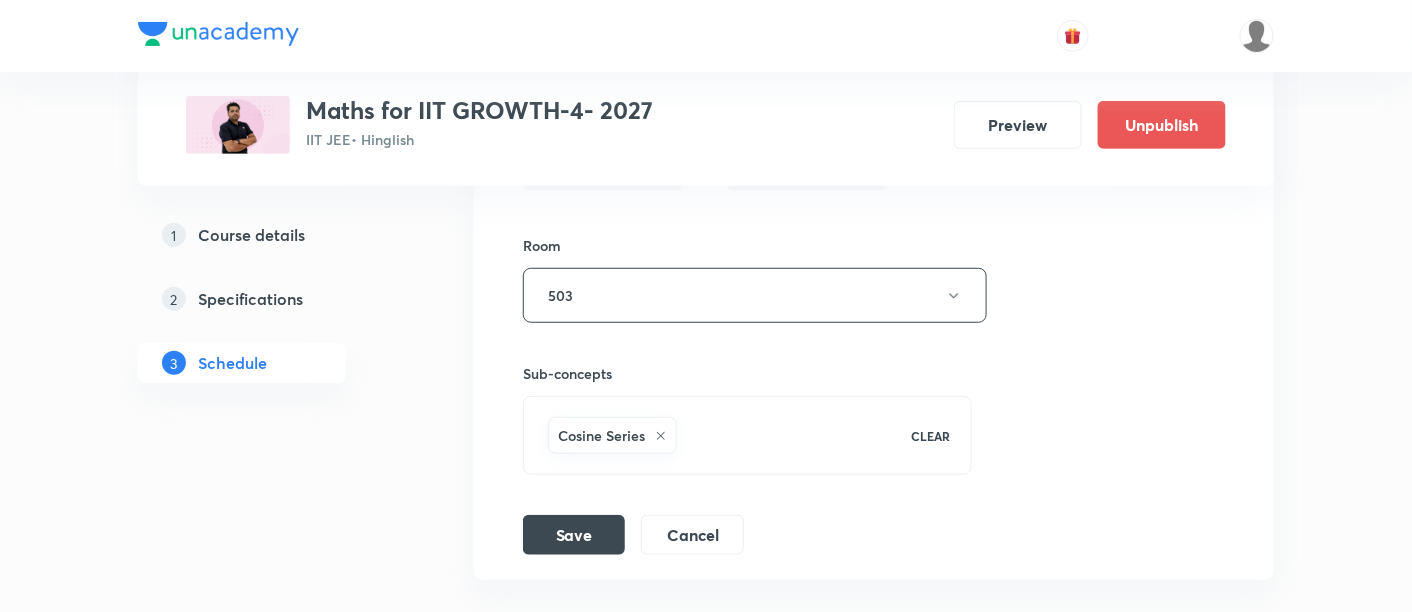 scroll, scrollTop: 5032, scrollLeft: 0, axis: vertical 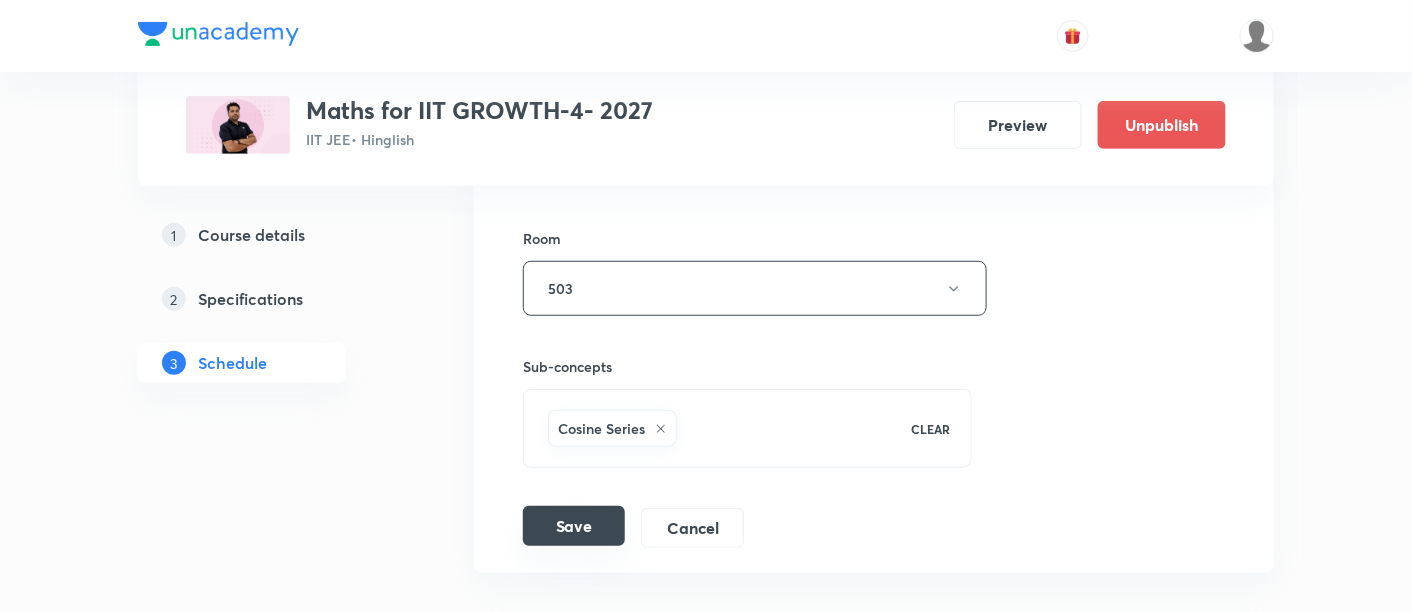 click on "Save" at bounding box center (574, 526) 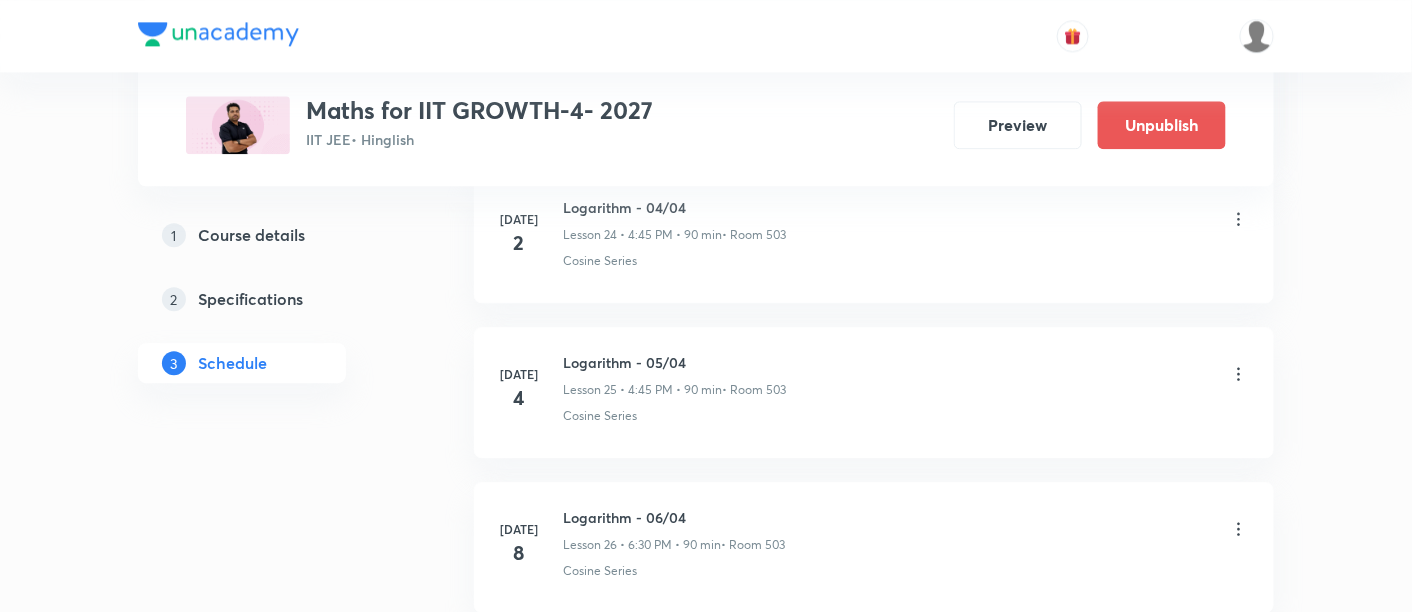 scroll, scrollTop: 3899, scrollLeft: 0, axis: vertical 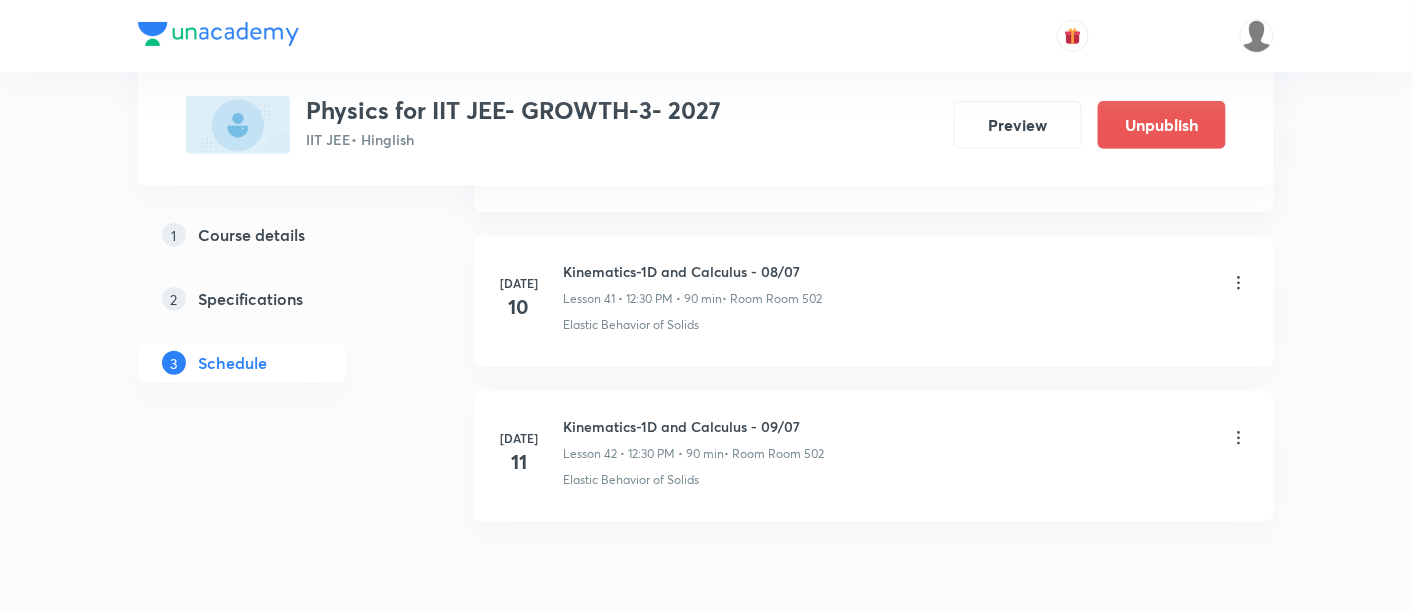 click 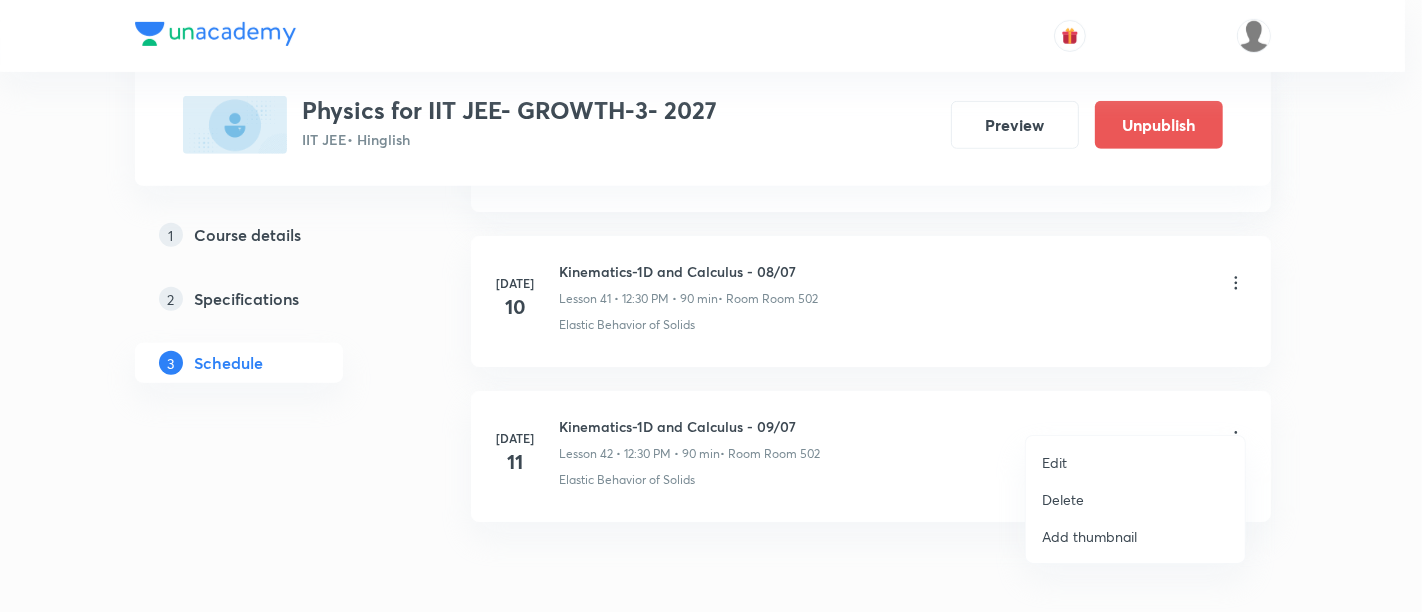 click on "Edit" at bounding box center (1054, 462) 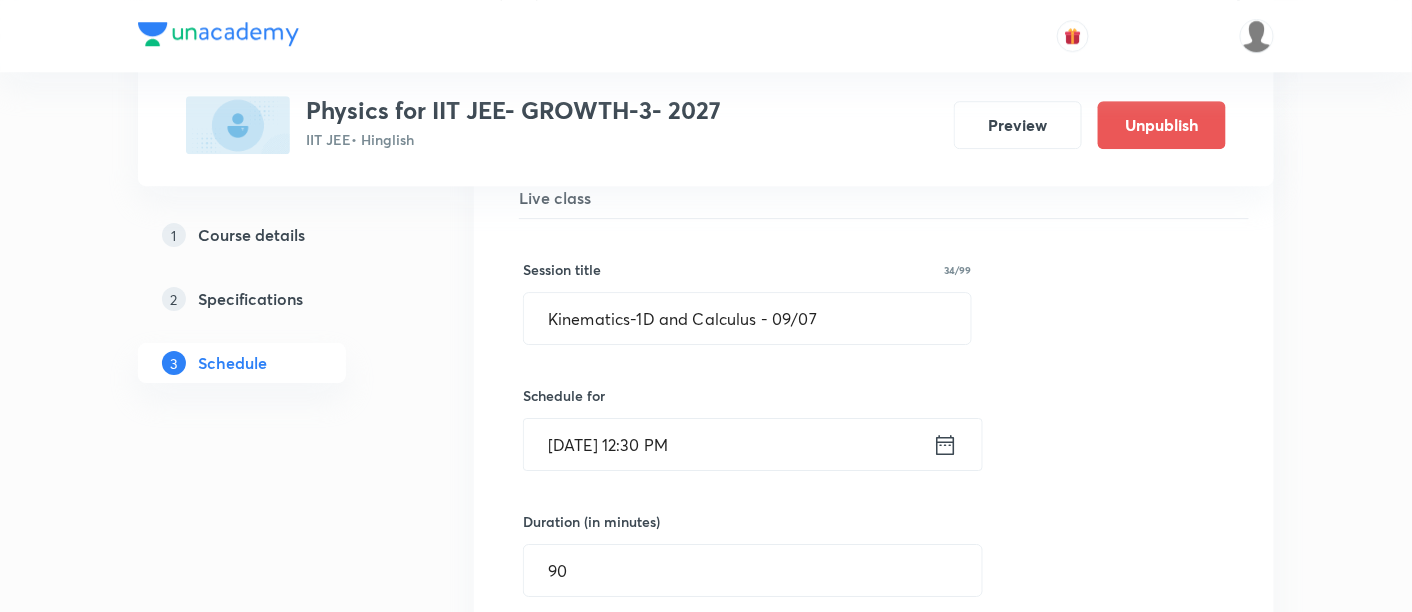 scroll, scrollTop: 6657, scrollLeft: 0, axis: vertical 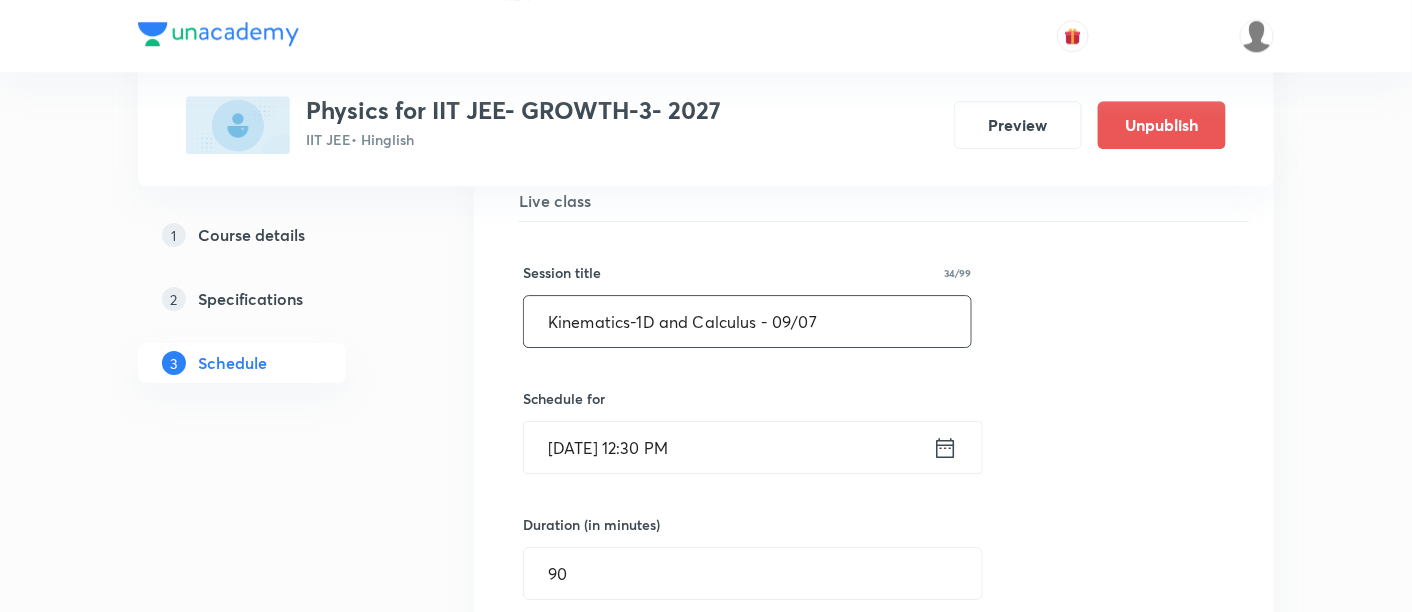 click on "Kinematics-1D and Calculus - 09/07" at bounding box center [747, 321] 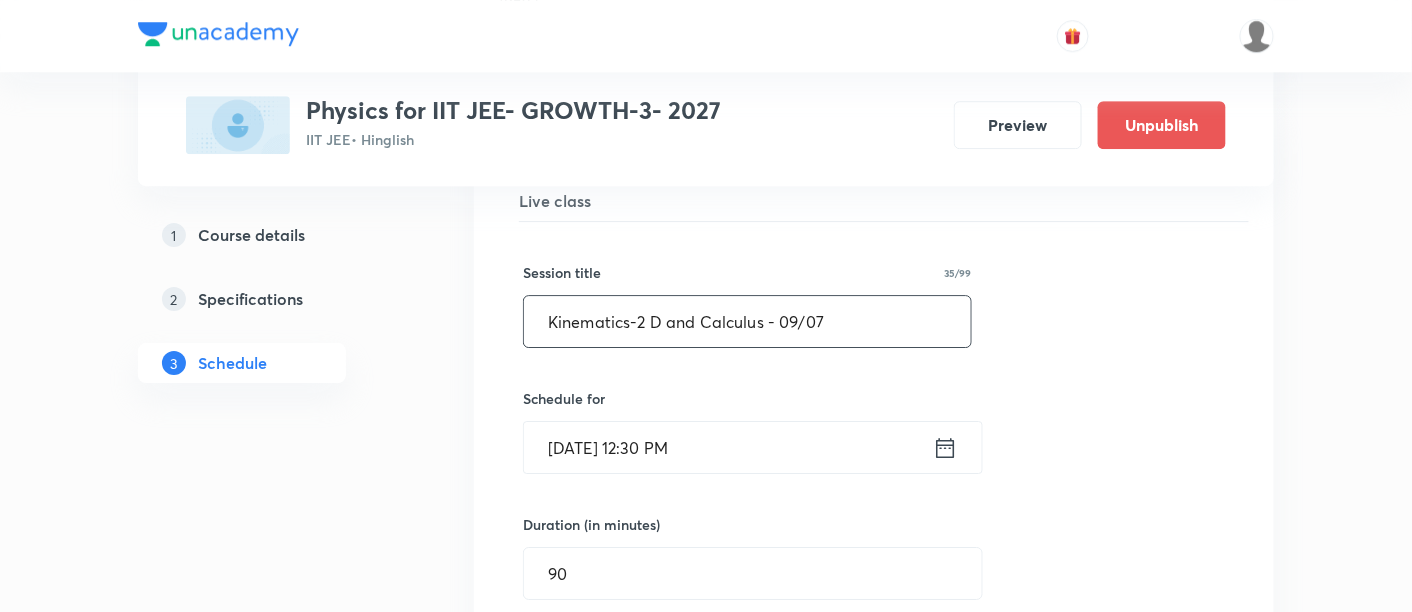 click on "Kinematics-2 D and Calculus - 09/07" at bounding box center (747, 321) 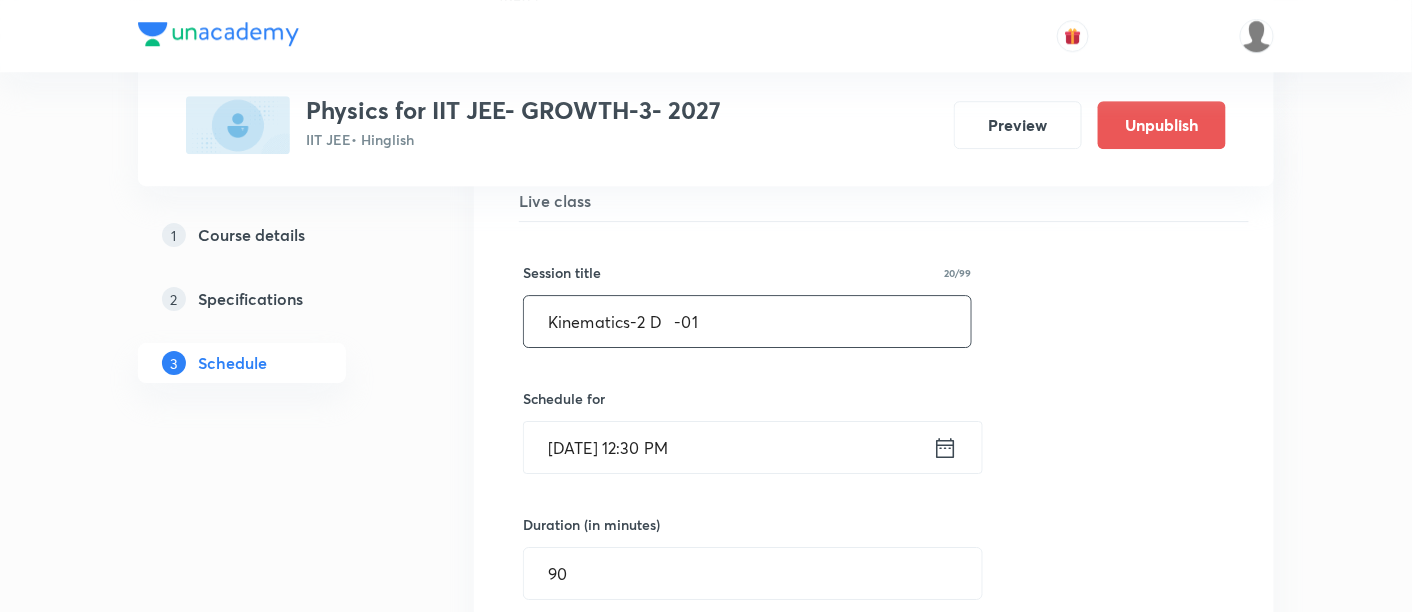 click on "Kinematics-2 D   -01" at bounding box center [747, 321] 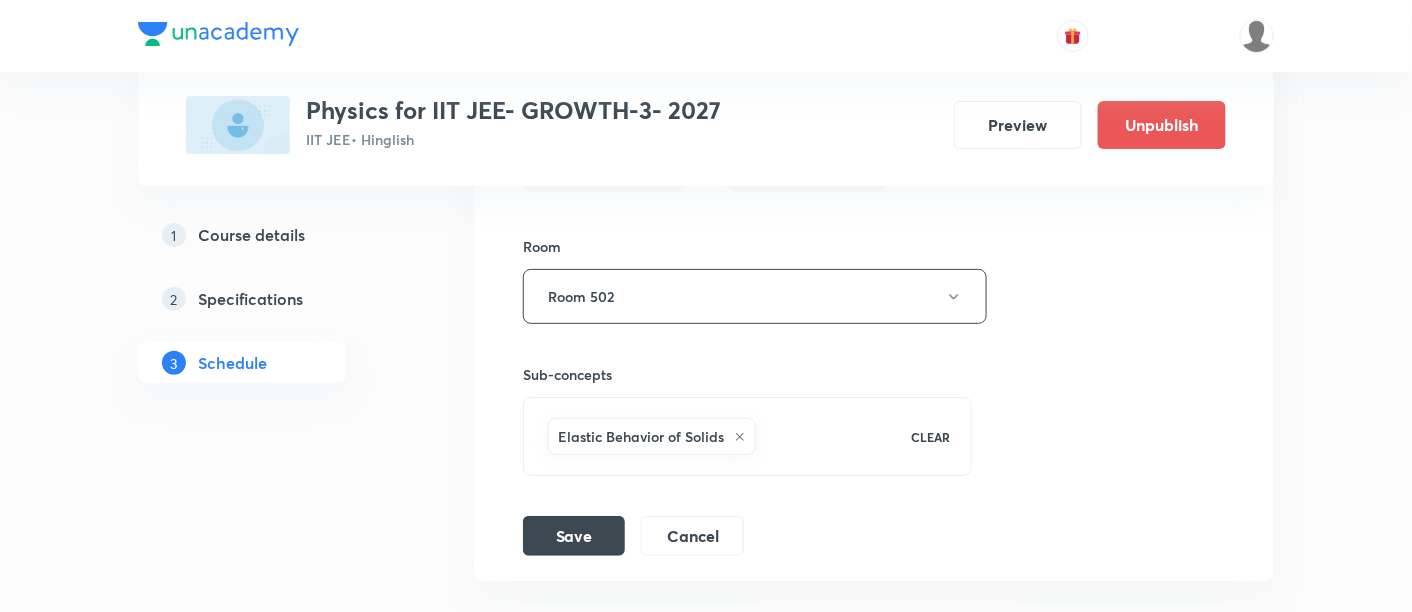 scroll, scrollTop: 7201, scrollLeft: 0, axis: vertical 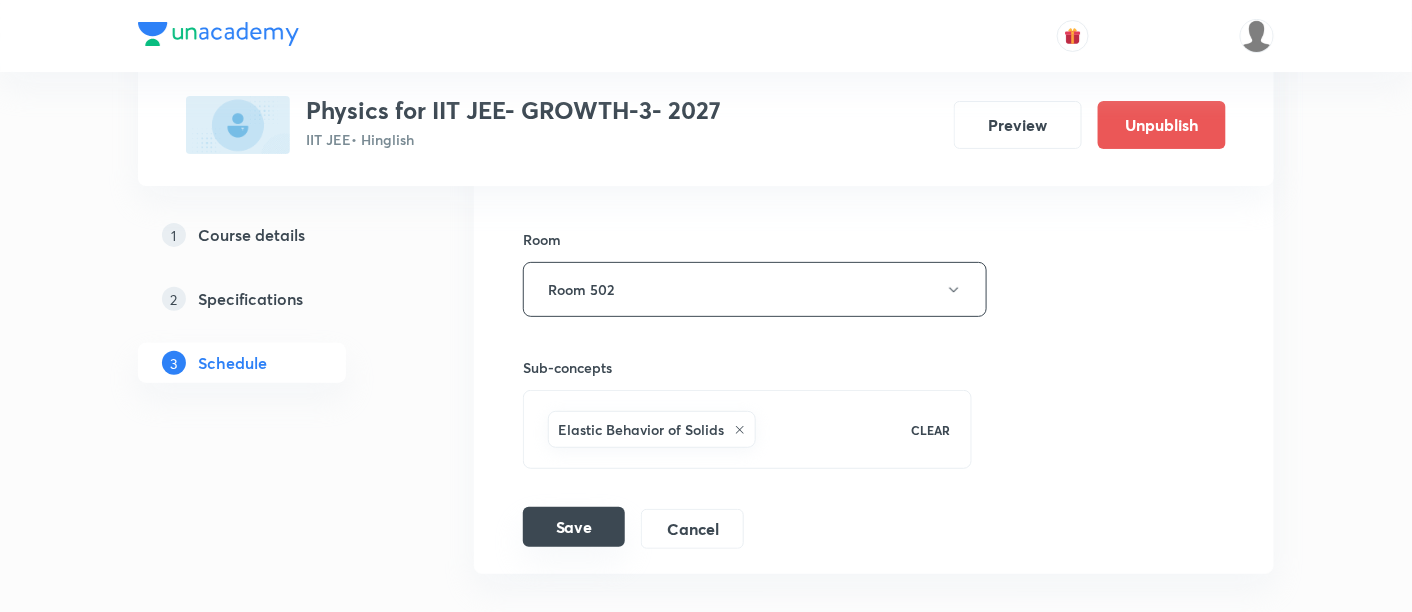 type on "Kinematics-2 D  -01" 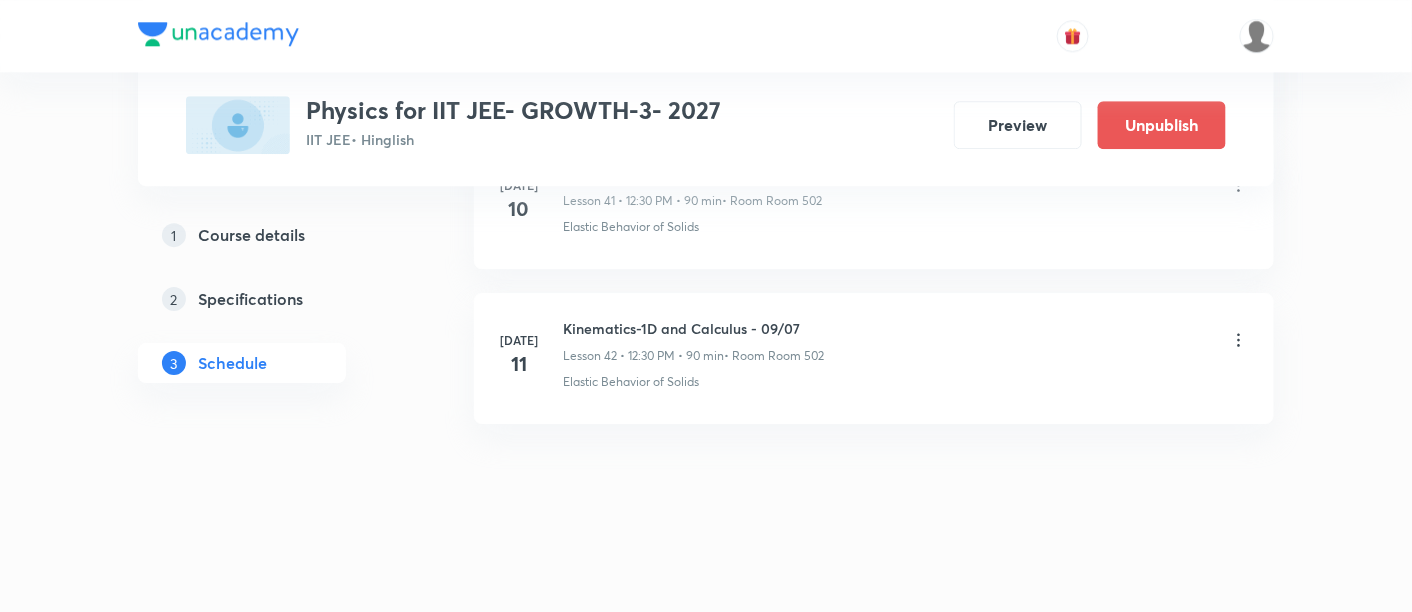 scroll, scrollTop: 6557, scrollLeft: 0, axis: vertical 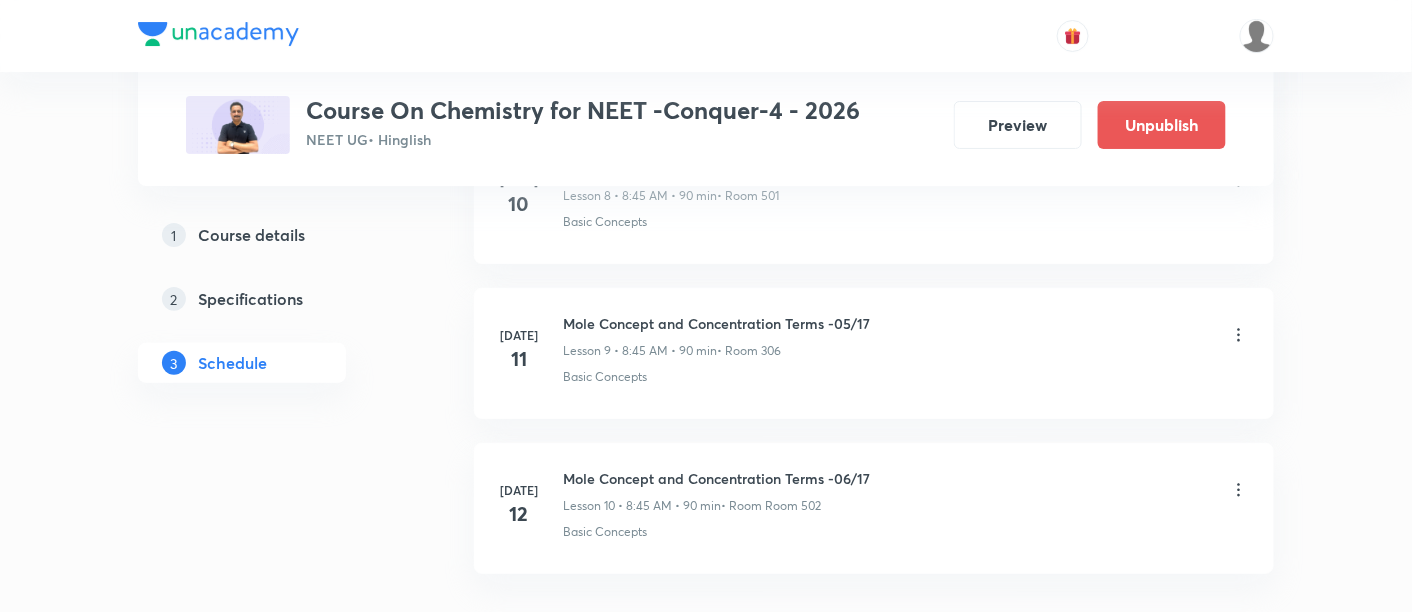 click 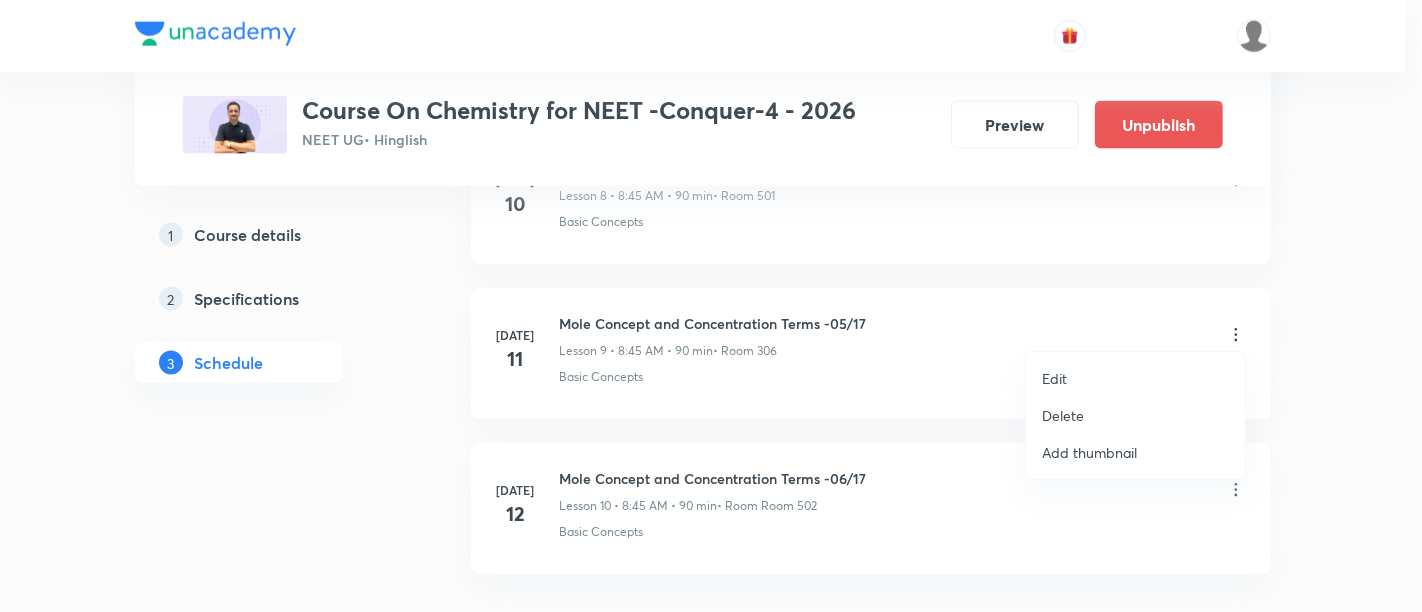 click on "Edit" at bounding box center [1054, 378] 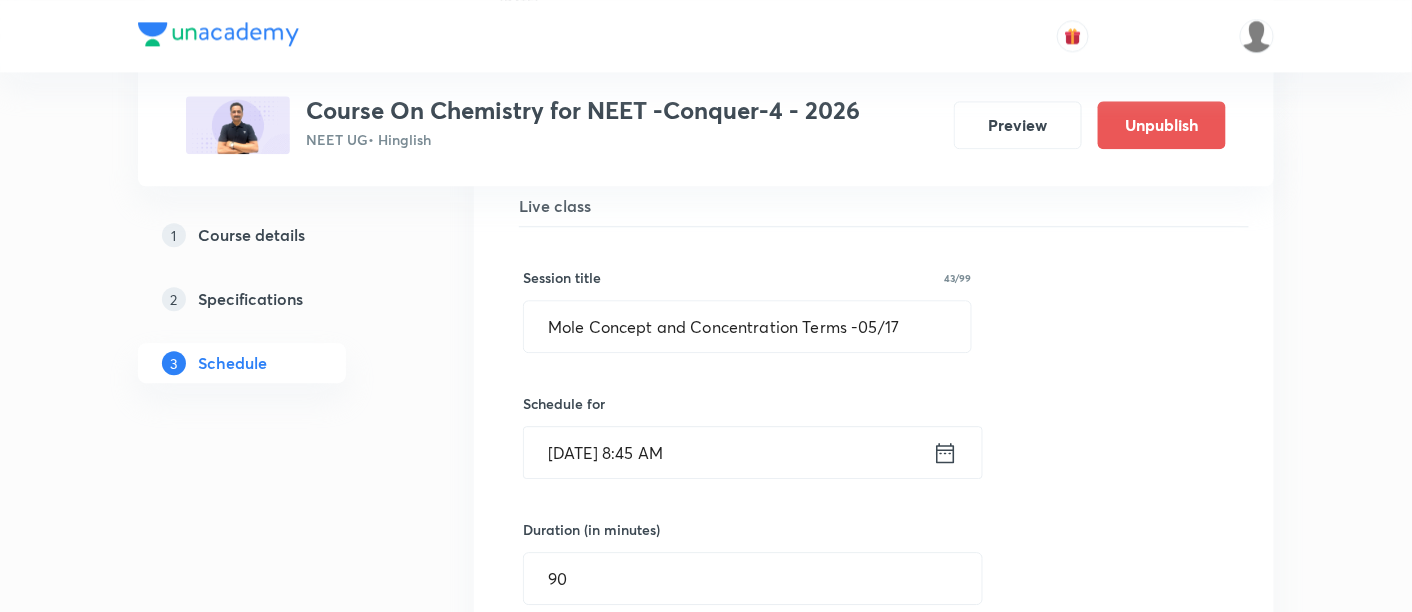 scroll, scrollTop: 1537, scrollLeft: 0, axis: vertical 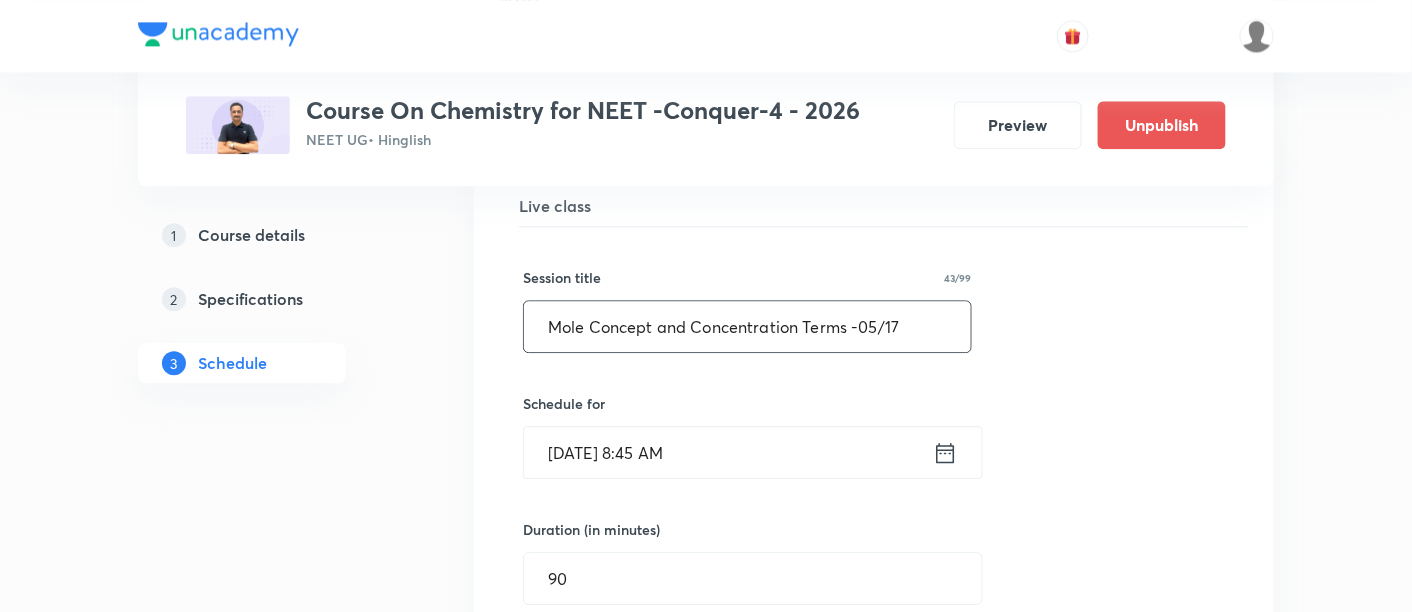 click on "Mole Concept and Concentration Terms -05/17" at bounding box center [747, 326] 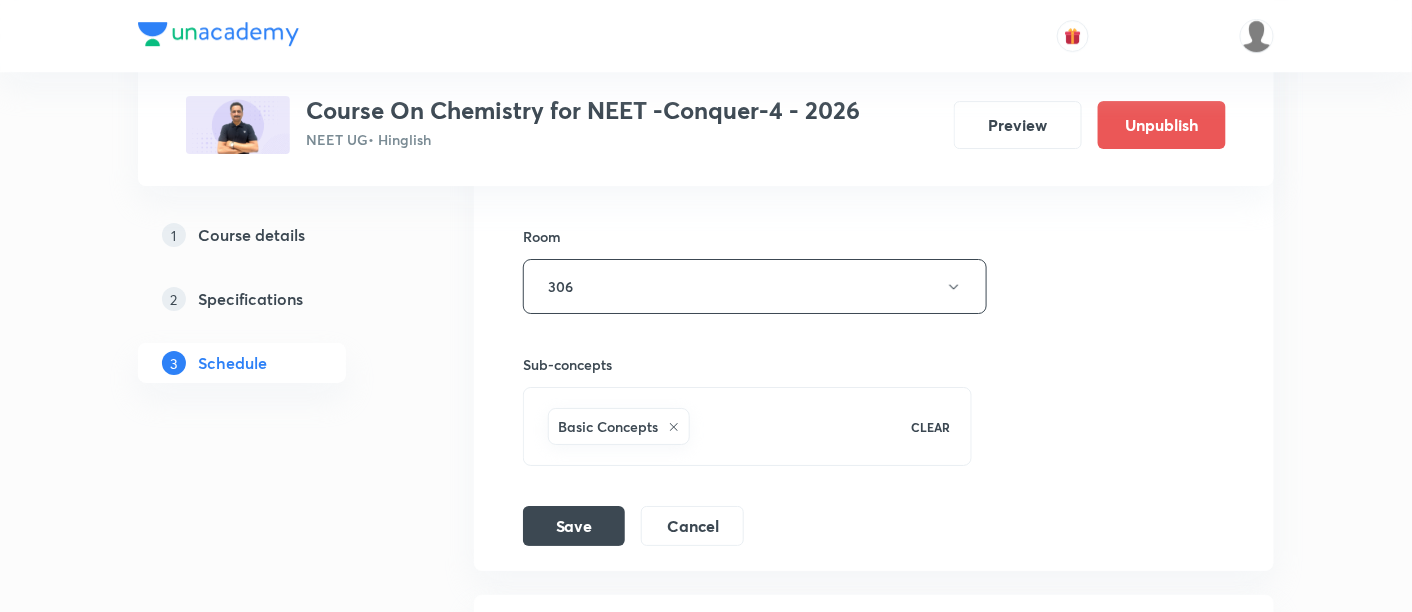 scroll, scrollTop: 2133, scrollLeft: 0, axis: vertical 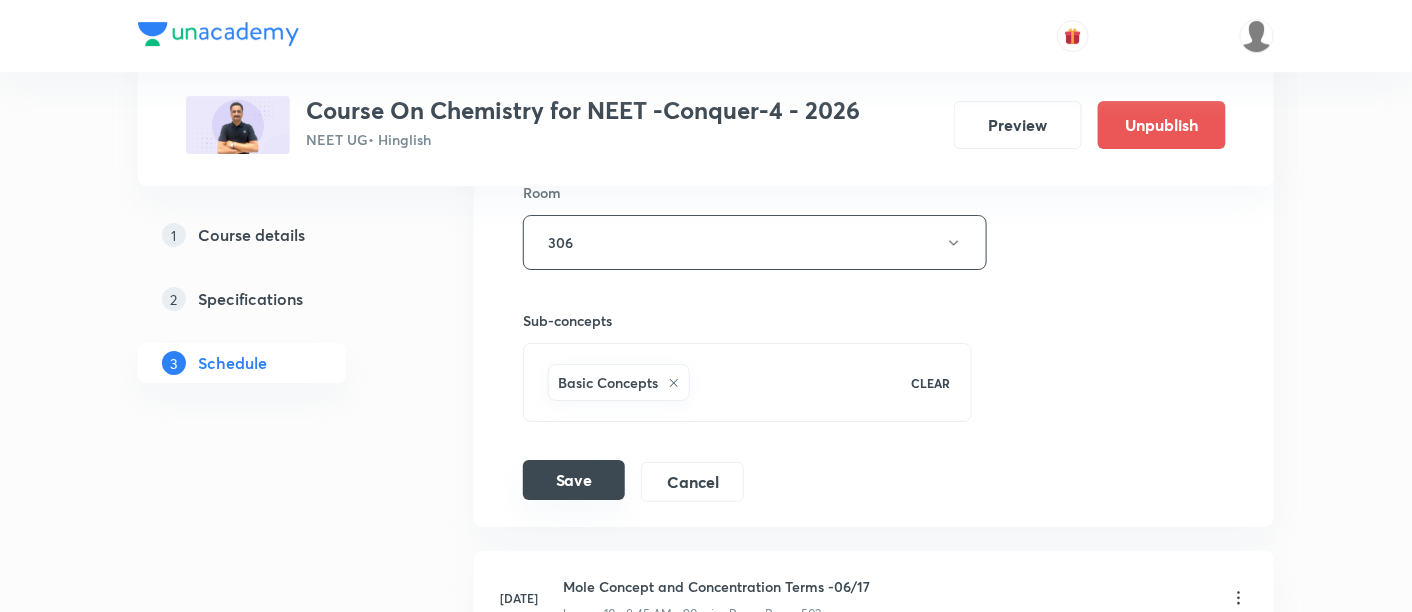 type on "Mole Concept and Concentration Terms -05" 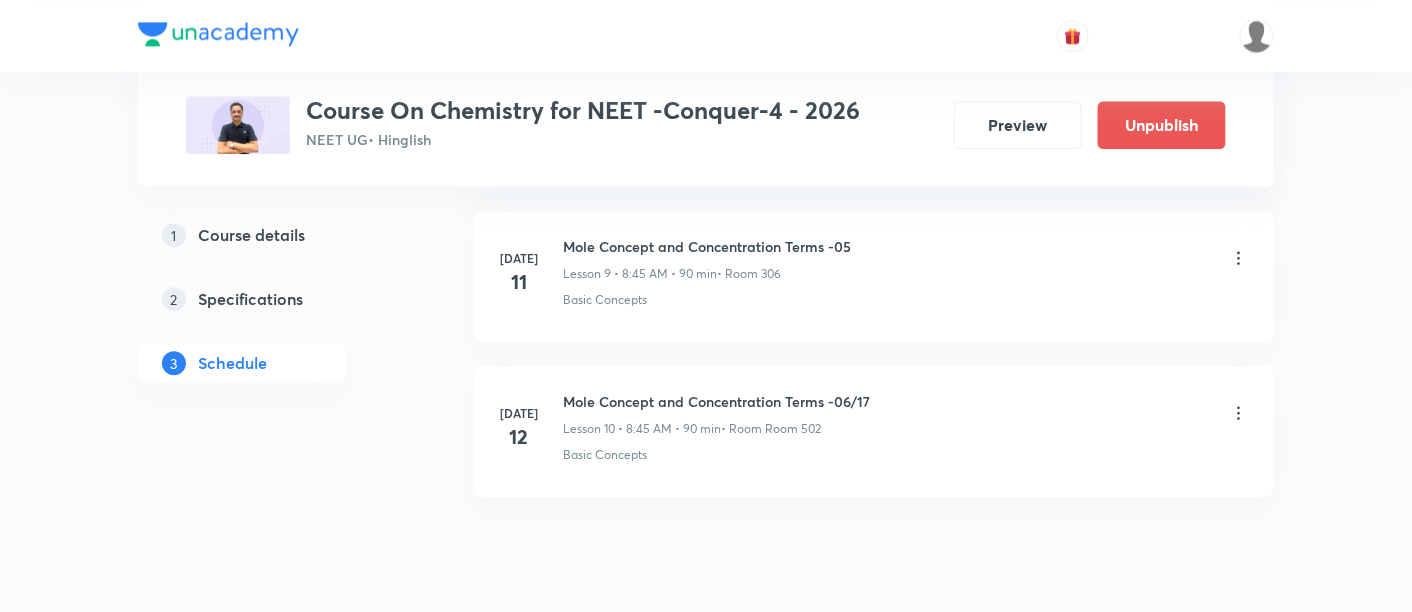 scroll, scrollTop: 1519, scrollLeft: 0, axis: vertical 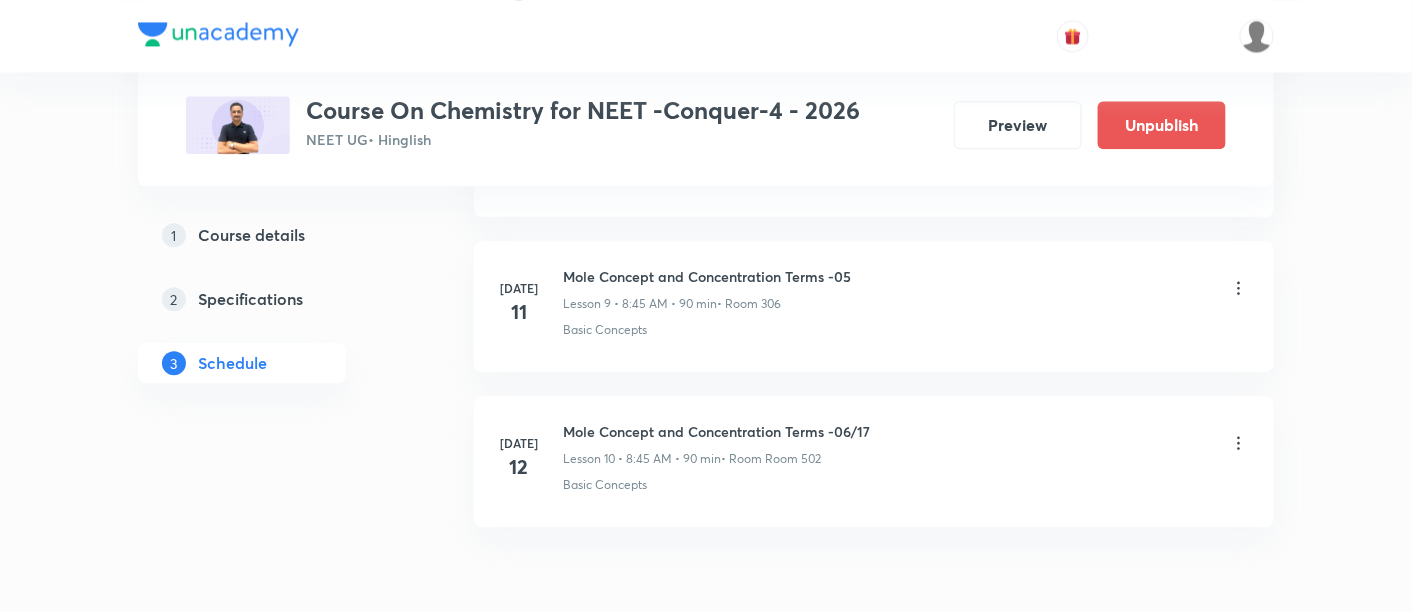 click 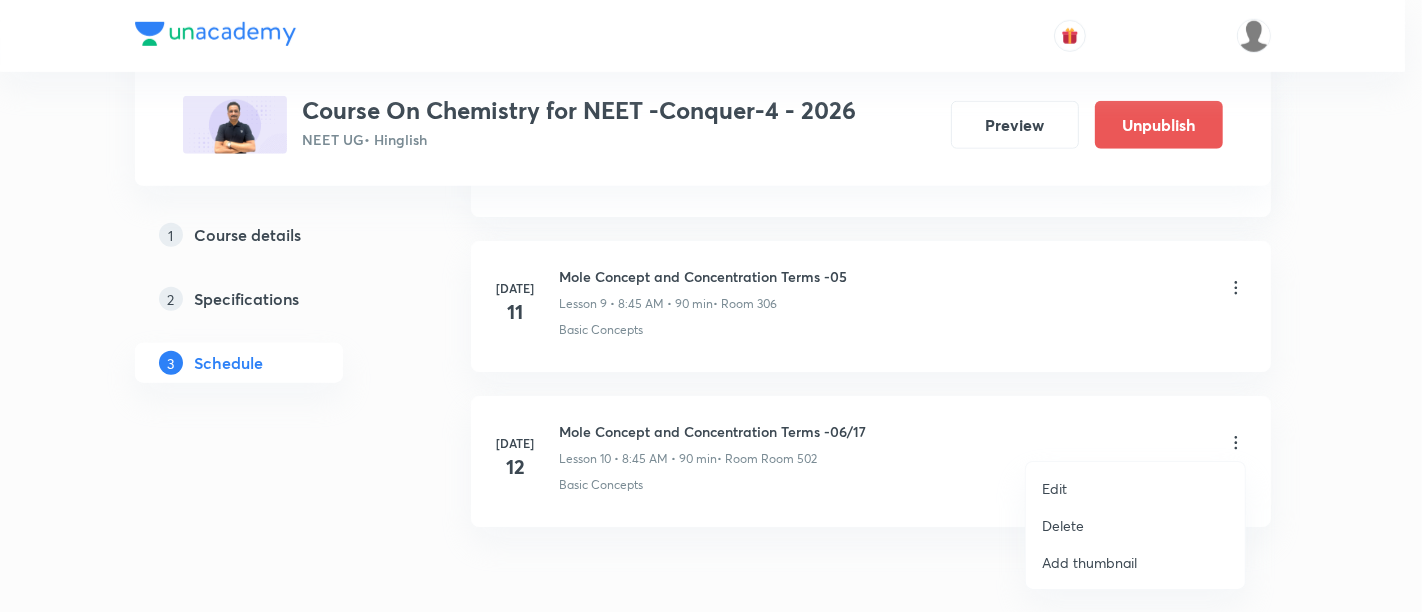 click on "Edit" at bounding box center [1054, 488] 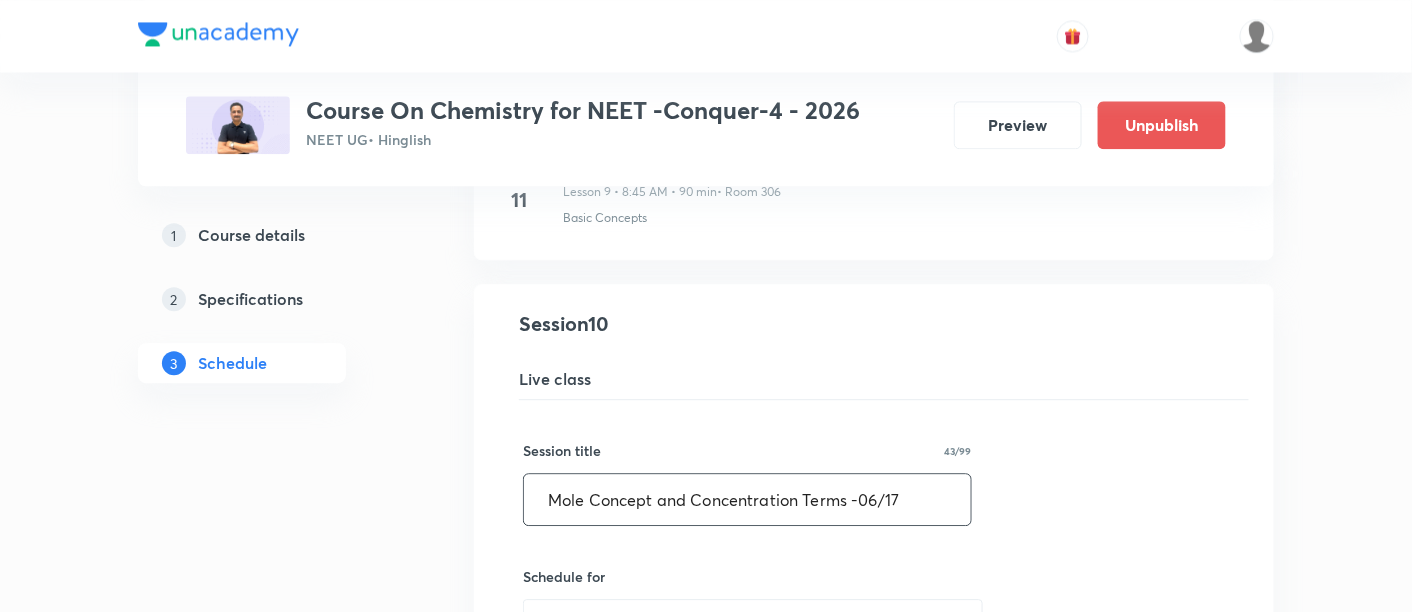 click on "Mole Concept and Concentration Terms -06/17" at bounding box center [747, 499] 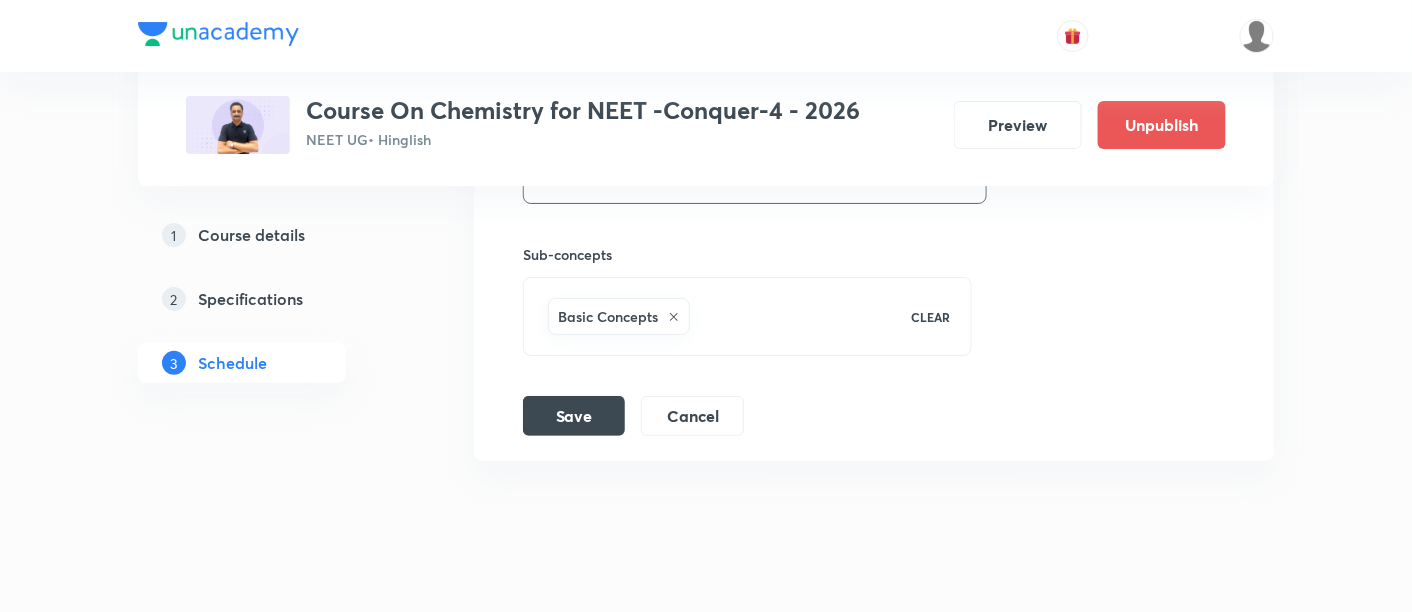 scroll, scrollTop: 2371, scrollLeft: 0, axis: vertical 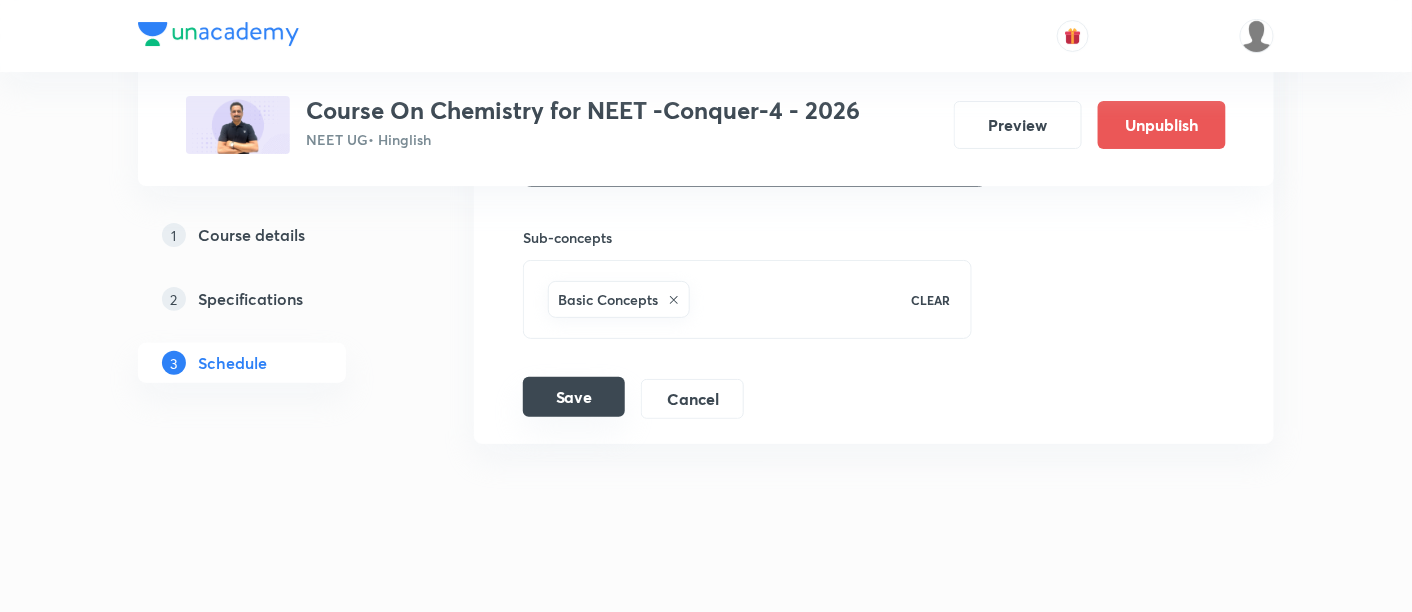 type on "Mole Concept and Concentration Terms -06" 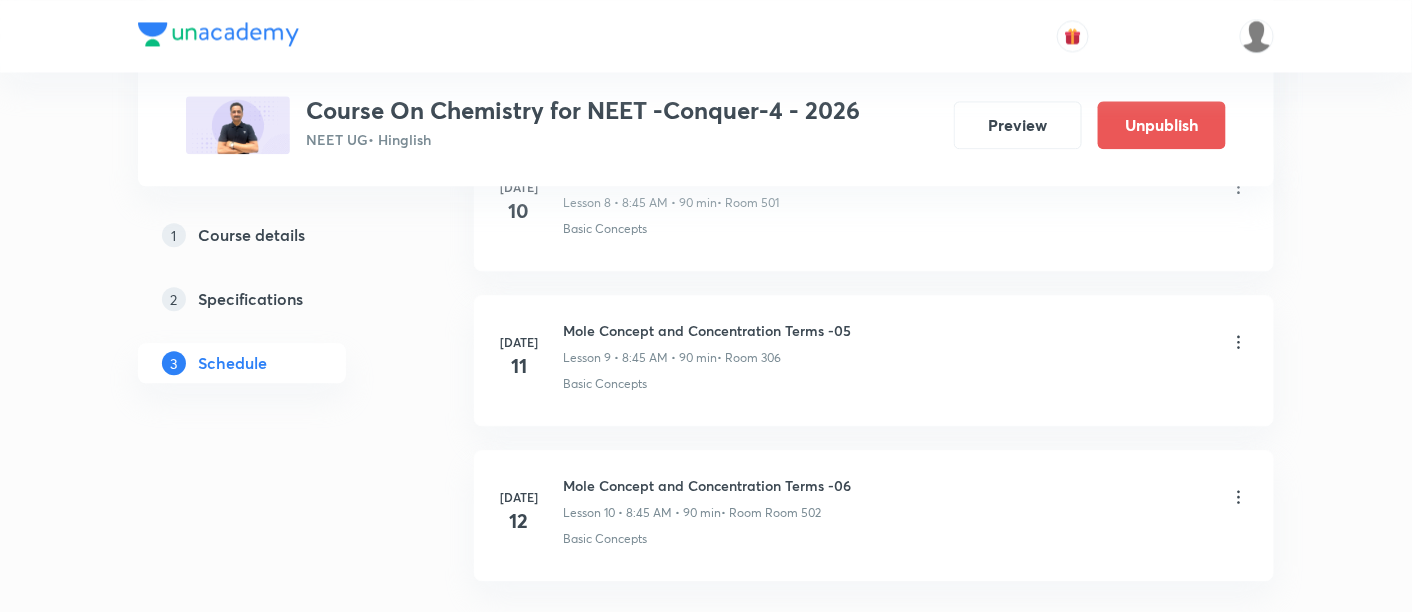 scroll, scrollTop: 1460, scrollLeft: 0, axis: vertical 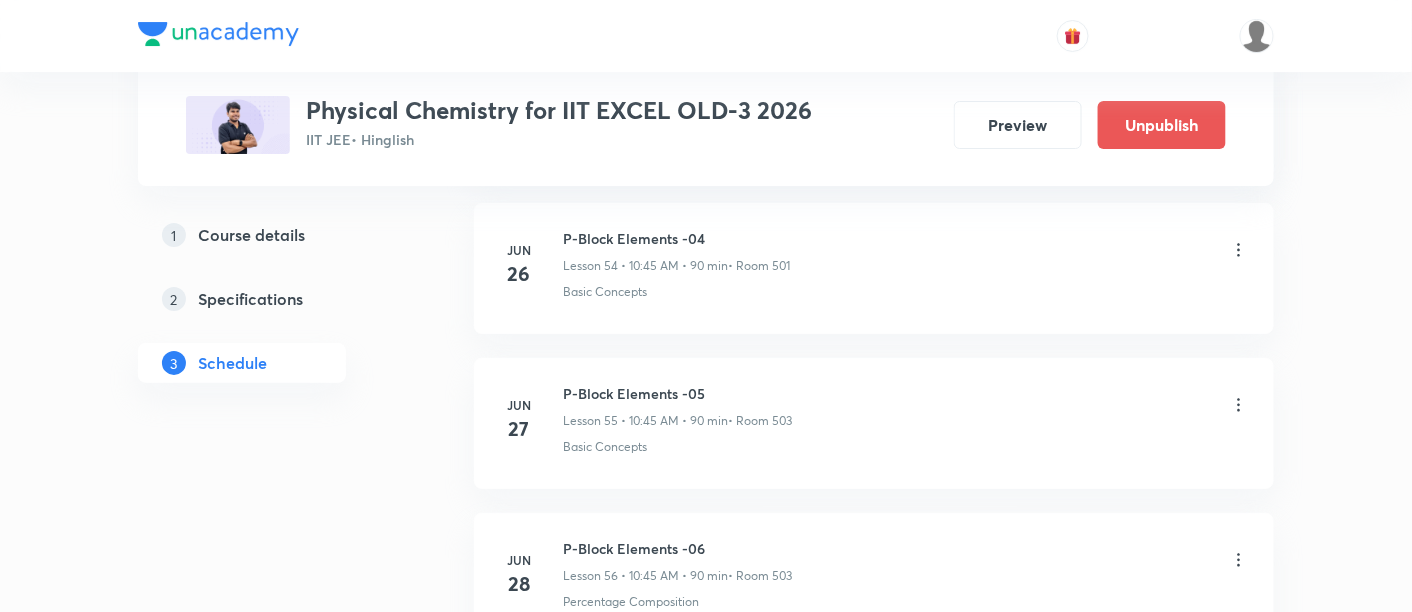 click on "Plus Courses Physical Chemistry for IIT EXCEL OLD-3 2026 IIT JEE  • Hinglish Preview Unpublish 1 Course details 2 Specifications 3 Schedule Schedule 63  classes Session  64 Live class Session title 0/99 ​ Schedule for Jul 10, 2025, 10:56 PM ​ Duration (in minutes) ​   Session type Online Offline Room Select centre room Sub-concepts Select concepts that wil be covered in this session Add Cancel Mar 17 Liquid Solution Lesson 1 • 12:30 PM • 90 min  • Room 306 Basic Concepts Mar 19 Liquid Solution Lesson 2 • 9:00 AM • 90 min  • Room 506 Basic Concepts Mar 22 Liquid Solution Lesson 3 • 9:00 AM • 90 min  • Room 506 Basic Concepts Mar 24 Liquid Solution Lesson 4 • 10:45 AM • 90 min  • Room 306 Basic Concepts Mar 26 Liquid Solution Lesson 5 • 10:45 AM • 90 min  • Room 506 Basic Concepts Mar 28 Liquid Solution Lesson 6 • 10:45 AM • 90 min  • Room 306 Basic Concepts Mar 29 Liquid Solution Lesson 7 • 10:45 AM • 90 min  • Room 506 Basic Concepts Apr 1 Apr 2 Apr 3 4" at bounding box center (706, -3729) 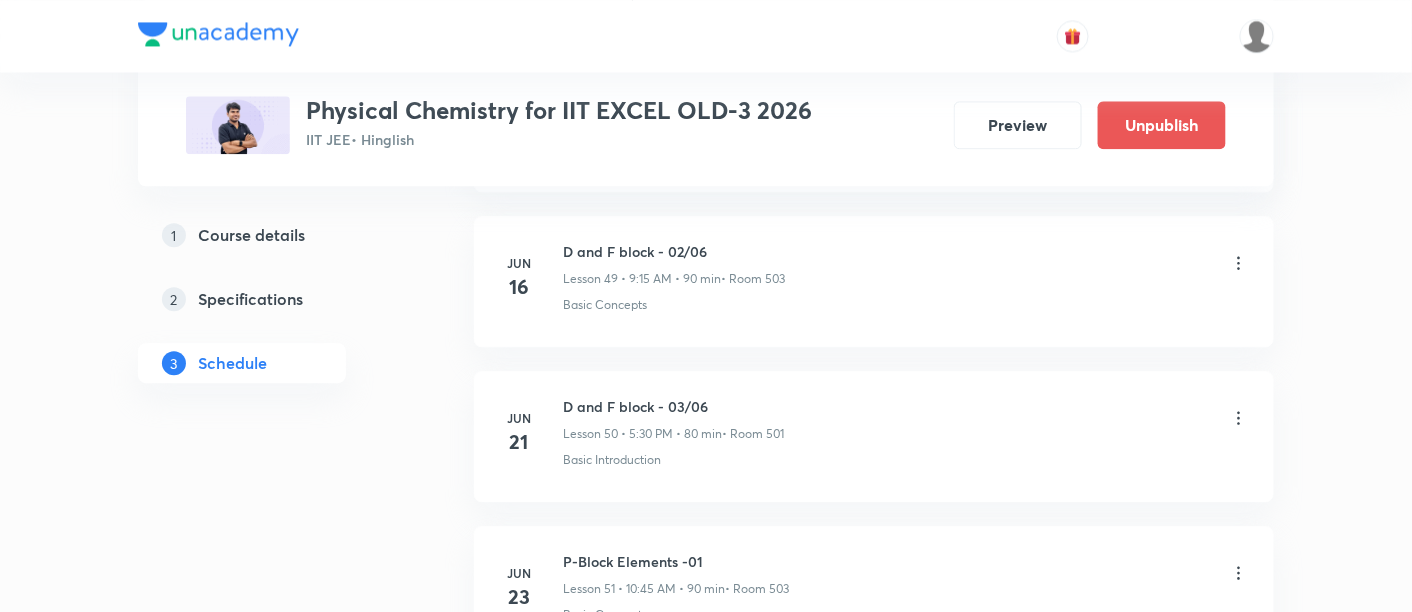 scroll, scrollTop: 8669, scrollLeft: 0, axis: vertical 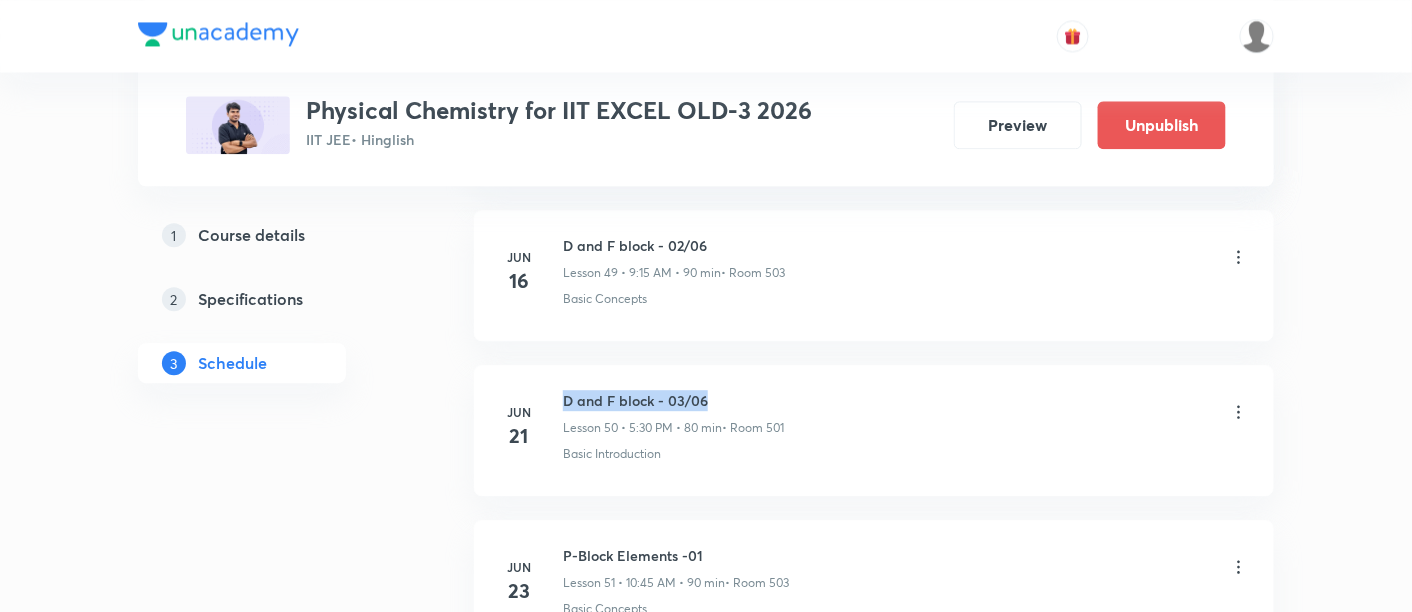 drag, startPoint x: 563, startPoint y: 365, endPoint x: 717, endPoint y: 371, distance: 154.11684 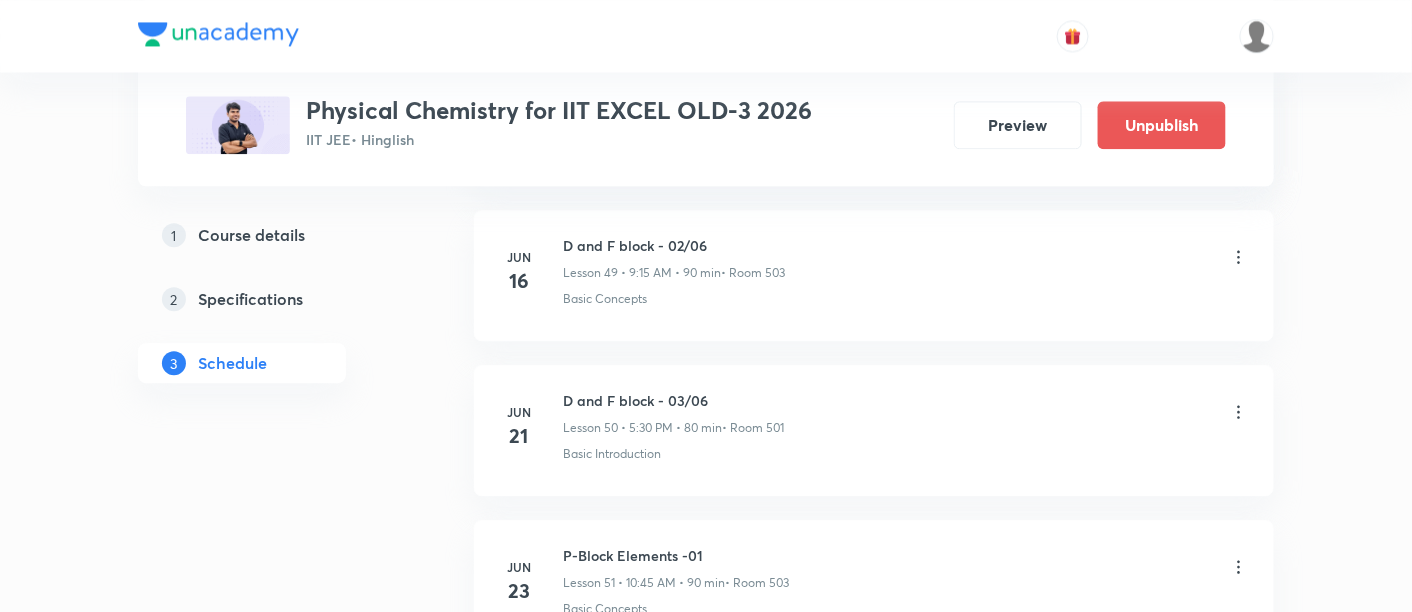 click on "D and F block - 03/06 Lesson 50 • 5:30 PM • 80 min  • Room 501" at bounding box center [906, 413] 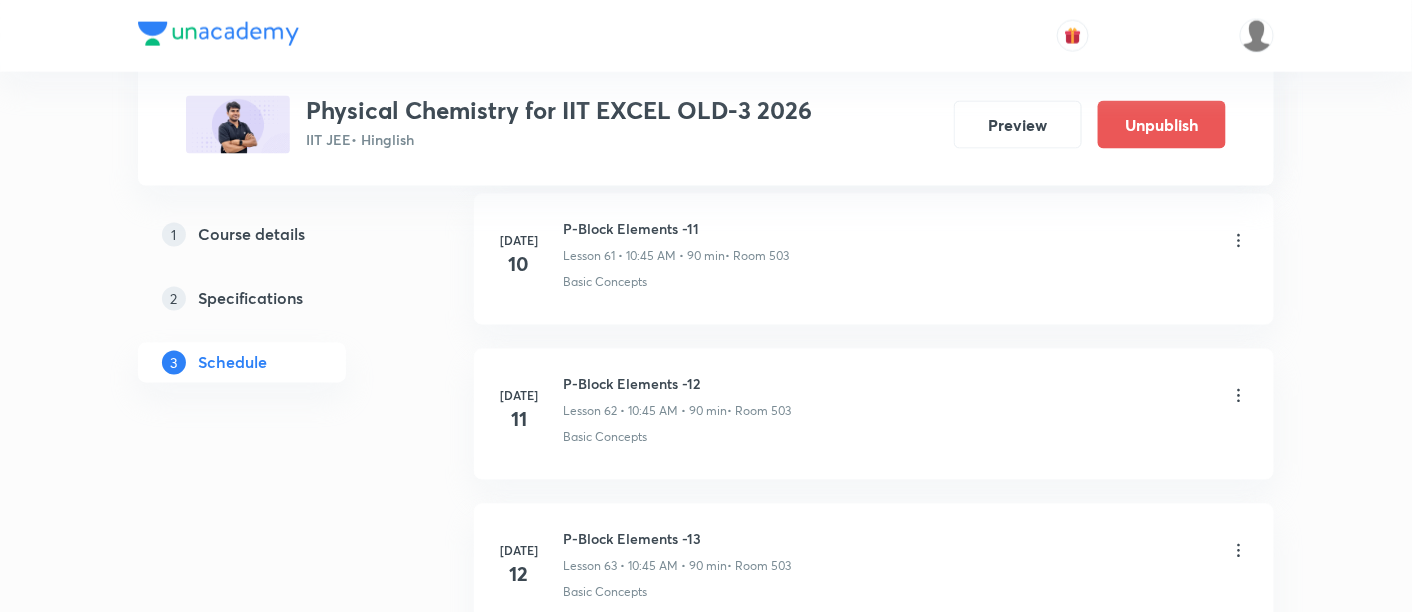 scroll, scrollTop: 10543, scrollLeft: 0, axis: vertical 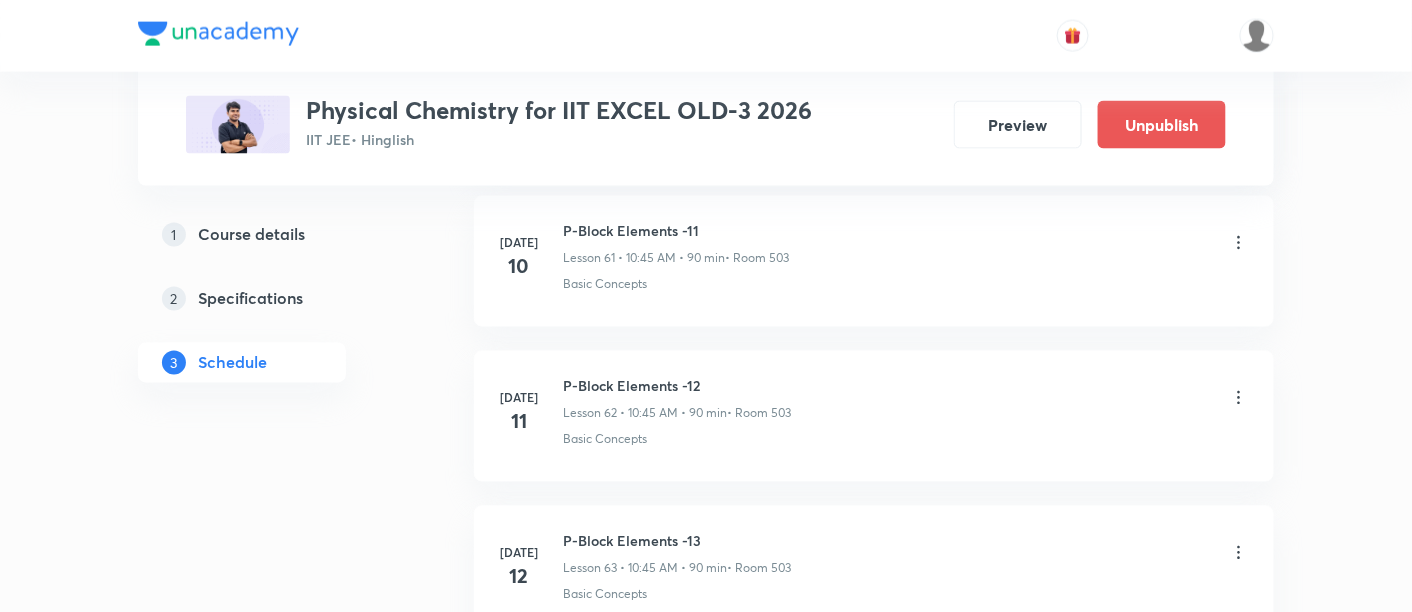 click 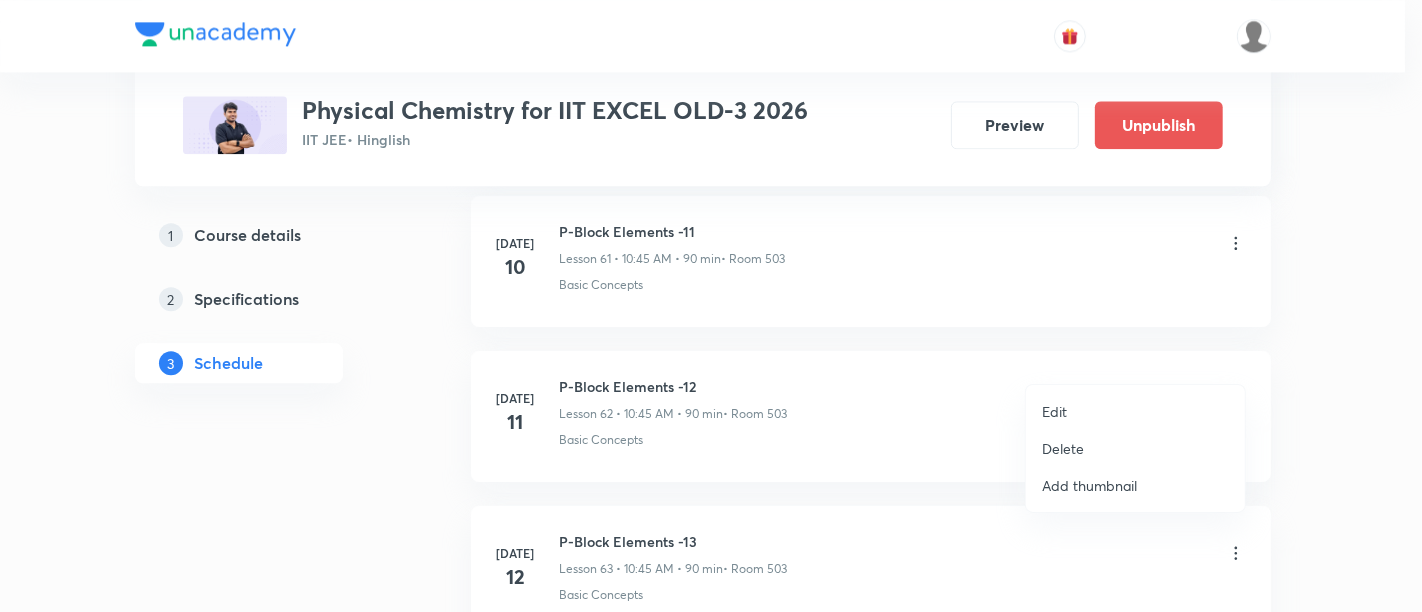 click on "Edit" at bounding box center (1054, 411) 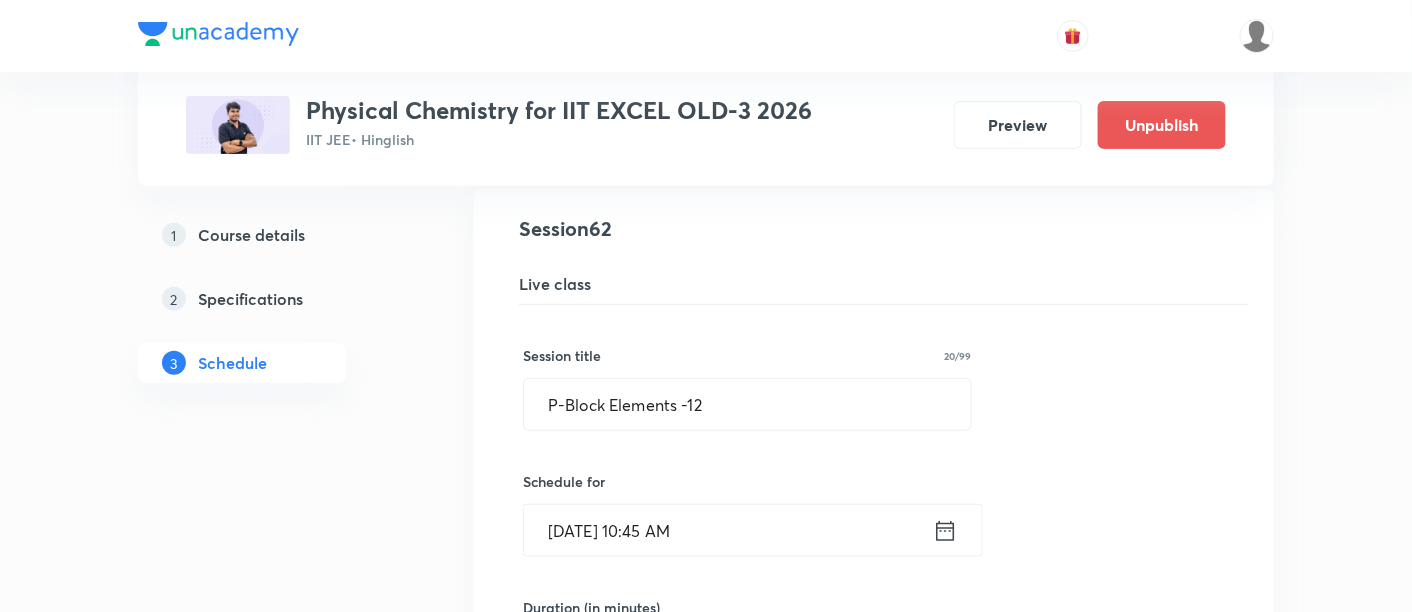 scroll, scrollTop: 9668, scrollLeft: 0, axis: vertical 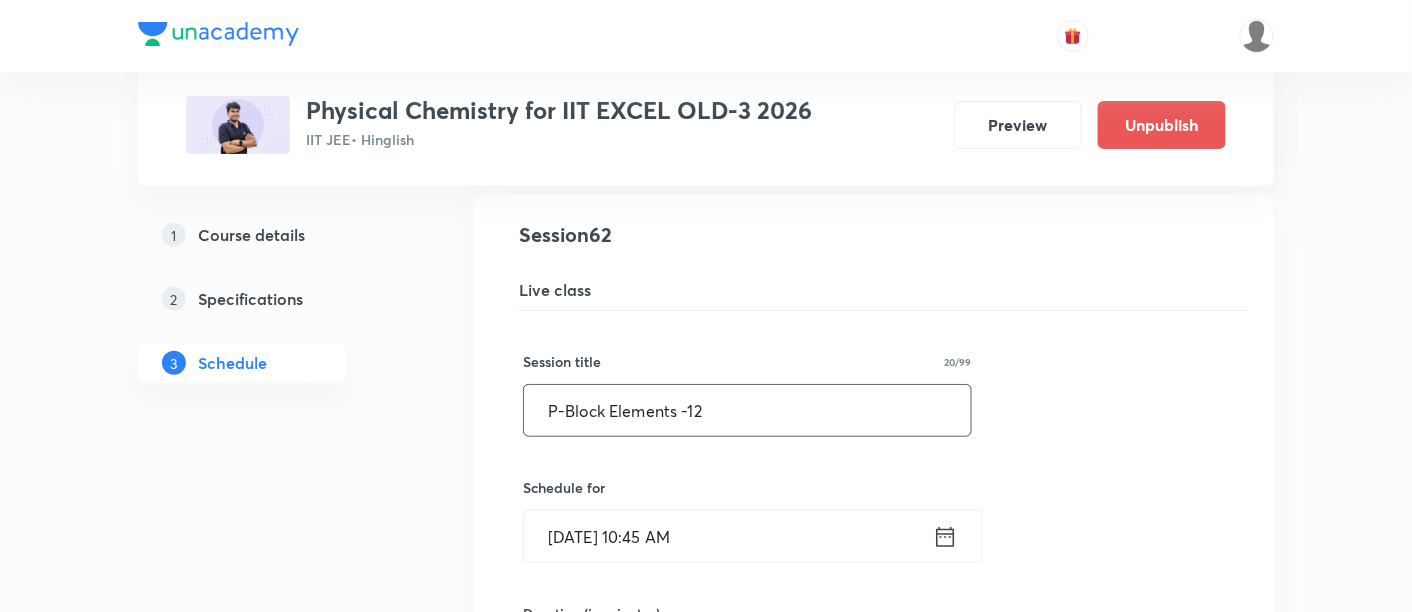 drag, startPoint x: 539, startPoint y: 363, endPoint x: 804, endPoint y: 387, distance: 266.08456 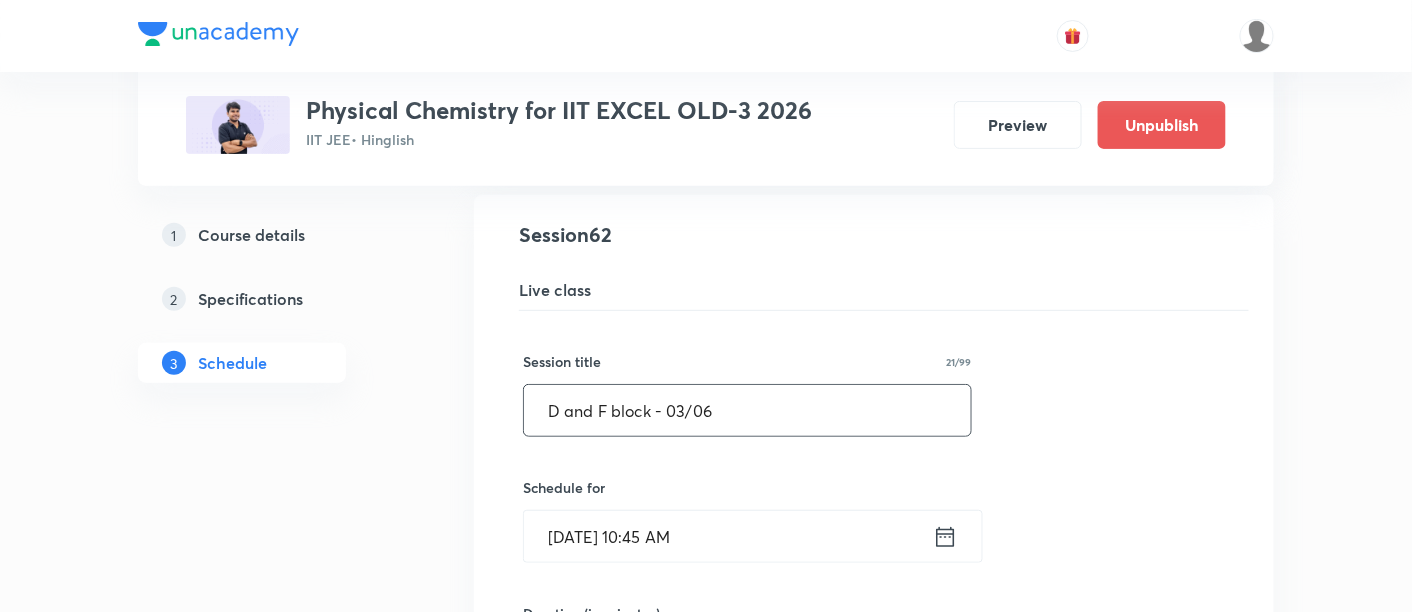 click on "D and F block - 03/06" at bounding box center (747, 410) 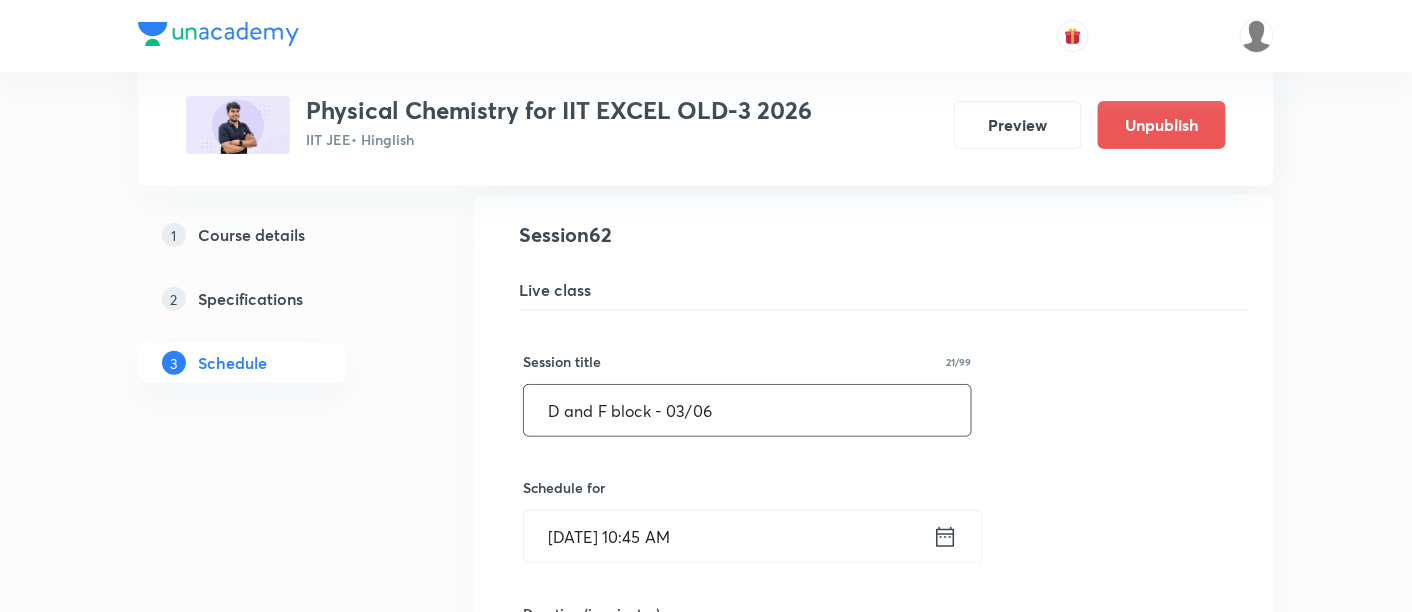 click on "D and F block - 03/06" at bounding box center [747, 410] 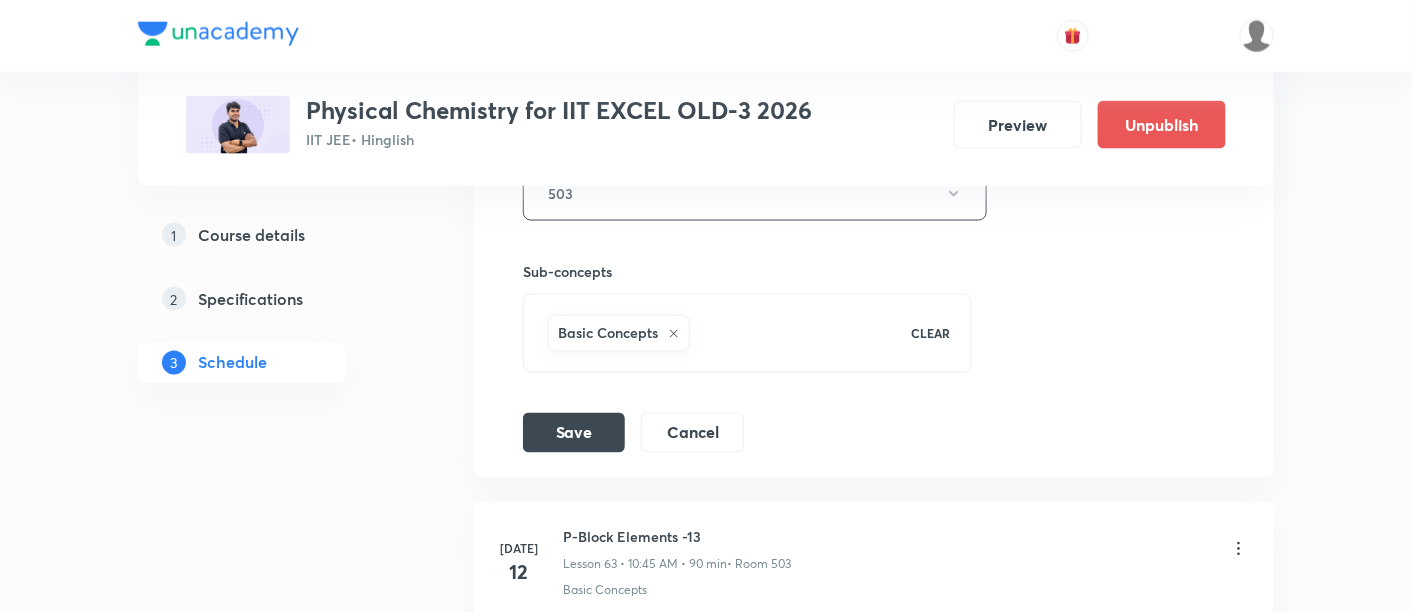 scroll, scrollTop: 10402, scrollLeft: 0, axis: vertical 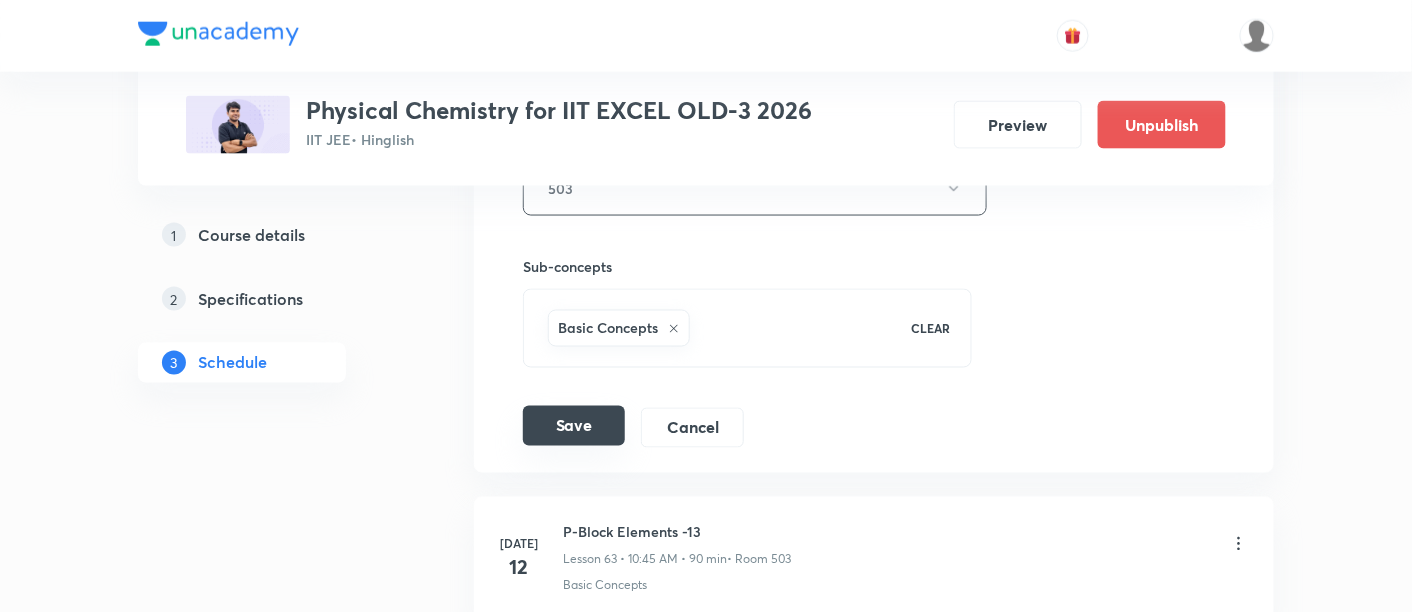 type on "D and F block - 04/06" 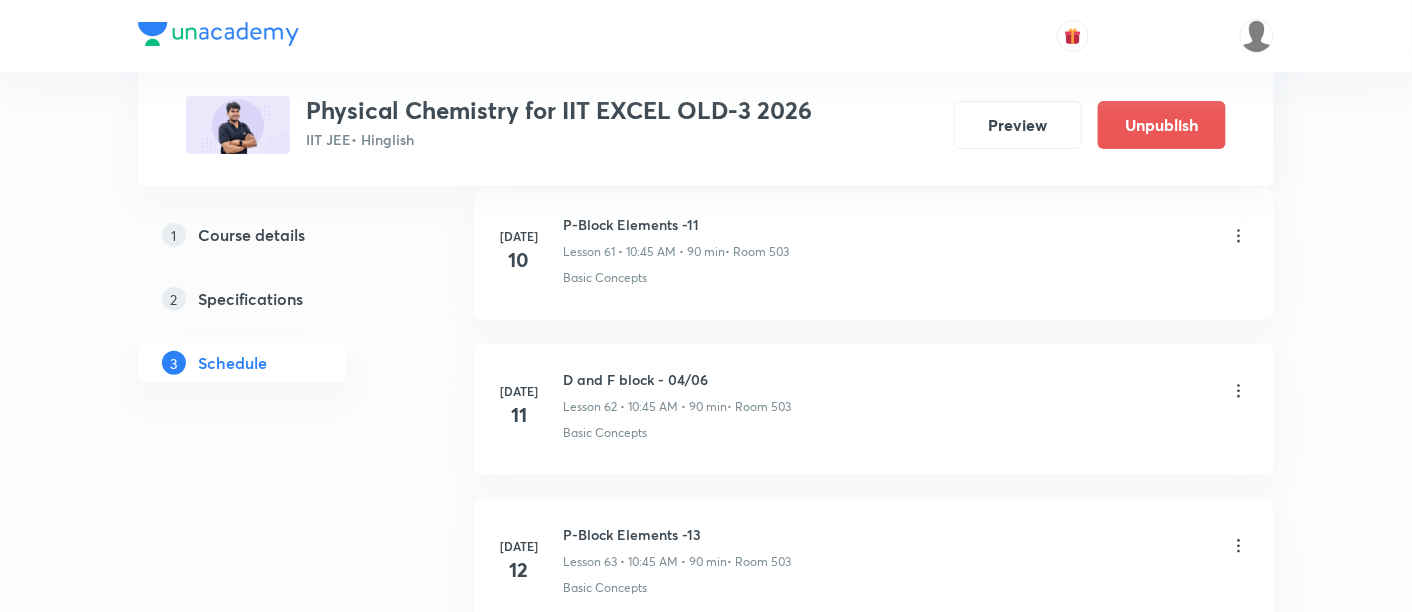 scroll, scrollTop: 9660, scrollLeft: 0, axis: vertical 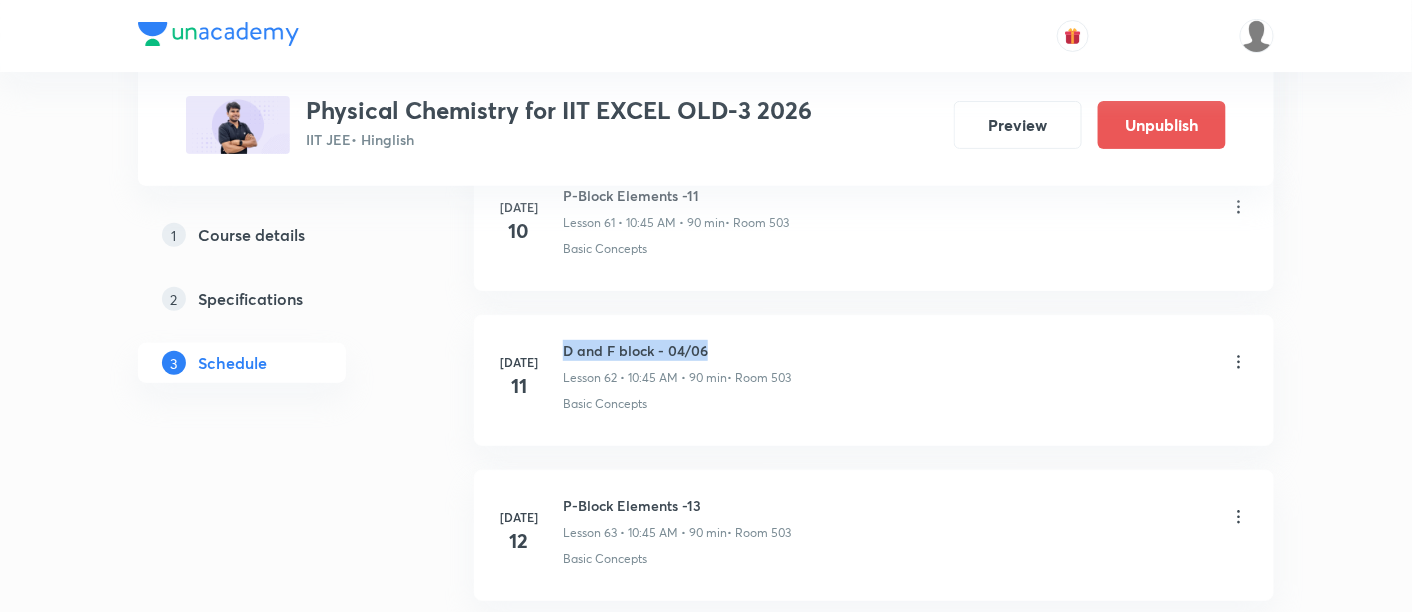 drag, startPoint x: 560, startPoint y: 313, endPoint x: 709, endPoint y: 317, distance: 149.05368 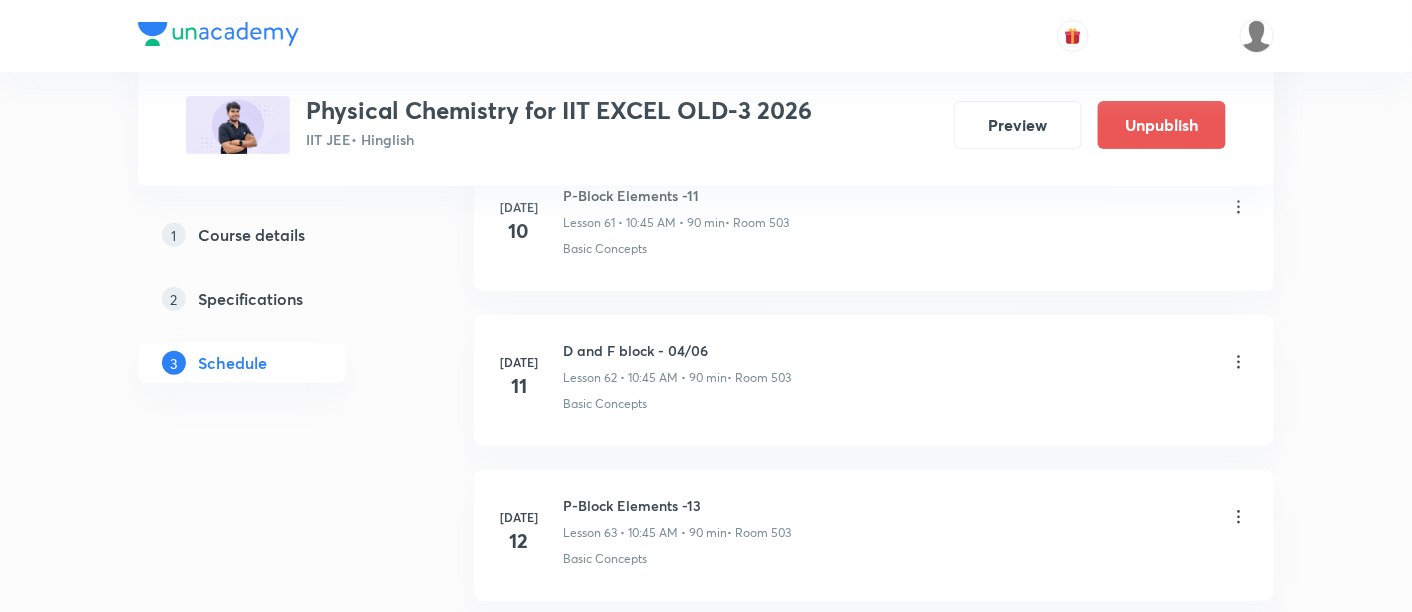 click on "Mar 17 Liquid Solution Lesson 1 • 12:30 PM • 90 min  • Room 306 Basic Concepts Mar 19 Liquid Solution Lesson 2 • 9:00 AM • 90 min  • Room 506 Basic Concepts Mar 22 Liquid Solution Lesson 3 • 9:00 AM • 90 min  • Room 506 Basic Concepts Mar 24 Liquid Solution Lesson 4 • 10:45 AM • 90 min  • Room 306 Basic Concepts Mar 26 Liquid Solution Lesson 5 • 10:45 AM • 90 min  • Room 506 Basic Concepts Mar 28 Liquid Solution Lesson 6 • 10:45 AM • 90 min  • Room 306 Basic Concepts Mar 29 Liquid Solution Lesson 7 • 10:45 AM • 90 min  • Room 506 Basic Concepts Apr 1 Liquid Solution 8/10 Lesson 8 • 10:45 AM • 90 min  • Room 306 Basic Concepts Apr 2 Liquid Solution 9/10 Lesson 9 • 10:45 AM • 90 min  • Room 503 Basic Concepts Apr 3 Liquid Solution - 10/10 Lesson 10 • 10:45 AM • 90 min  • Room 503 Basic Concepts Apr 4 Liquid Solution - 11/10 Lesson 11 • 10:45 AM • 90 min  • Room 503 Basic Concepts Apr 5 Liquid Solution - 12/10  • Room 503 Apr 7 Apr 9" at bounding box center [874, -4270] 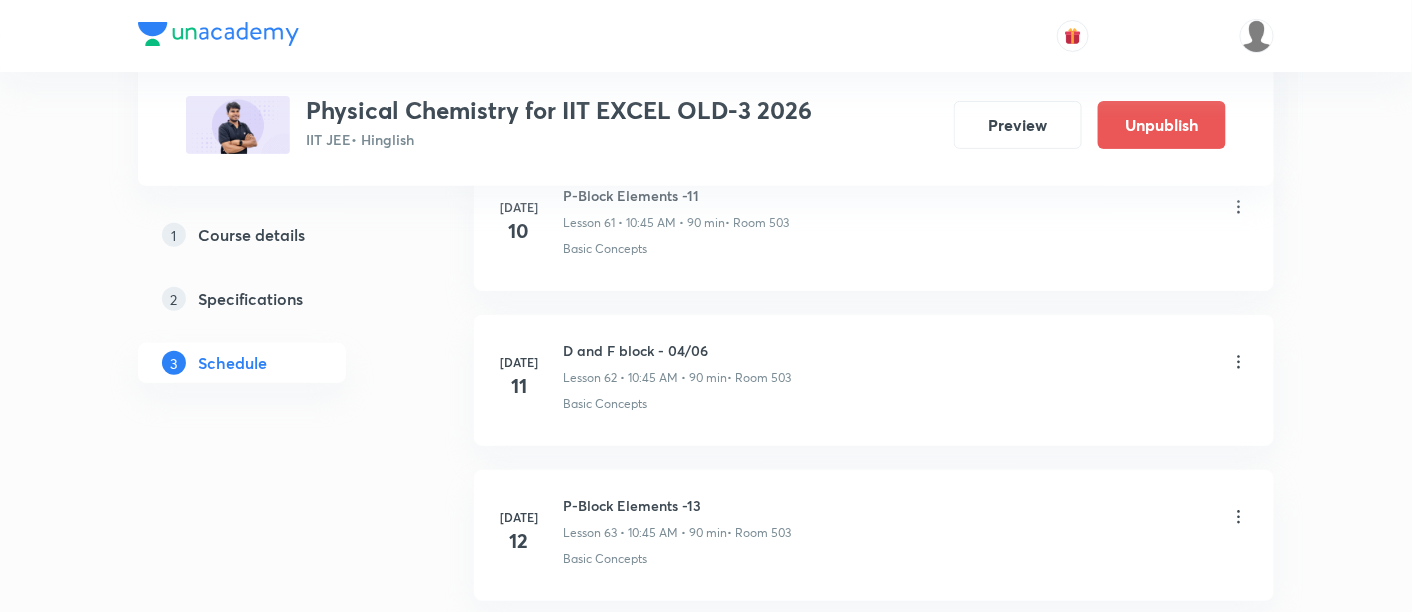 click 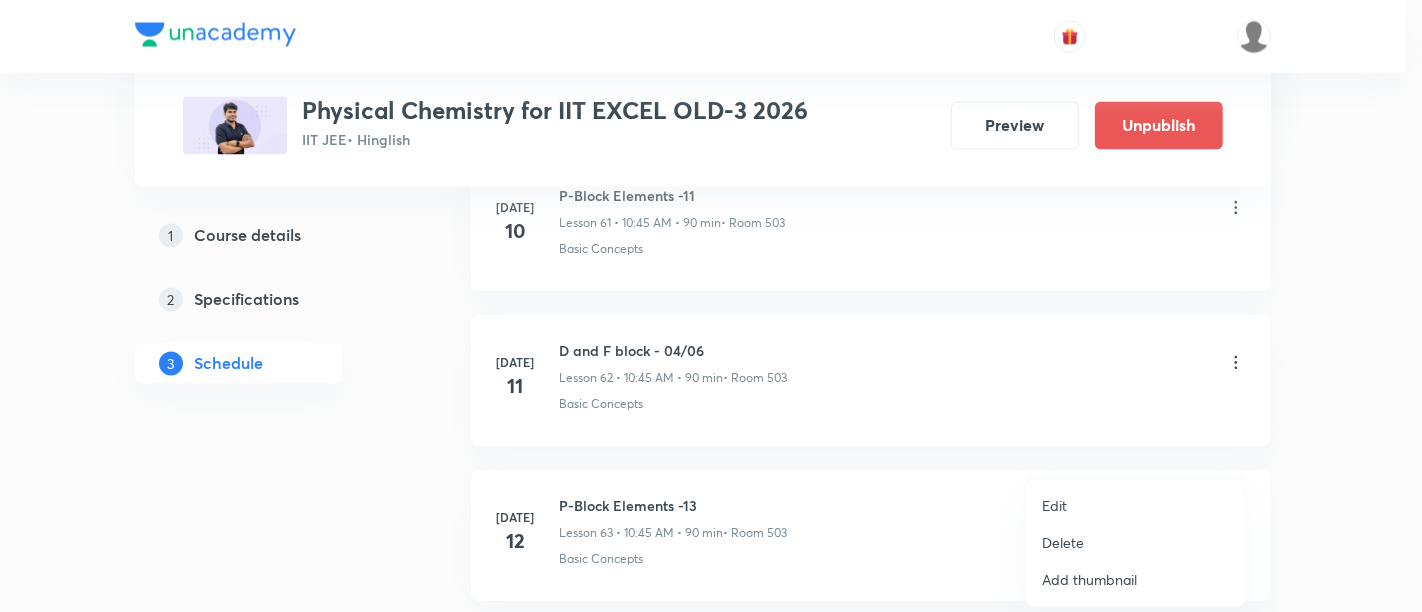 click on "Edit" at bounding box center [1135, 505] 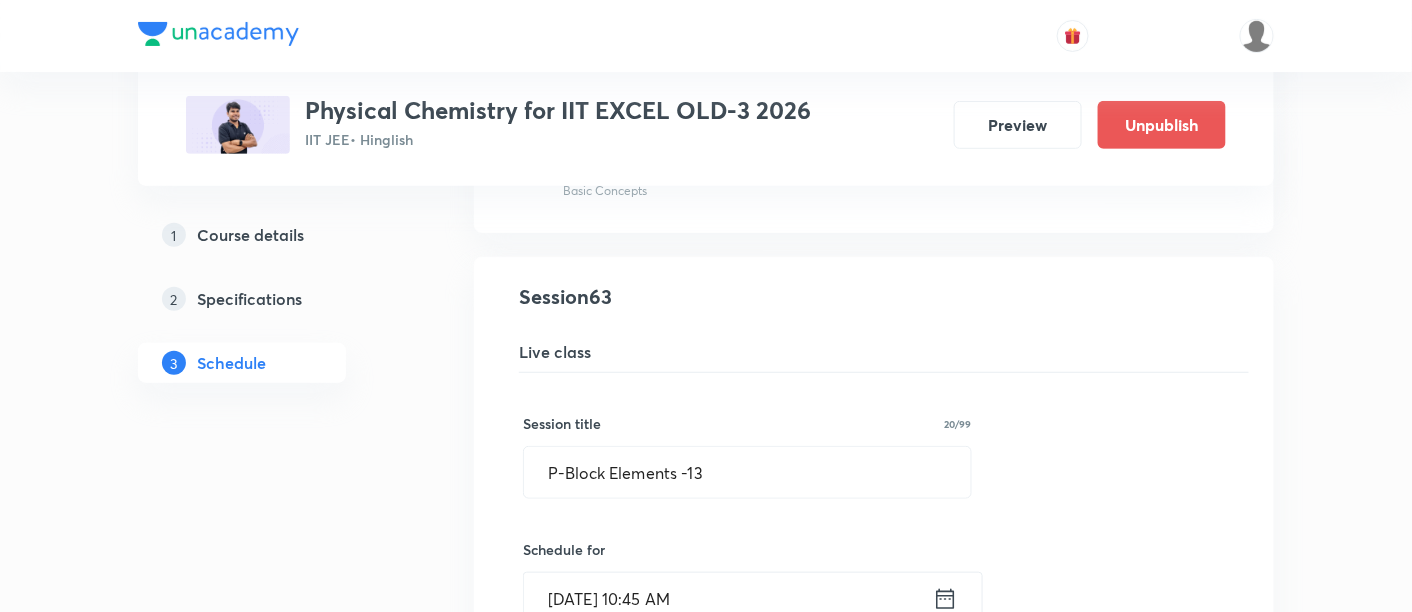 scroll, scrollTop: 9764, scrollLeft: 0, axis: vertical 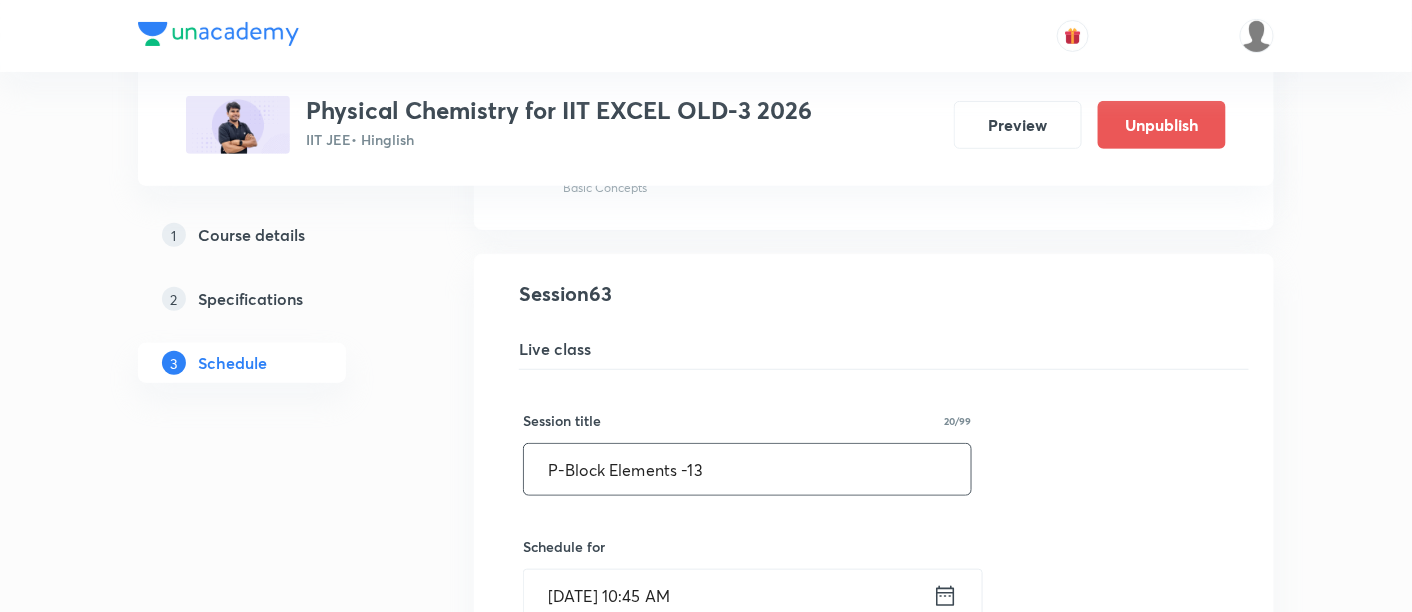 drag, startPoint x: 540, startPoint y: 429, endPoint x: 783, endPoint y: 438, distance: 243.16661 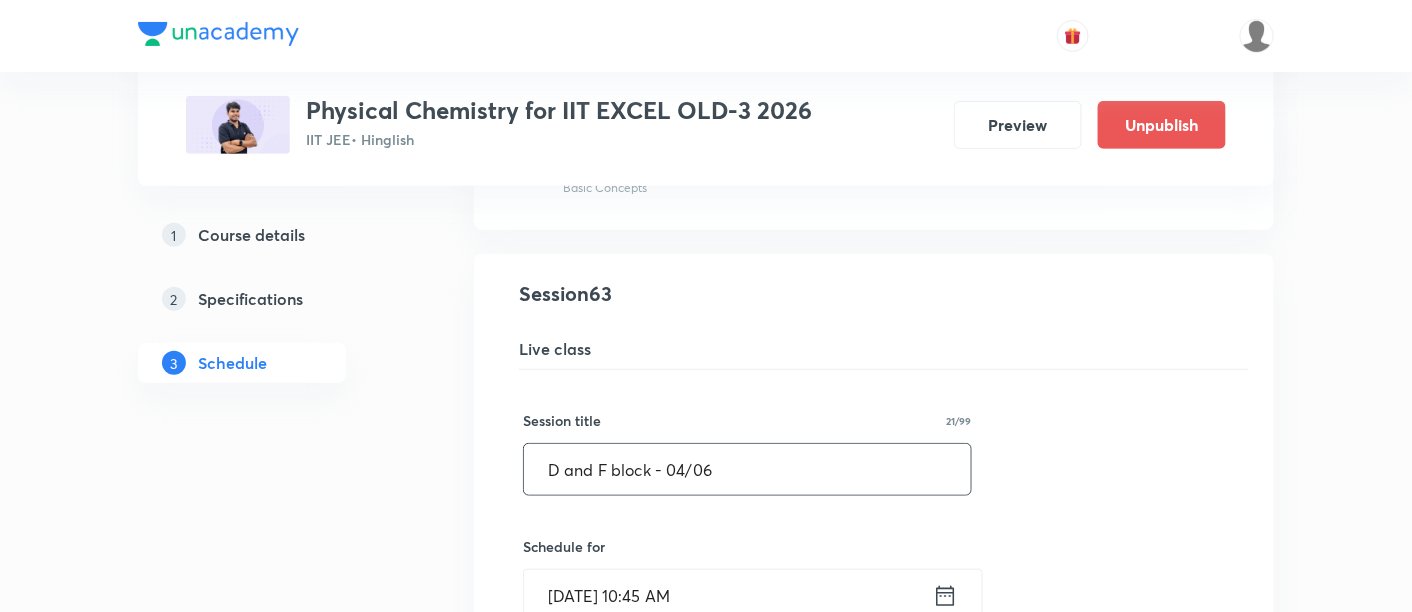 click on "D and F block - 04/06" at bounding box center [747, 469] 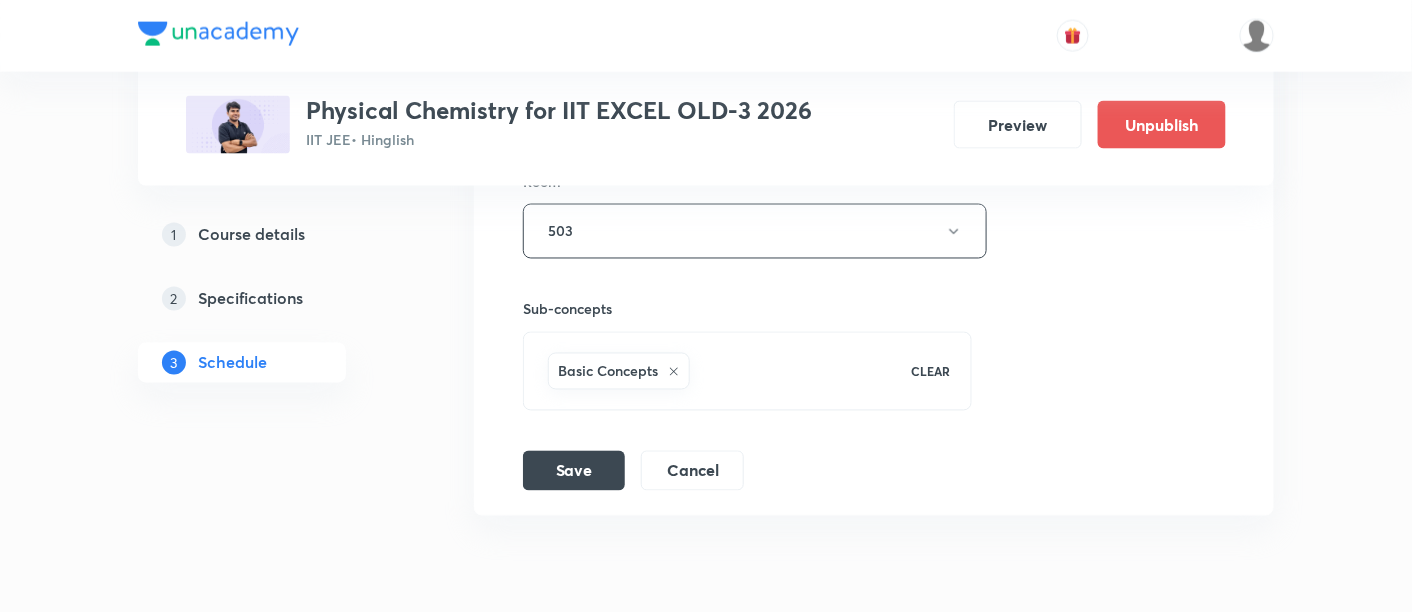 scroll, scrollTop: 10516, scrollLeft: 0, axis: vertical 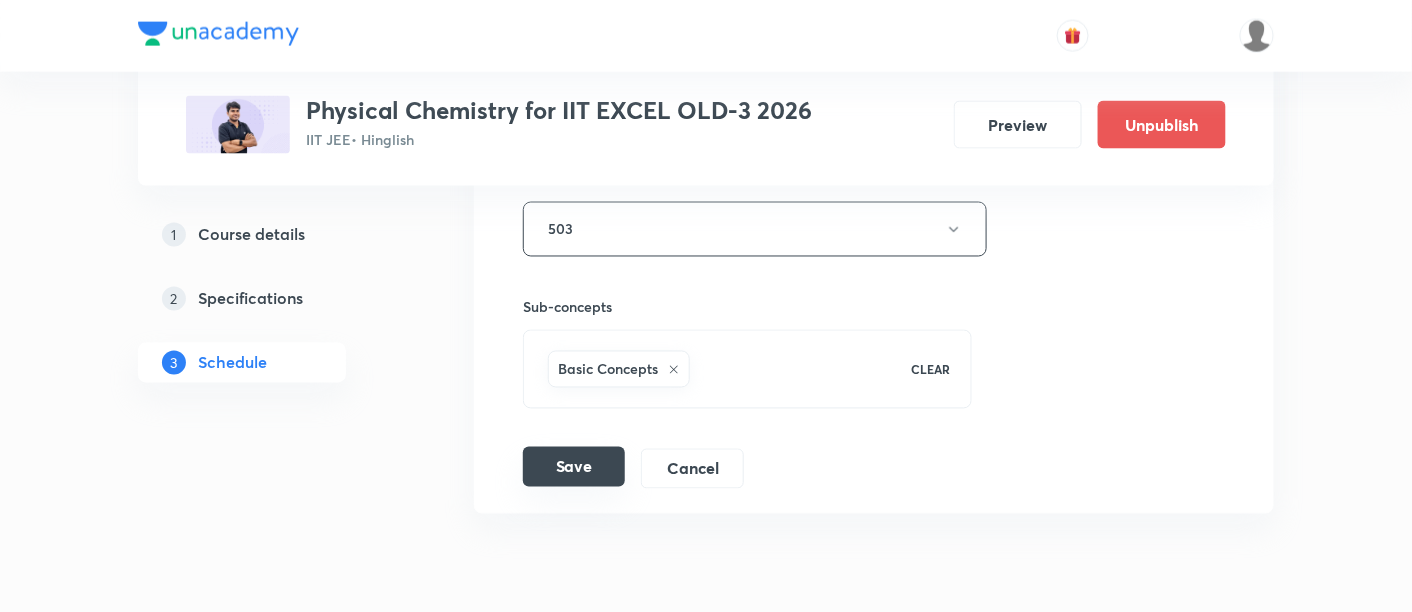 type on "D and F block - 05/06" 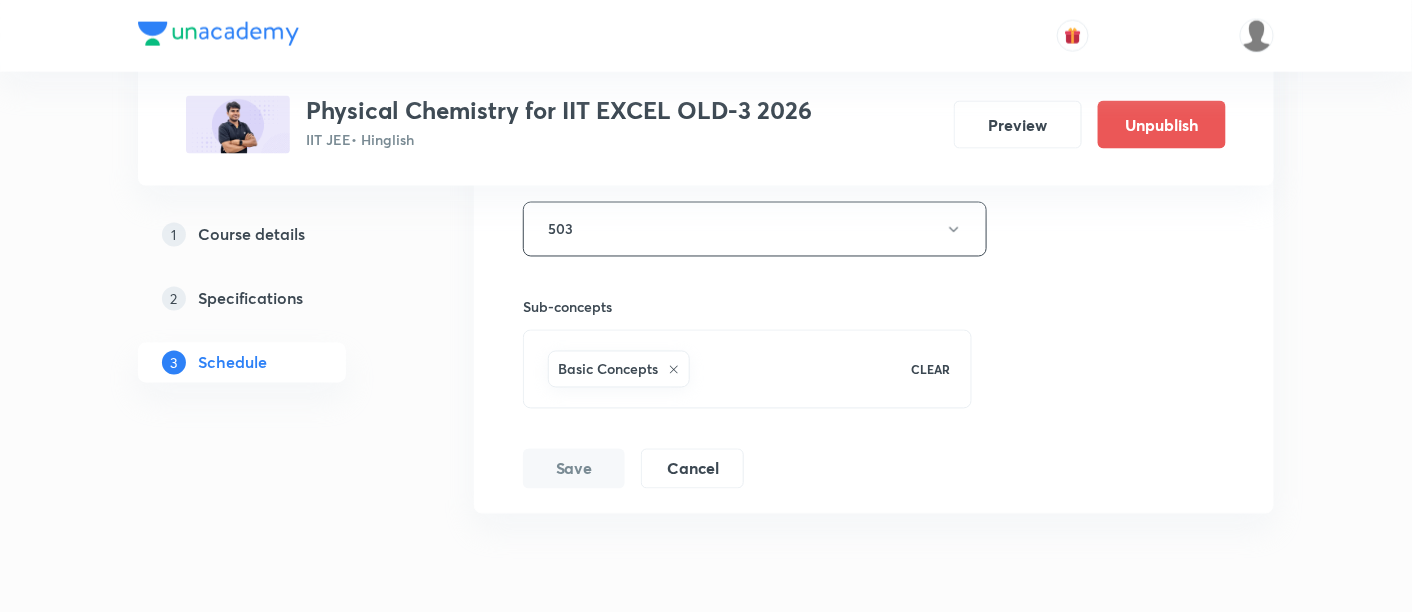 scroll, scrollTop: 9801, scrollLeft: 0, axis: vertical 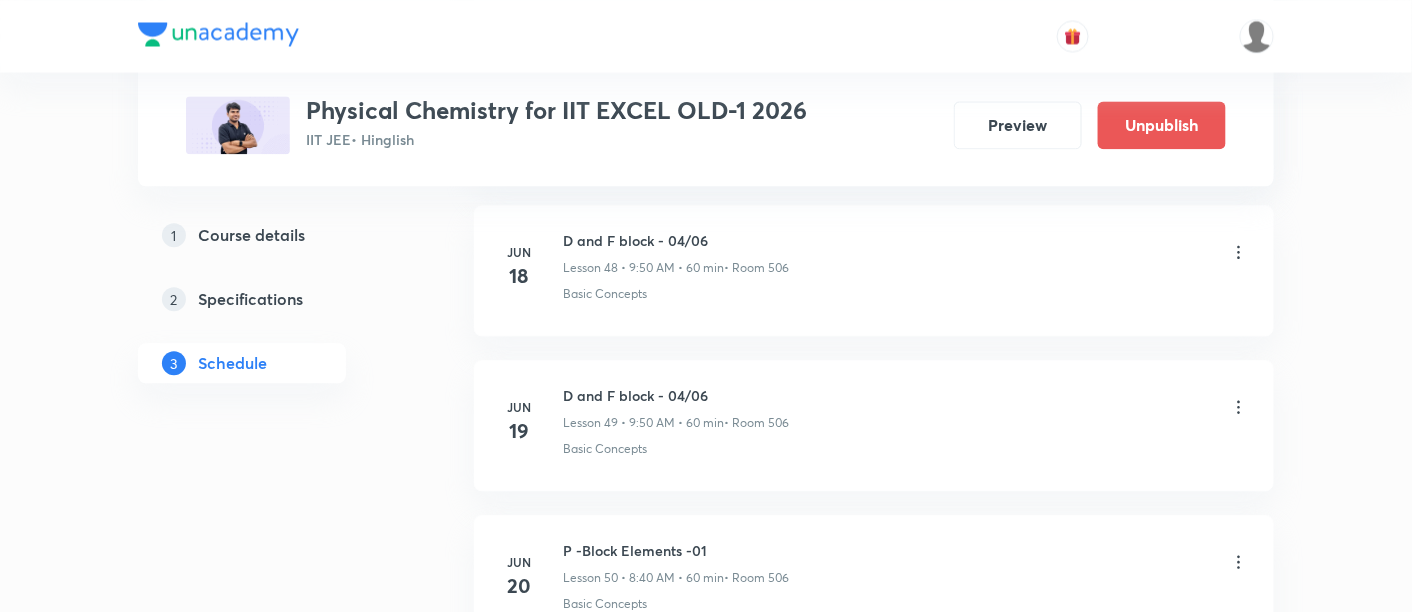 drag, startPoint x: 562, startPoint y: 365, endPoint x: 727, endPoint y: 370, distance: 165.07574 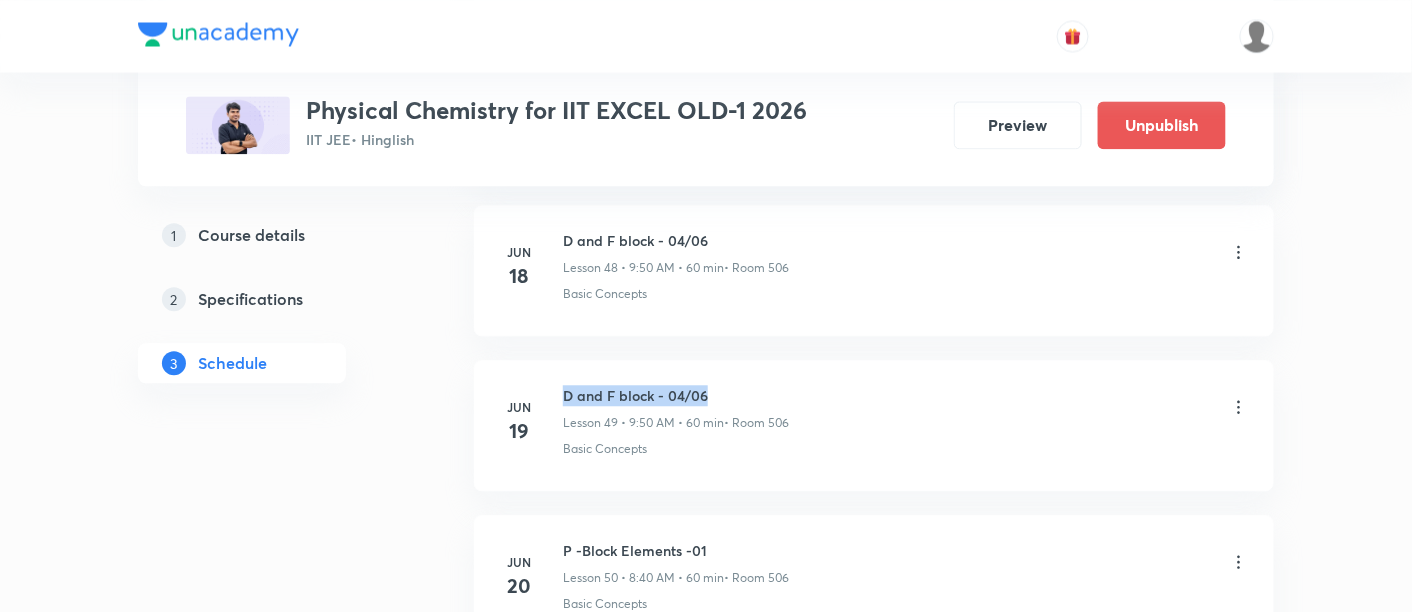drag, startPoint x: 565, startPoint y: 359, endPoint x: 707, endPoint y: 362, distance: 142.0317 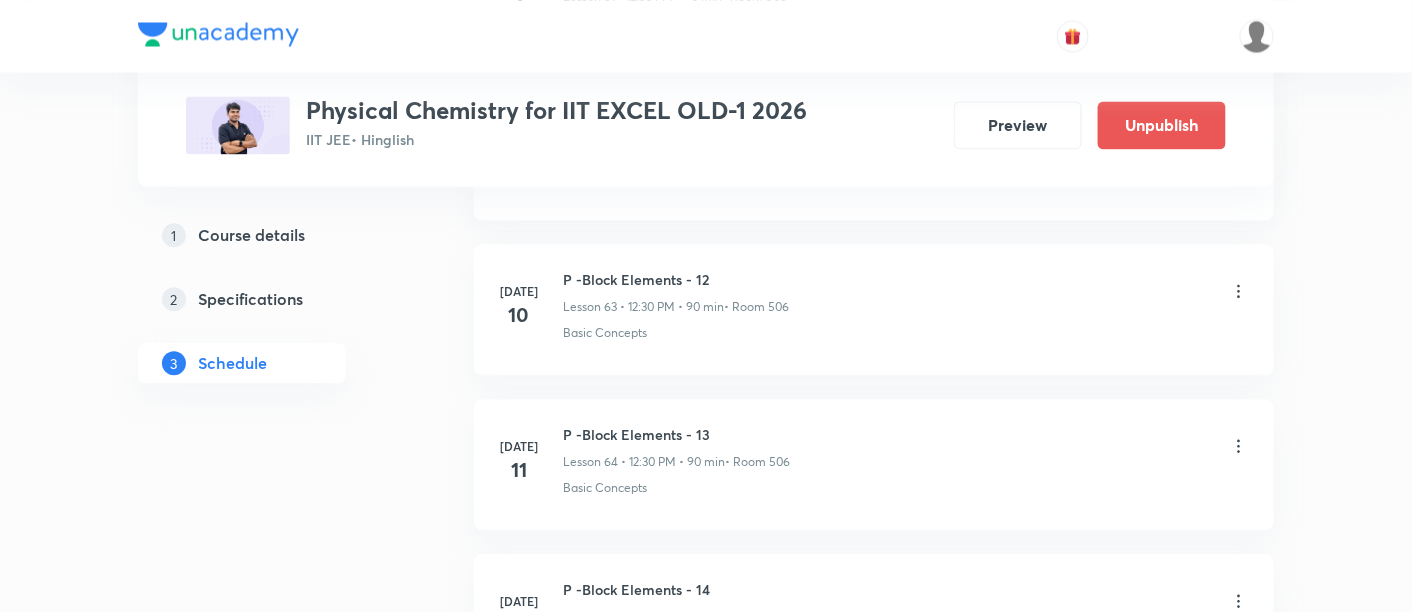 scroll, scrollTop: 10804, scrollLeft: 0, axis: vertical 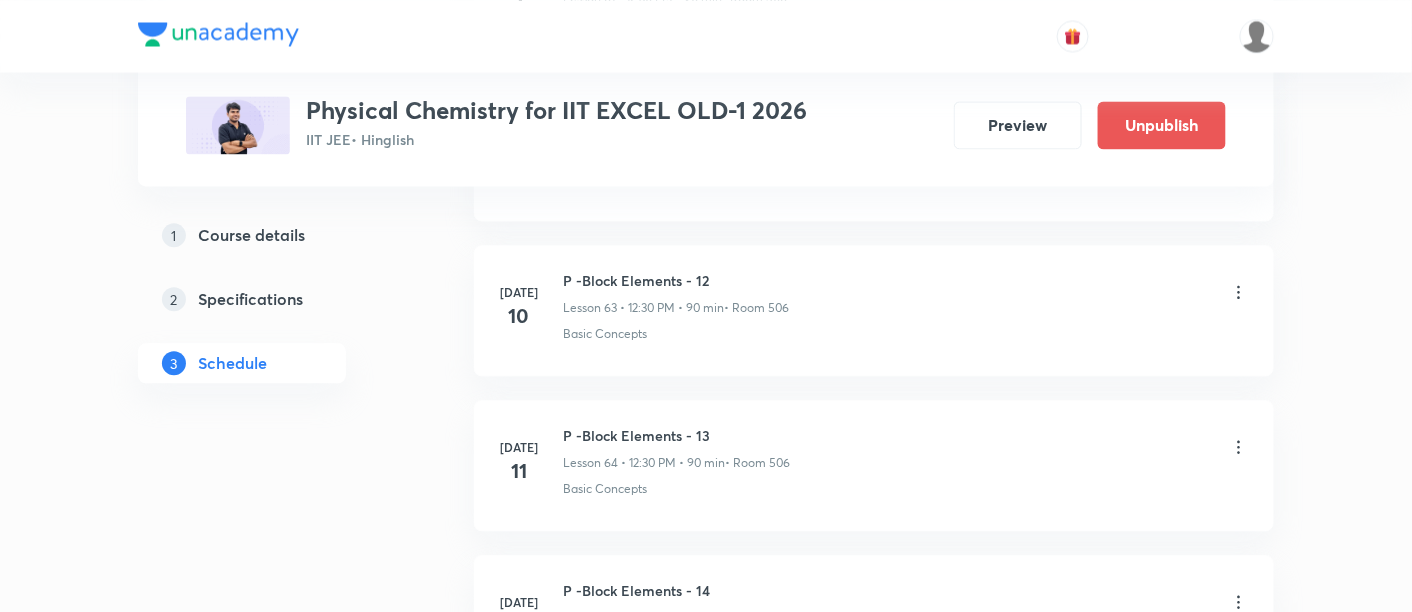 click 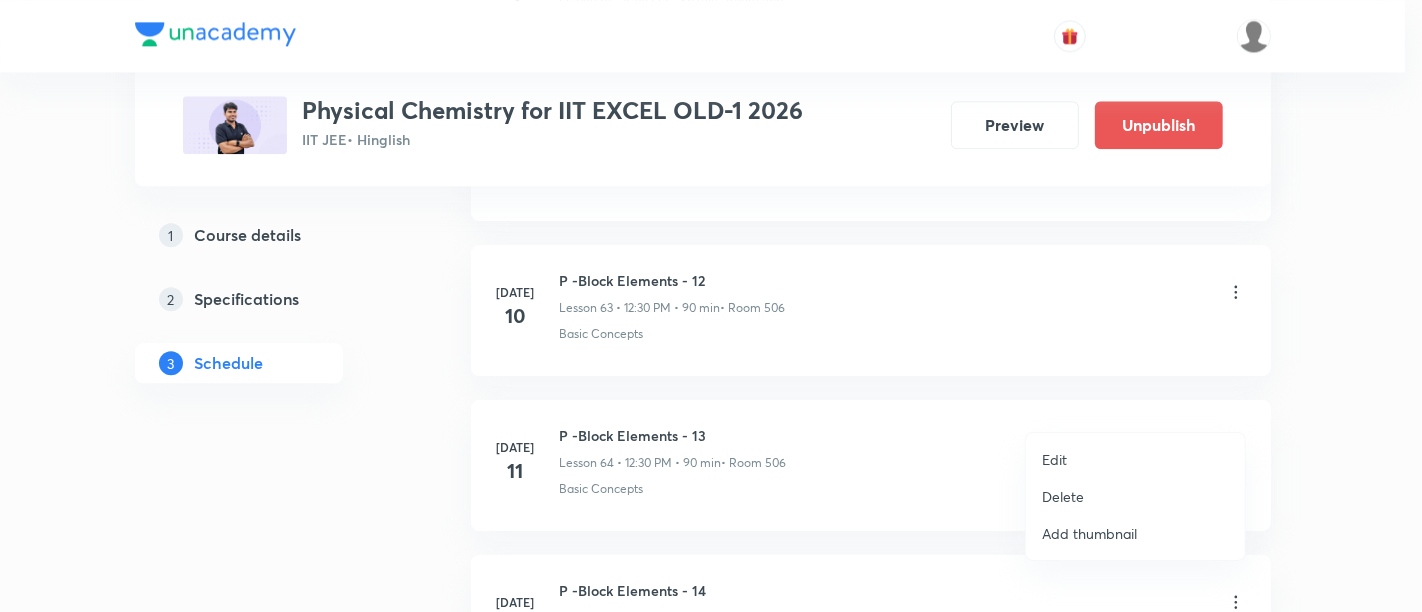 click on "Edit" at bounding box center [1054, 459] 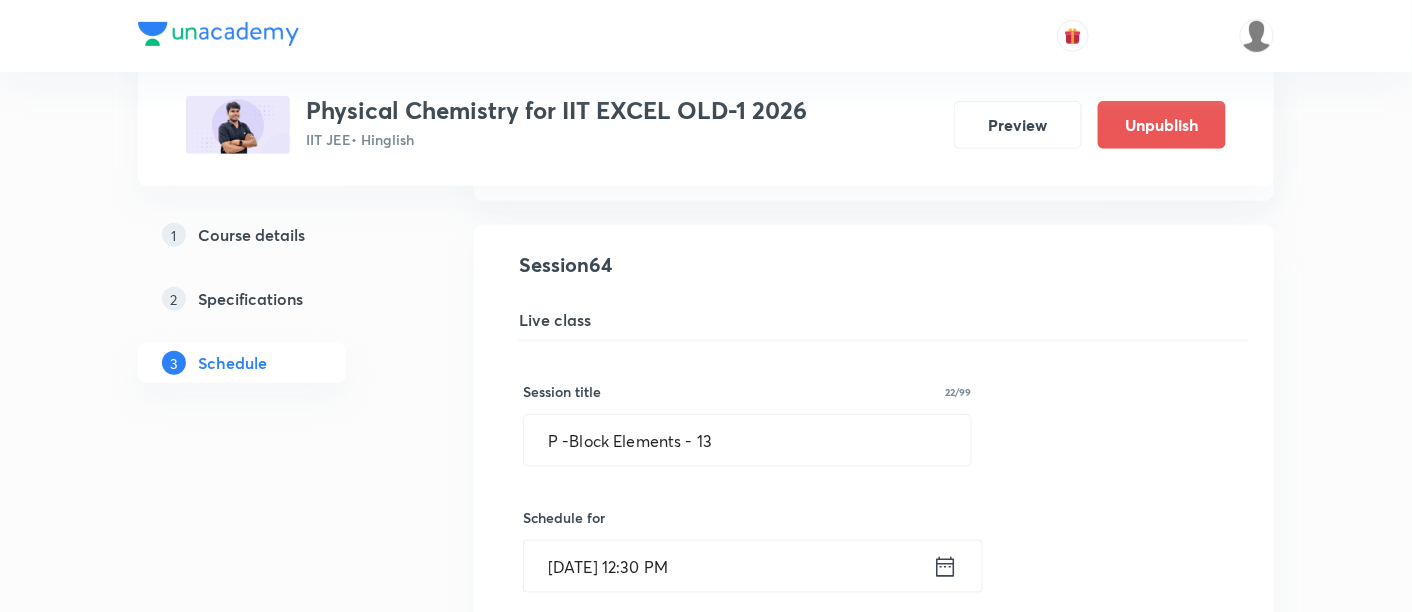scroll, scrollTop: 9922, scrollLeft: 0, axis: vertical 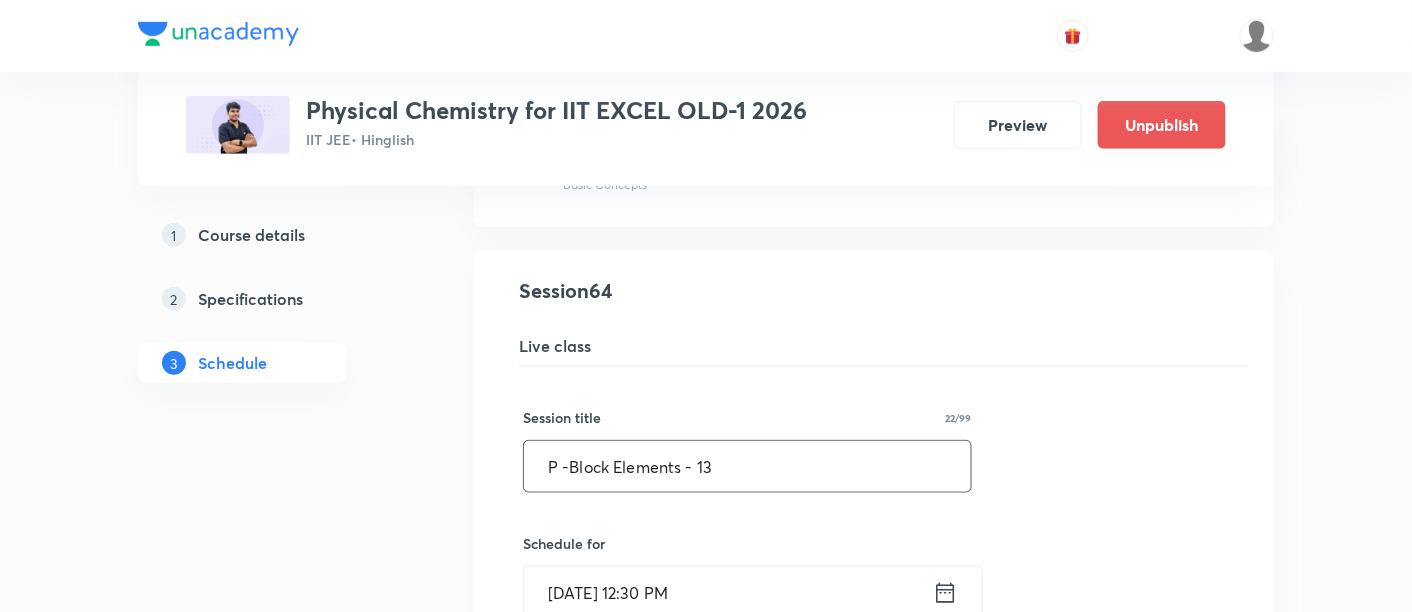 drag, startPoint x: 542, startPoint y: 427, endPoint x: 755, endPoint y: 435, distance: 213.15018 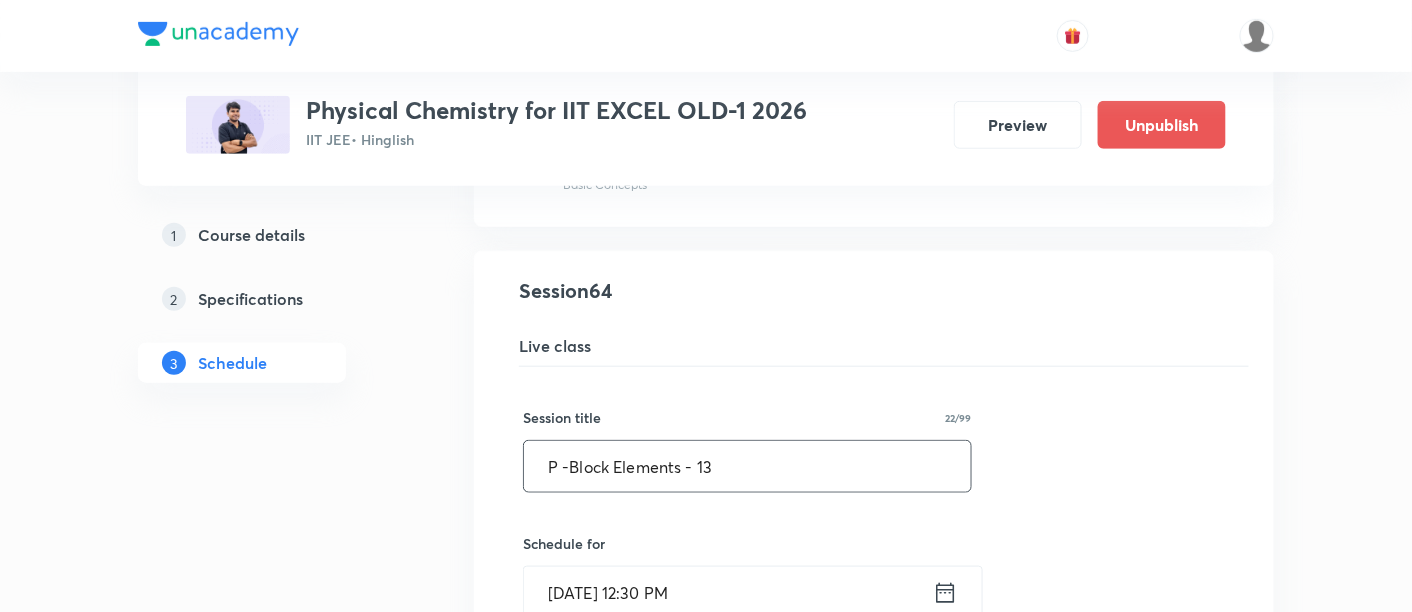 paste on "D and F block - 04/06" 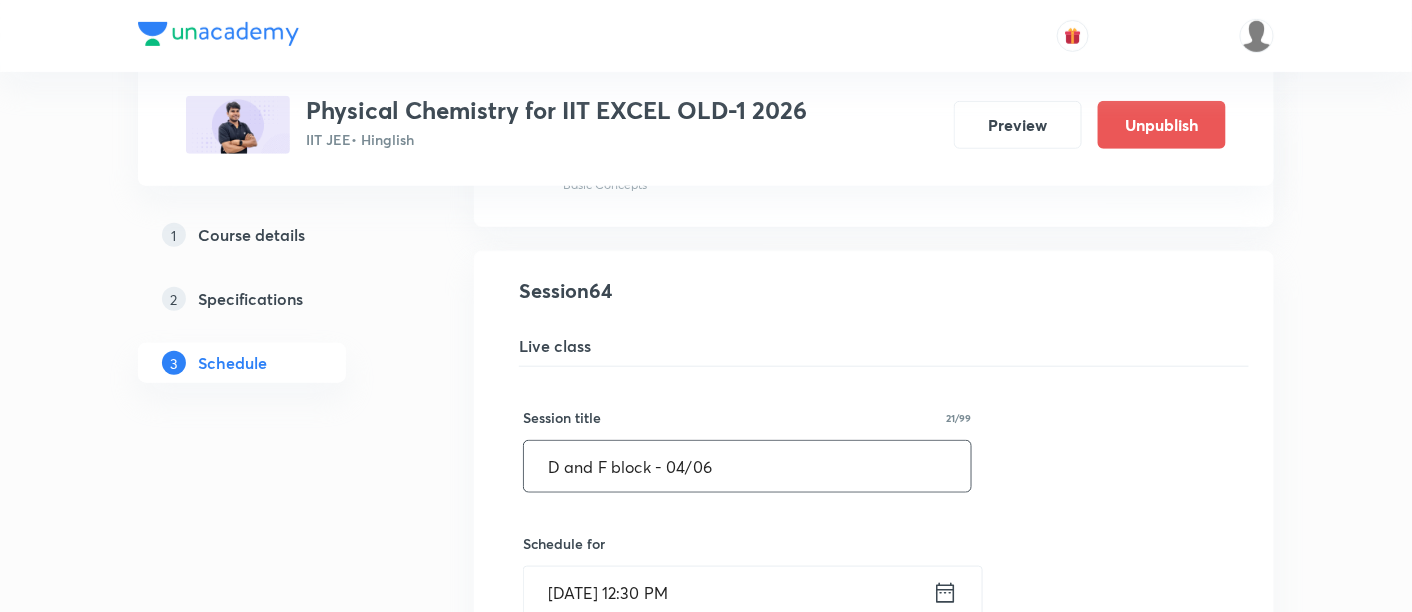 click on "D and F block - 04/06" at bounding box center [747, 466] 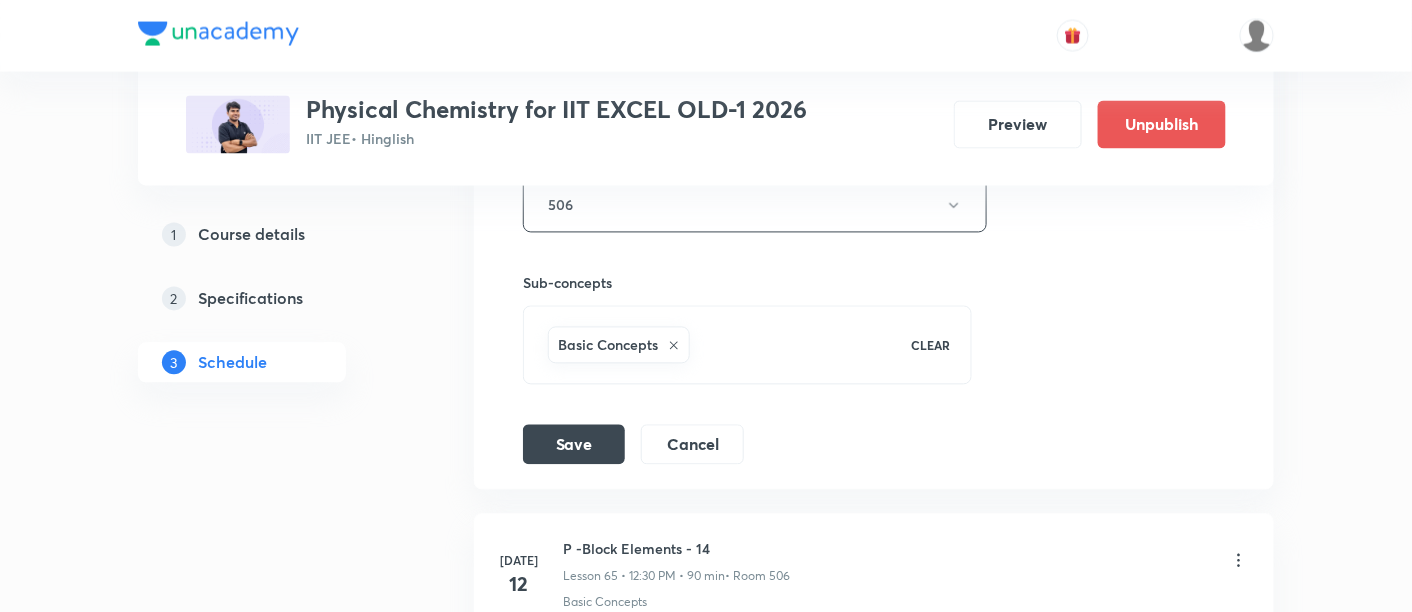 scroll, scrollTop: 10700, scrollLeft: 0, axis: vertical 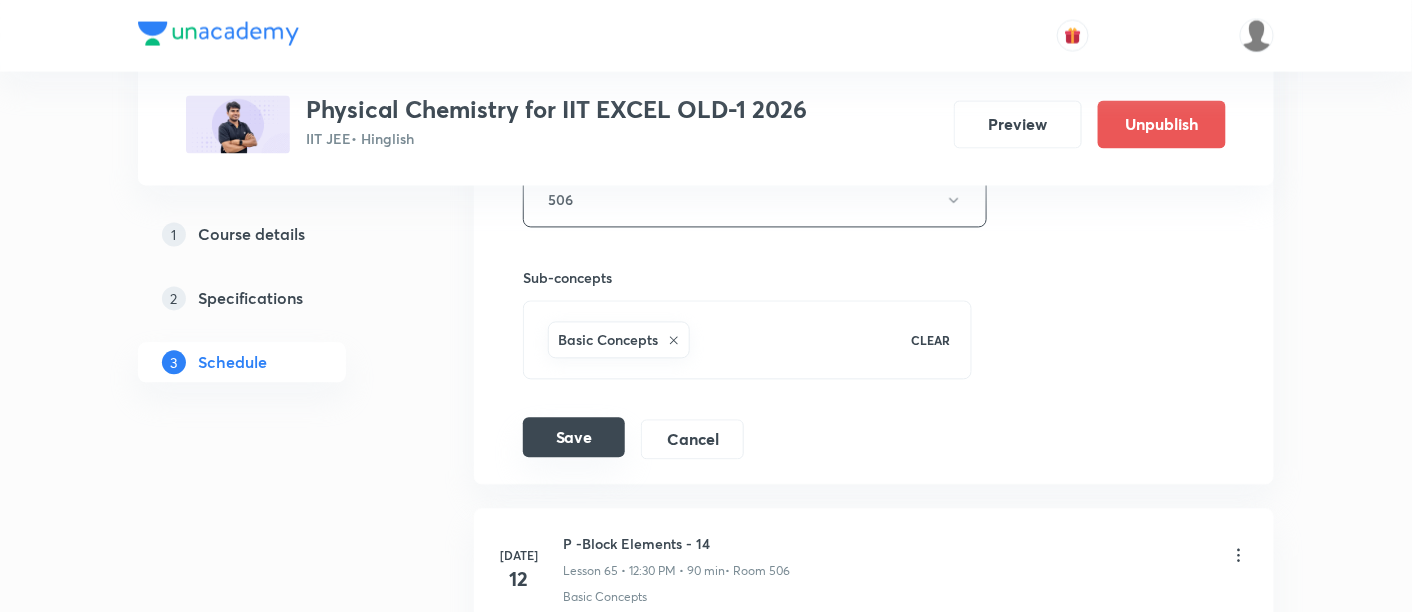 type on "D and F block - 05/06" 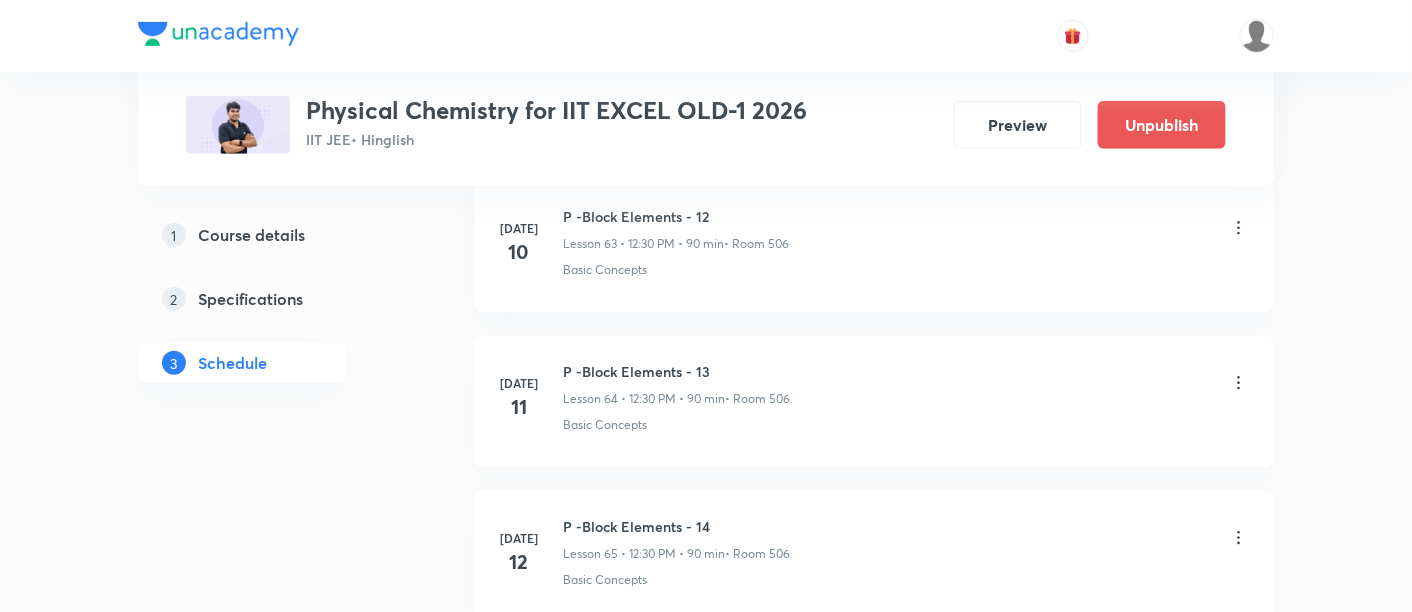 scroll, scrollTop: 9928, scrollLeft: 0, axis: vertical 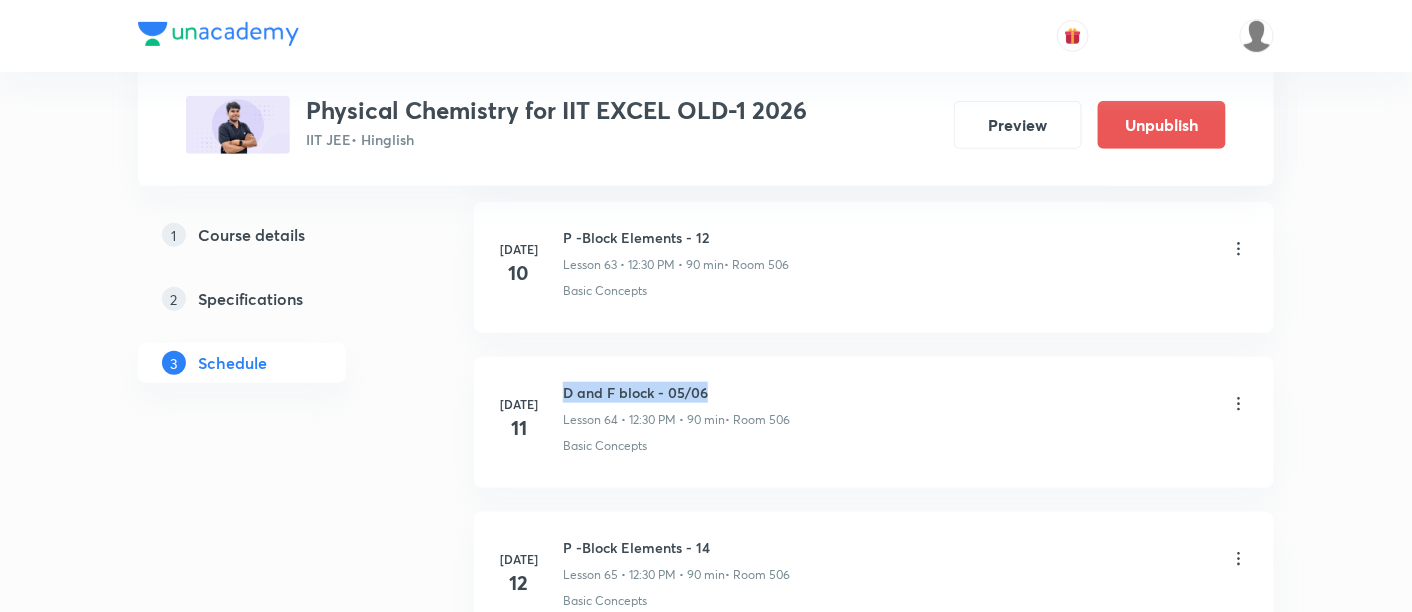 drag, startPoint x: 563, startPoint y: 350, endPoint x: 718, endPoint y: 358, distance: 155.20631 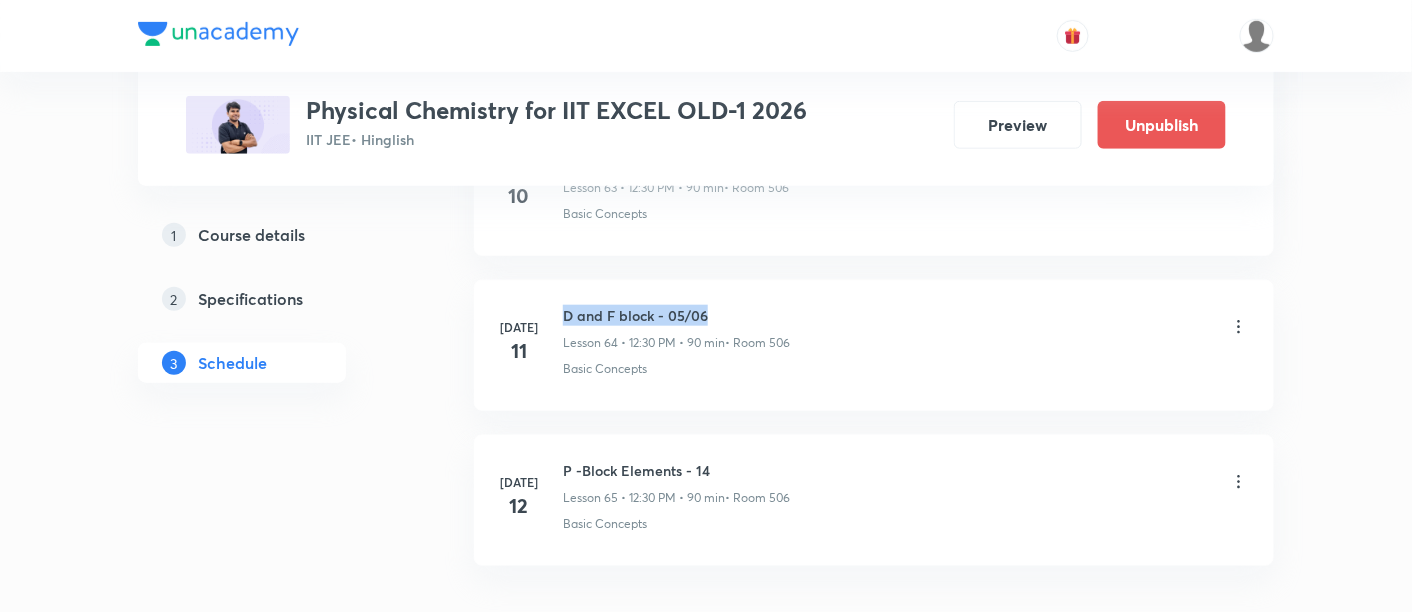 scroll, scrollTop: 10014, scrollLeft: 0, axis: vertical 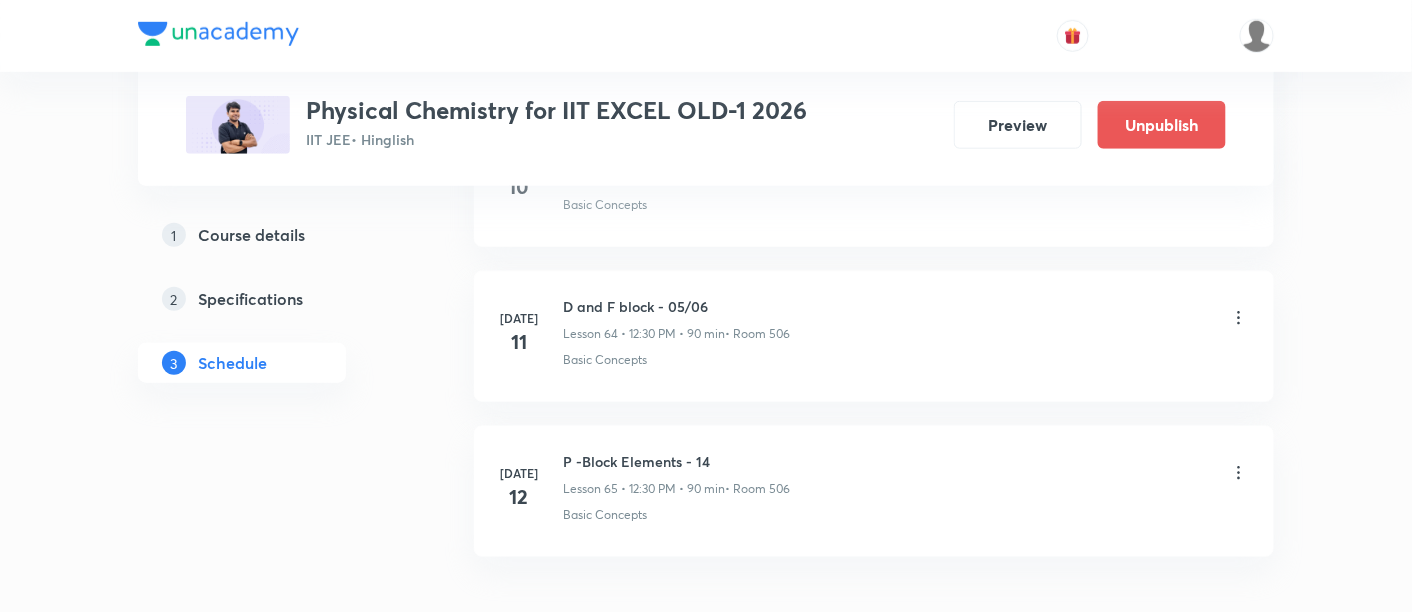 click 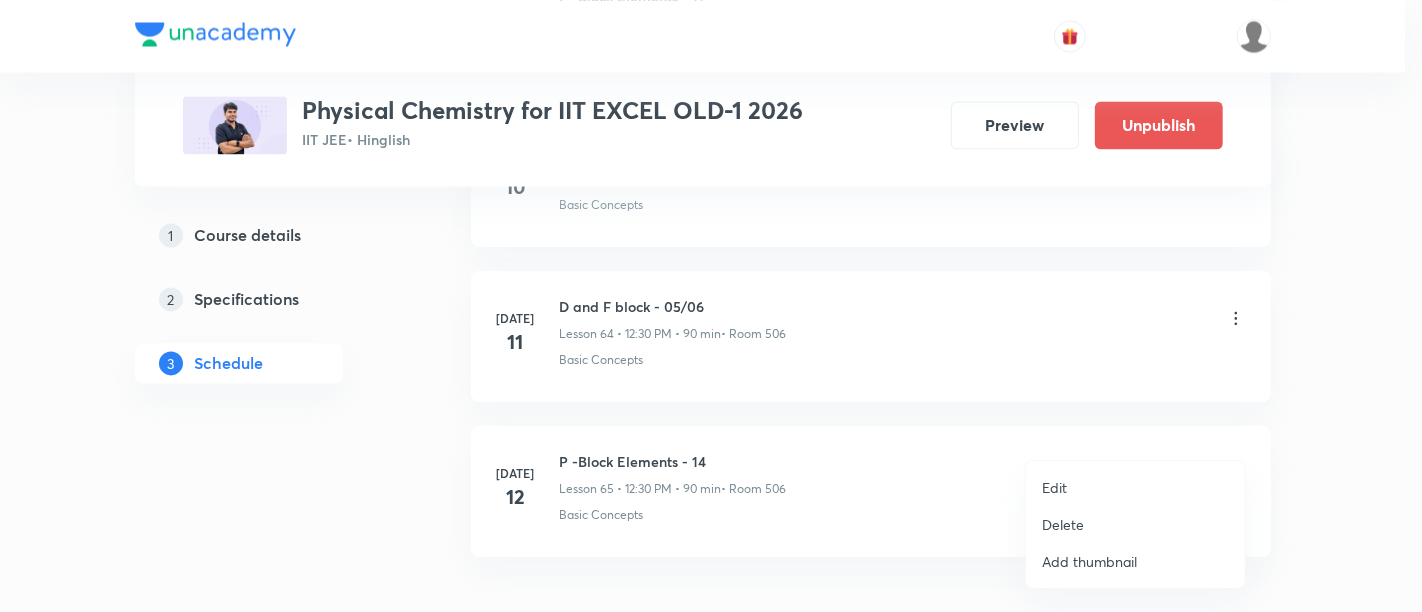 click on "Edit" at bounding box center (1054, 487) 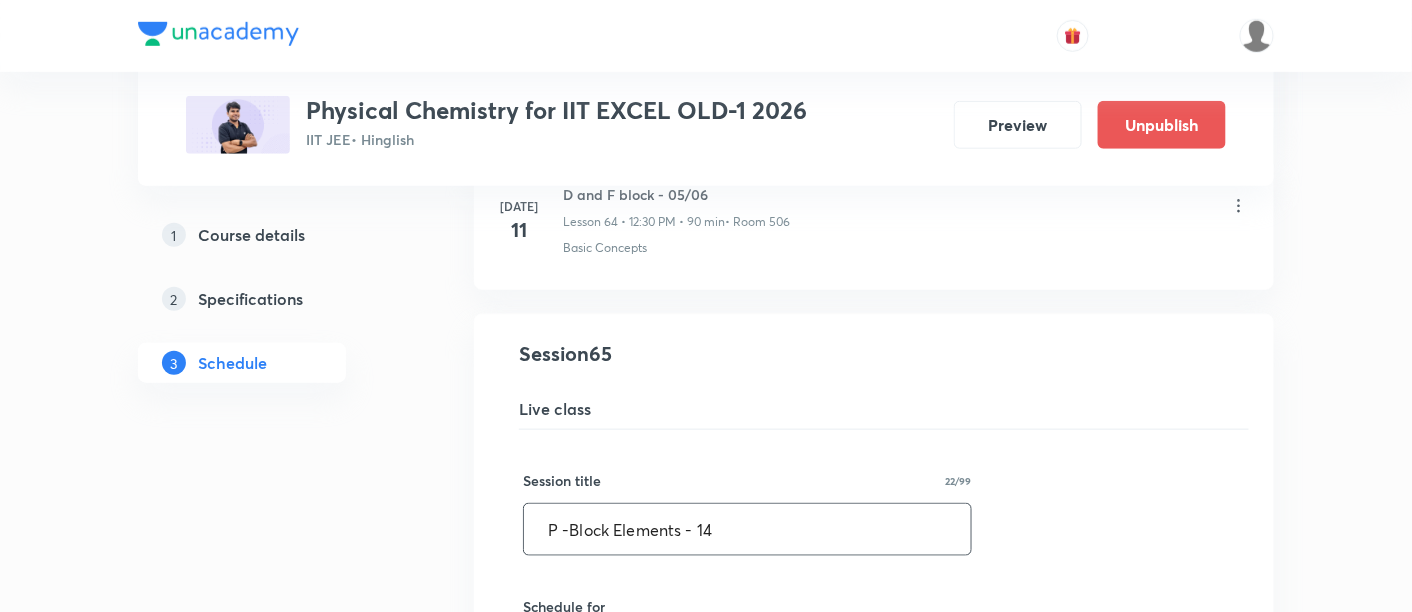 drag, startPoint x: 548, startPoint y: 487, endPoint x: 758, endPoint y: 466, distance: 211.0474 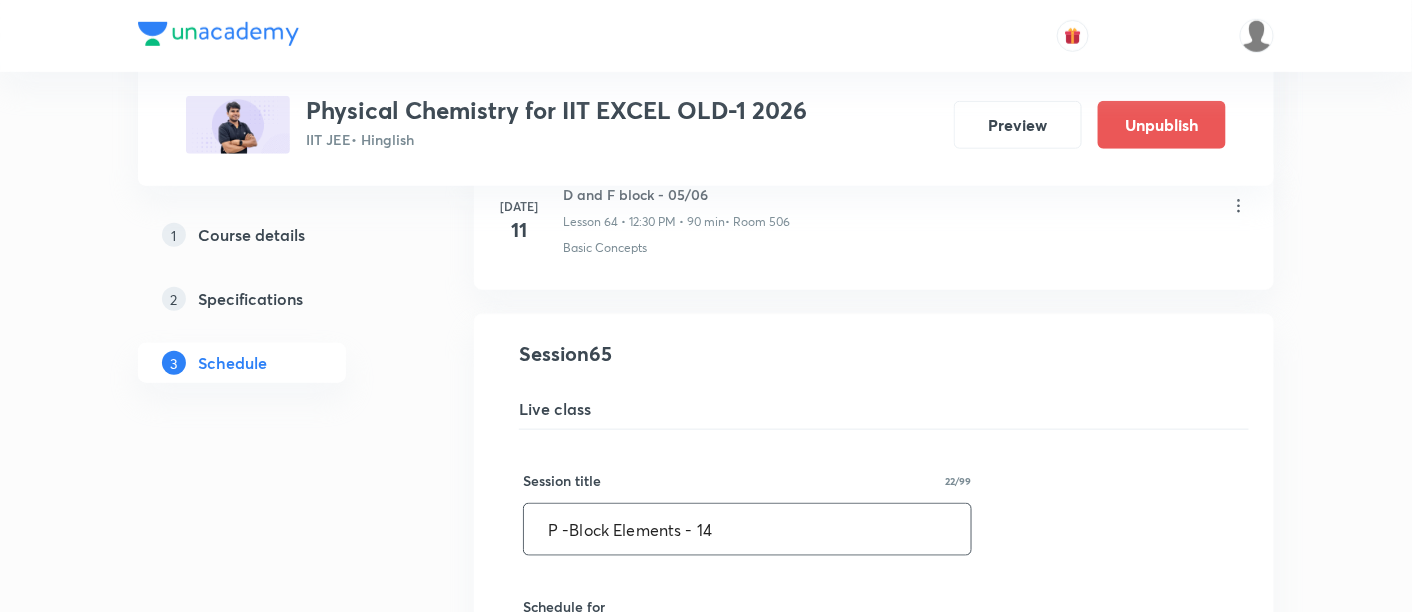 paste on "D and F block - 05/06" 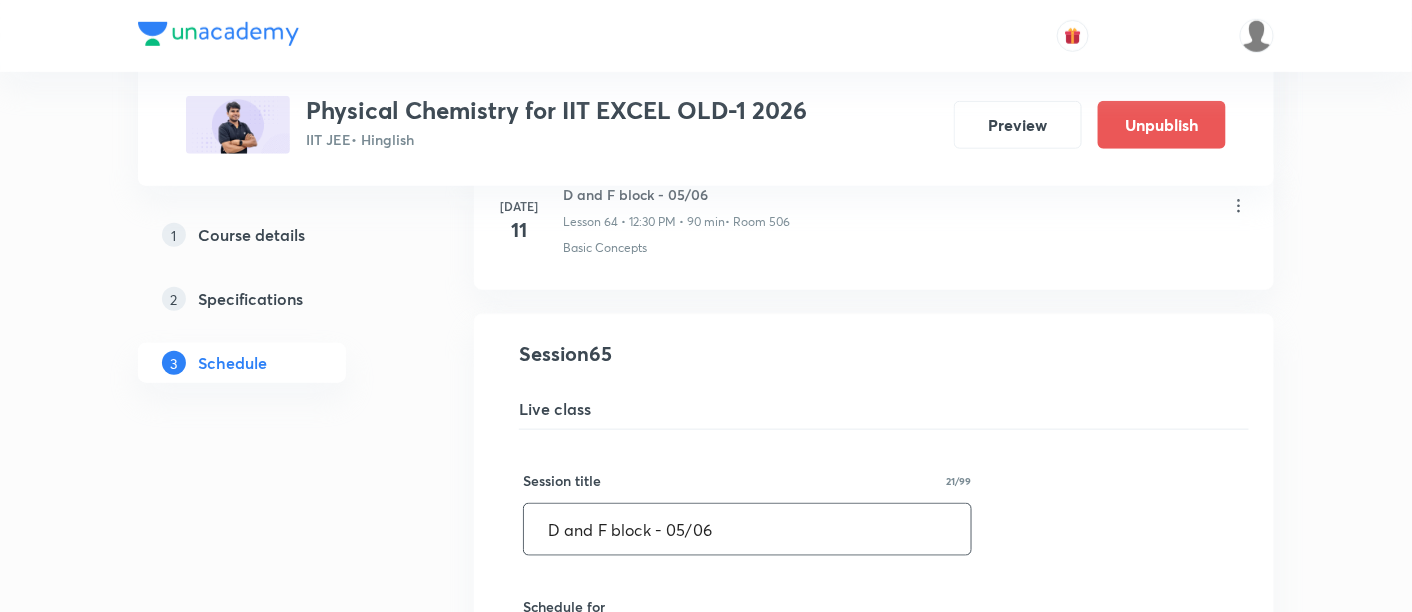 click on "D and F block - 05/06" at bounding box center (747, 529) 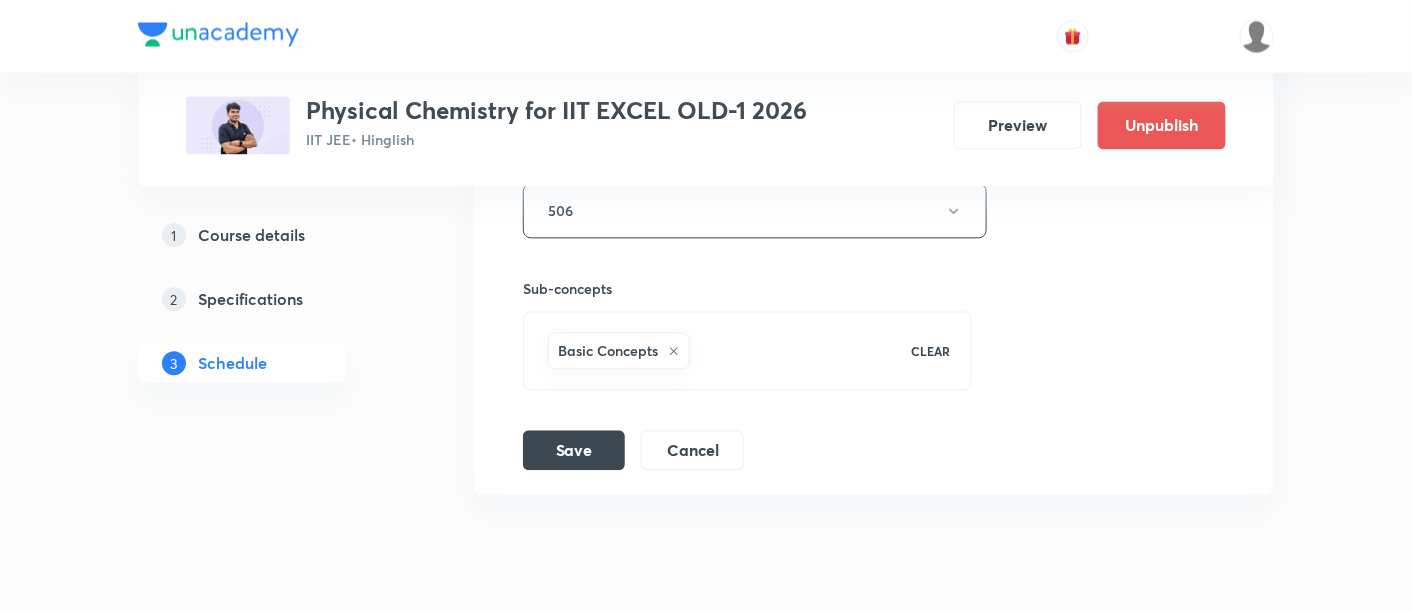 scroll, scrollTop: 10854, scrollLeft: 0, axis: vertical 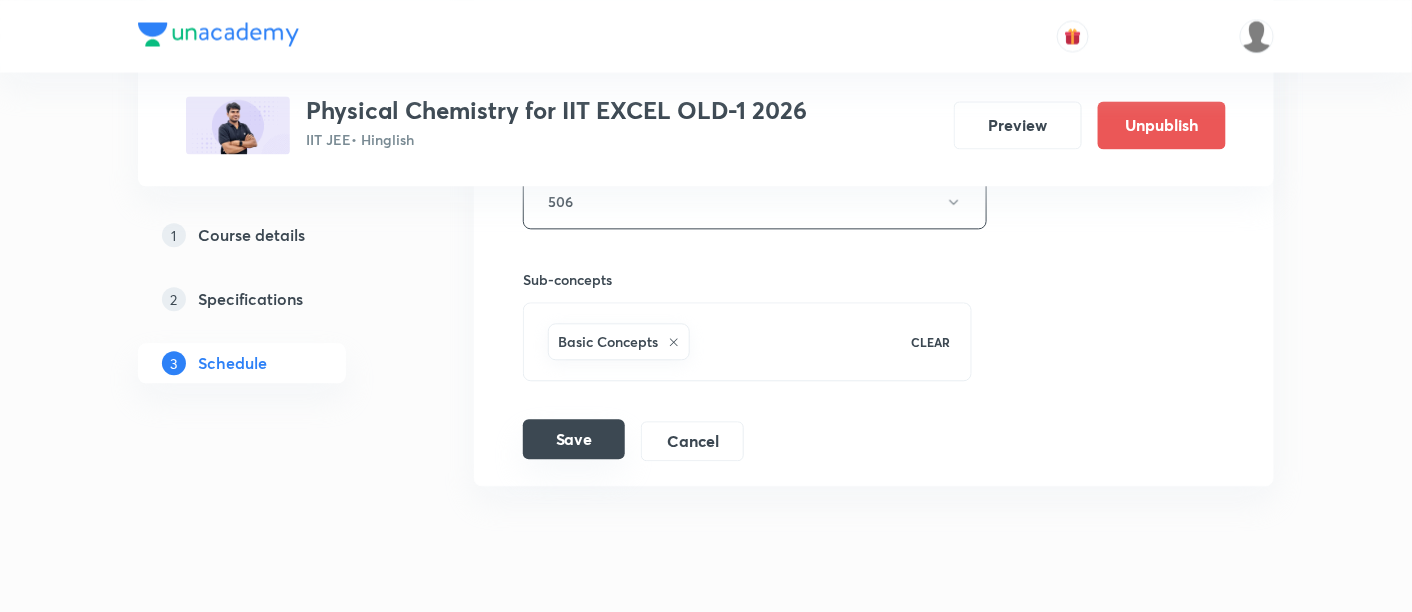 type on "D and F block - 06/06" 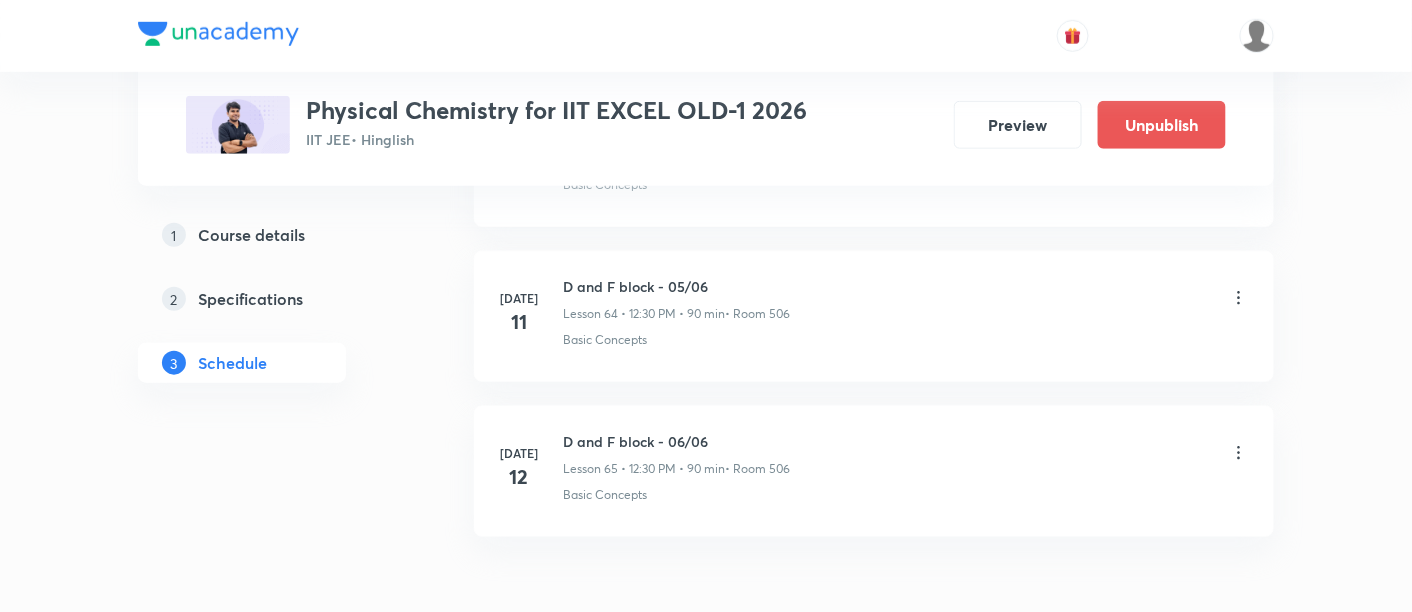 scroll, scrollTop: 10110, scrollLeft: 0, axis: vertical 